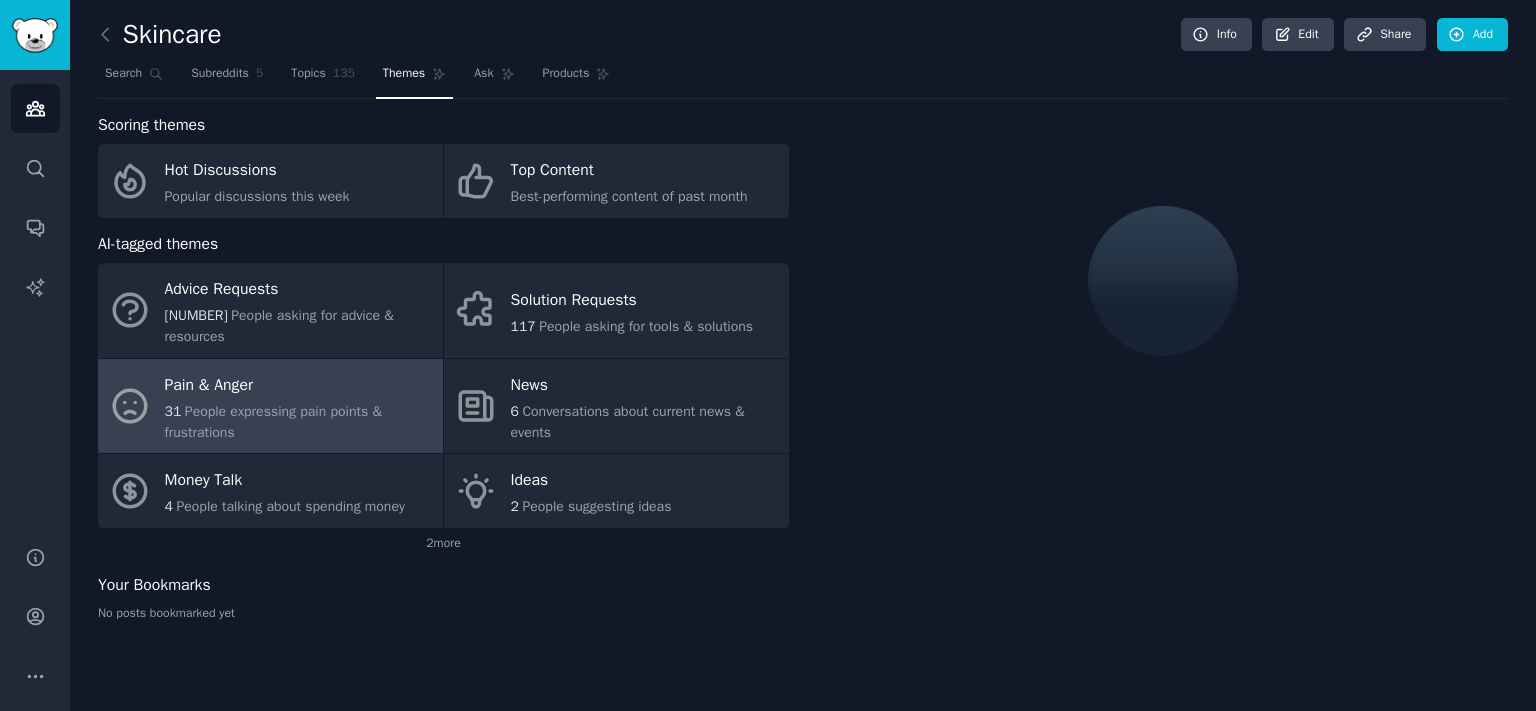 scroll, scrollTop: 0, scrollLeft: 0, axis: both 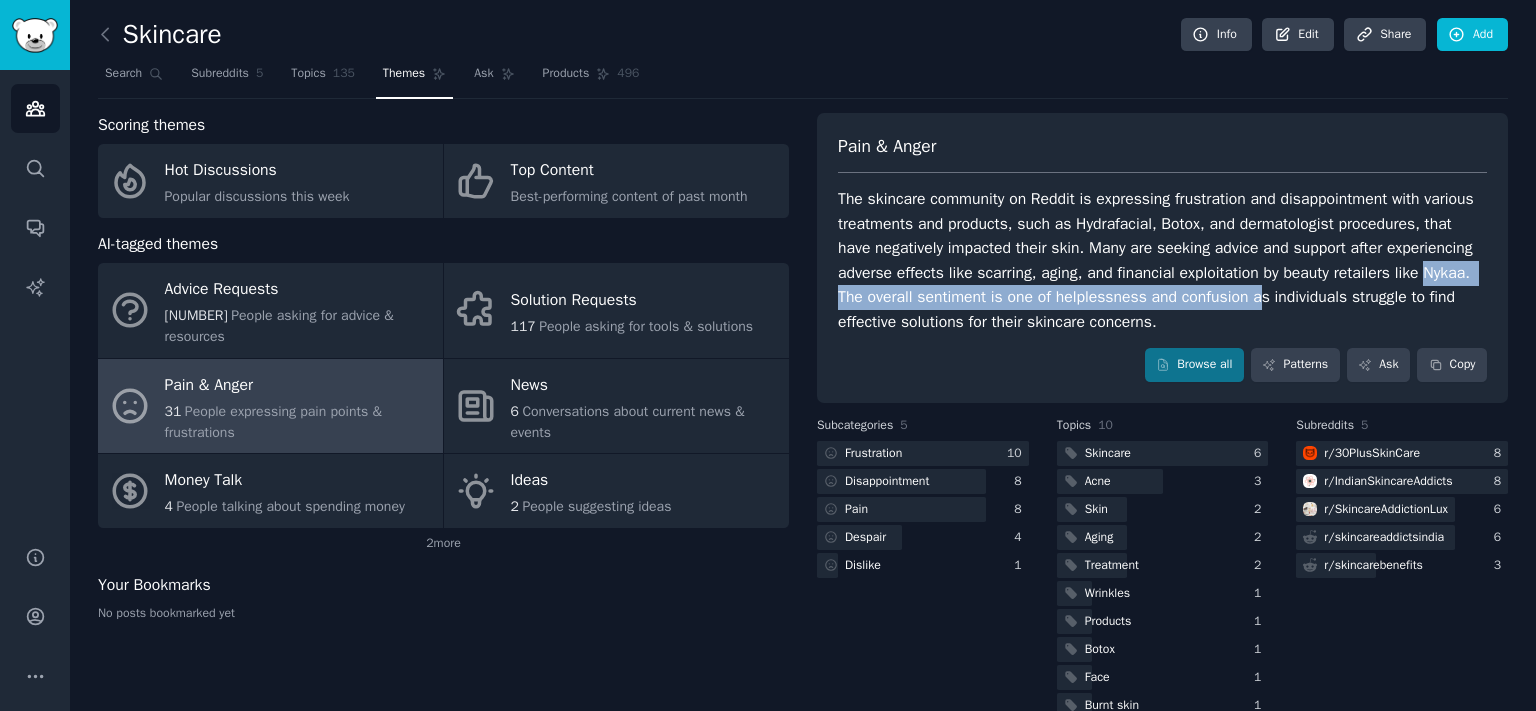 drag, startPoint x: 921, startPoint y: 293, endPoint x: 1394, endPoint y: 305, distance: 473.1522 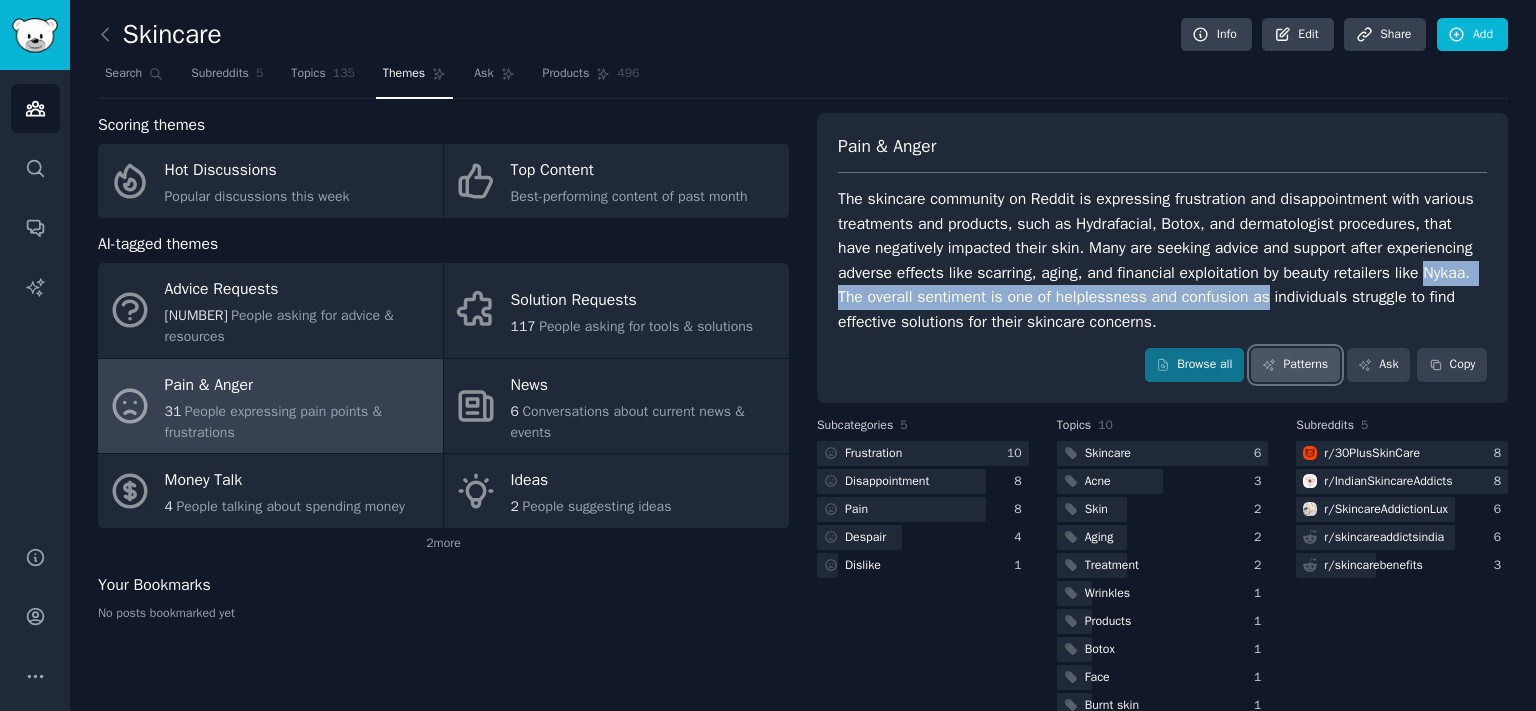 click on "Patterns" at bounding box center (1295, 365) 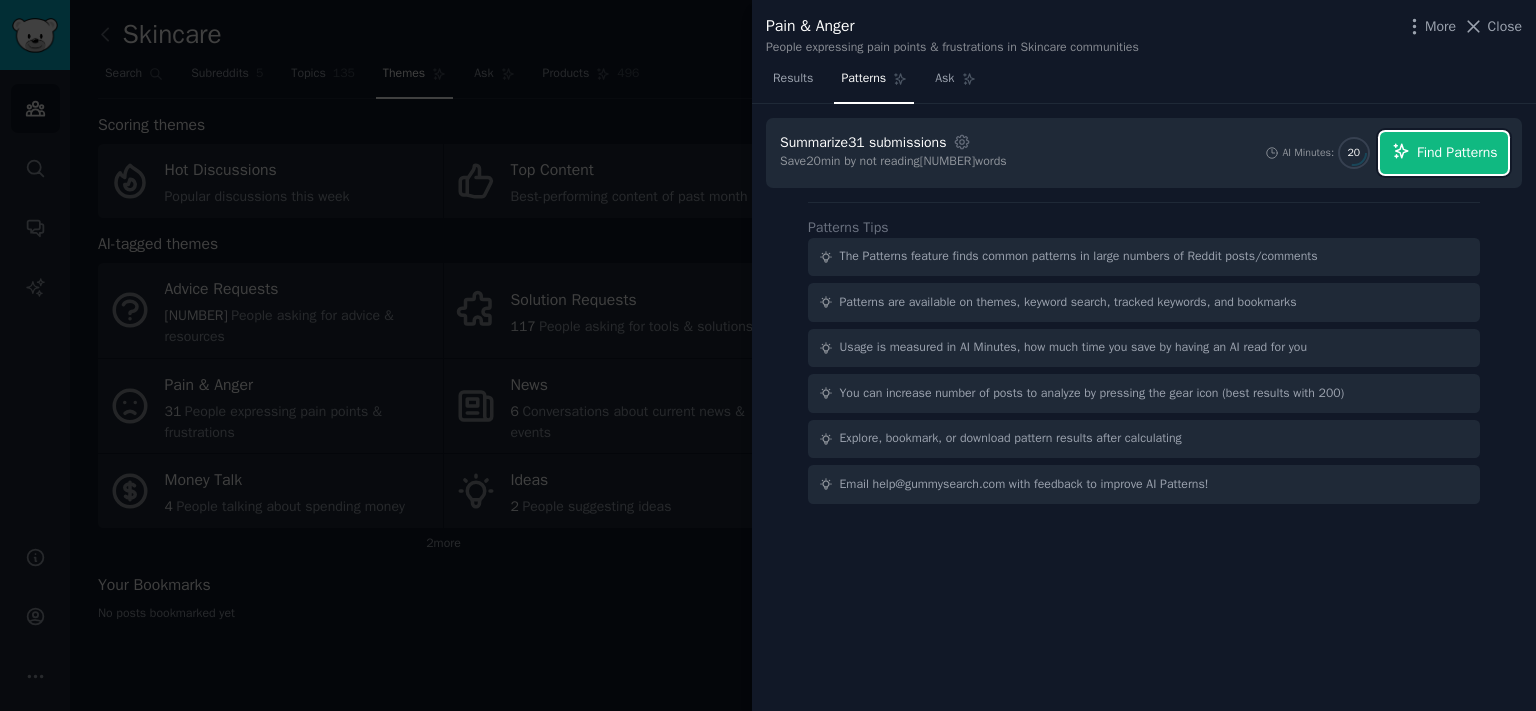 click on "Find Patterns" at bounding box center (1457, 152) 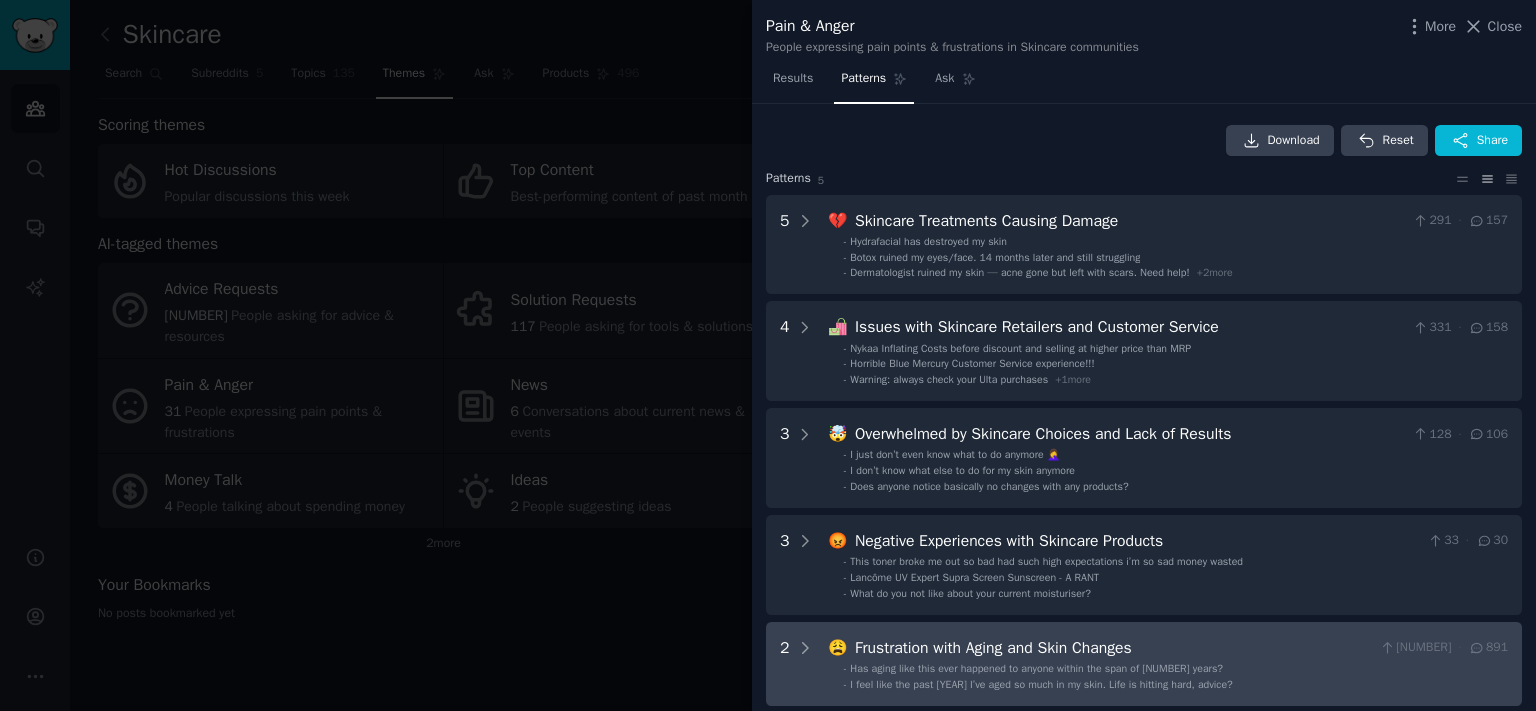 scroll, scrollTop: 330, scrollLeft: 0, axis: vertical 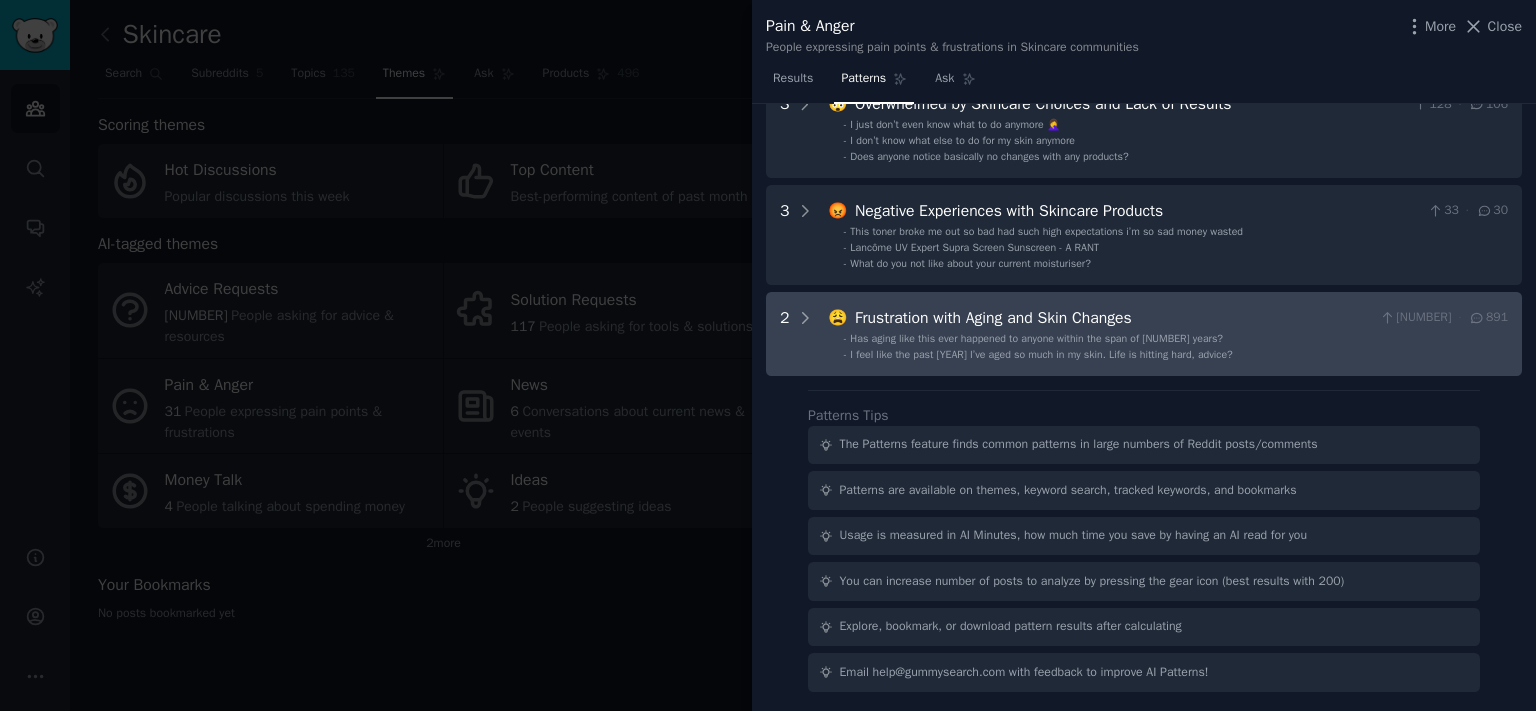 click on "I feel like the past 4 years I’ve aged so much in my skin. Life is hitting hard, advice?" at bounding box center (1041, 354) 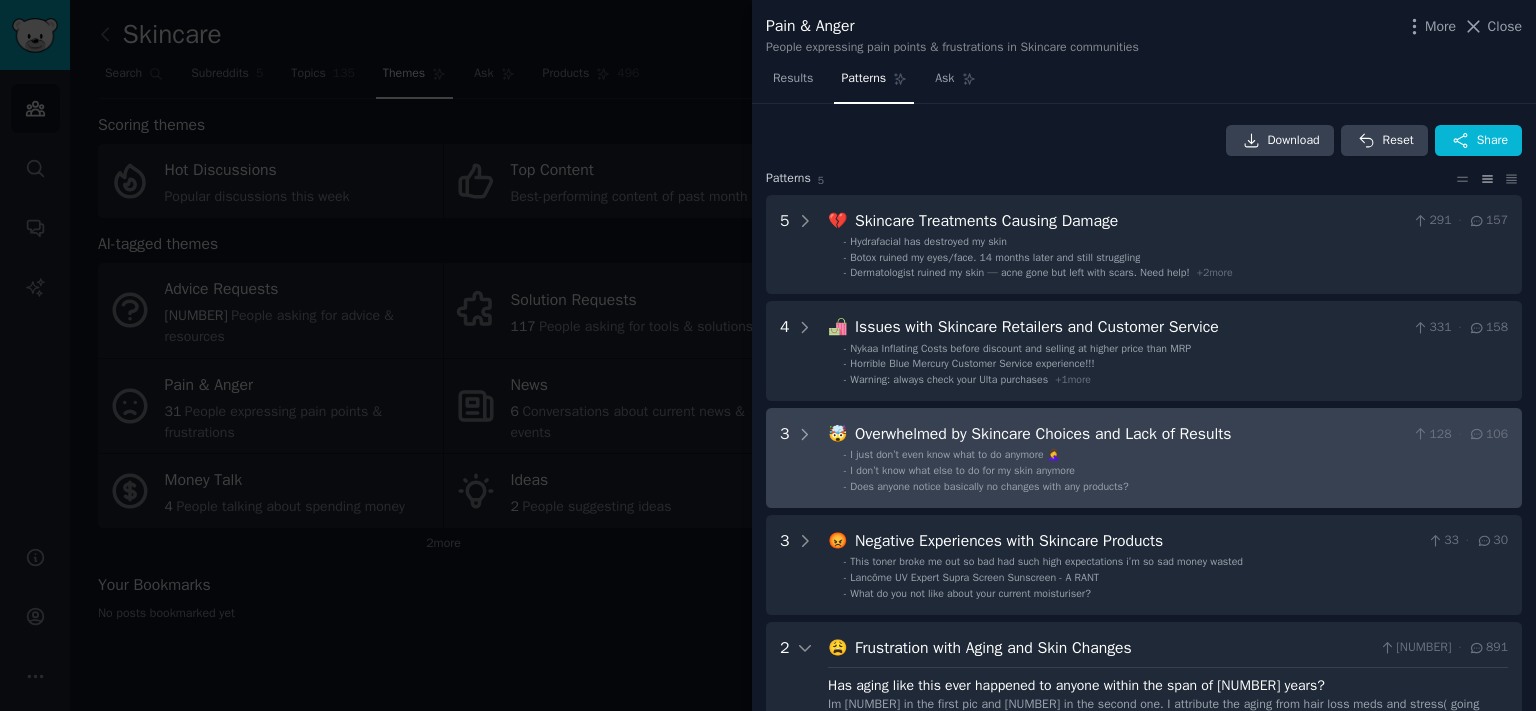 scroll, scrollTop: 0, scrollLeft: 0, axis: both 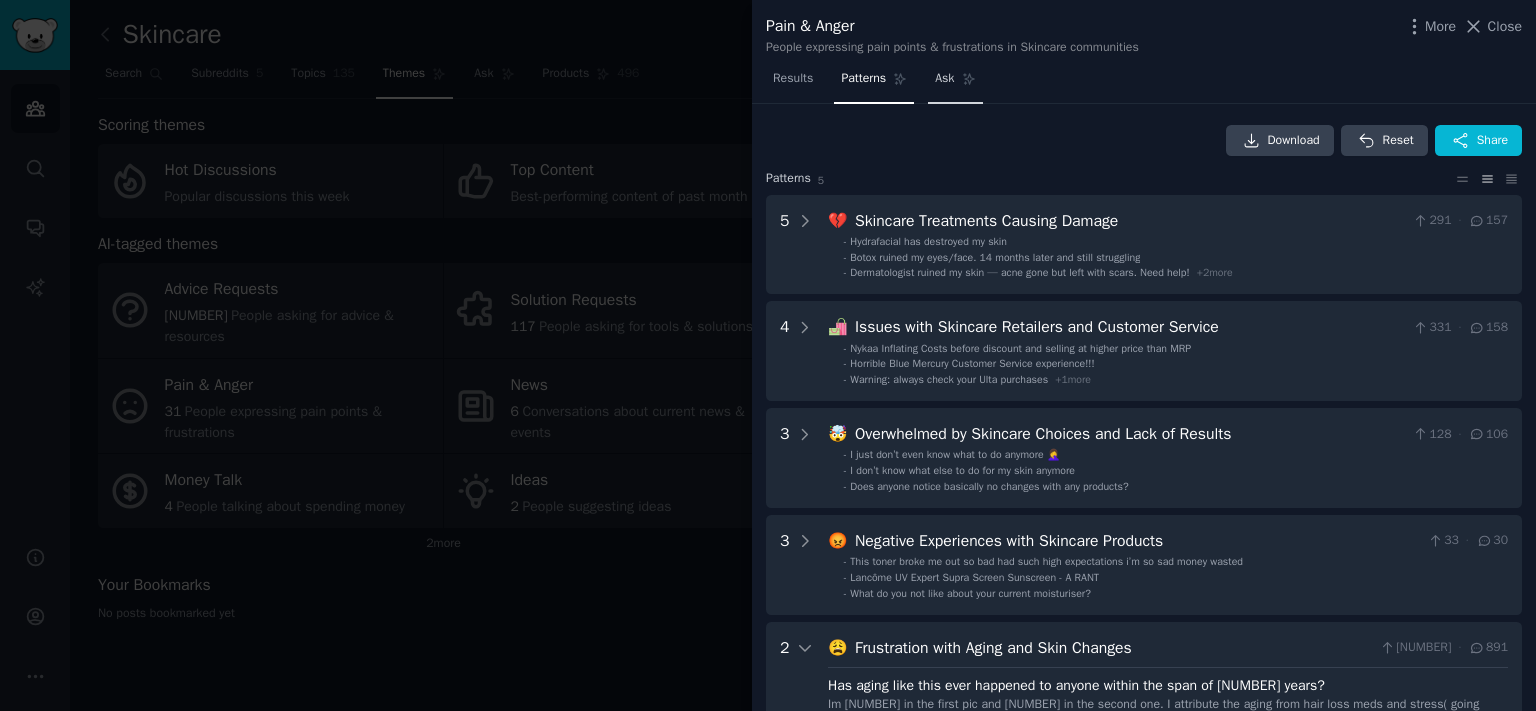 click on "Ask" at bounding box center (955, 83) 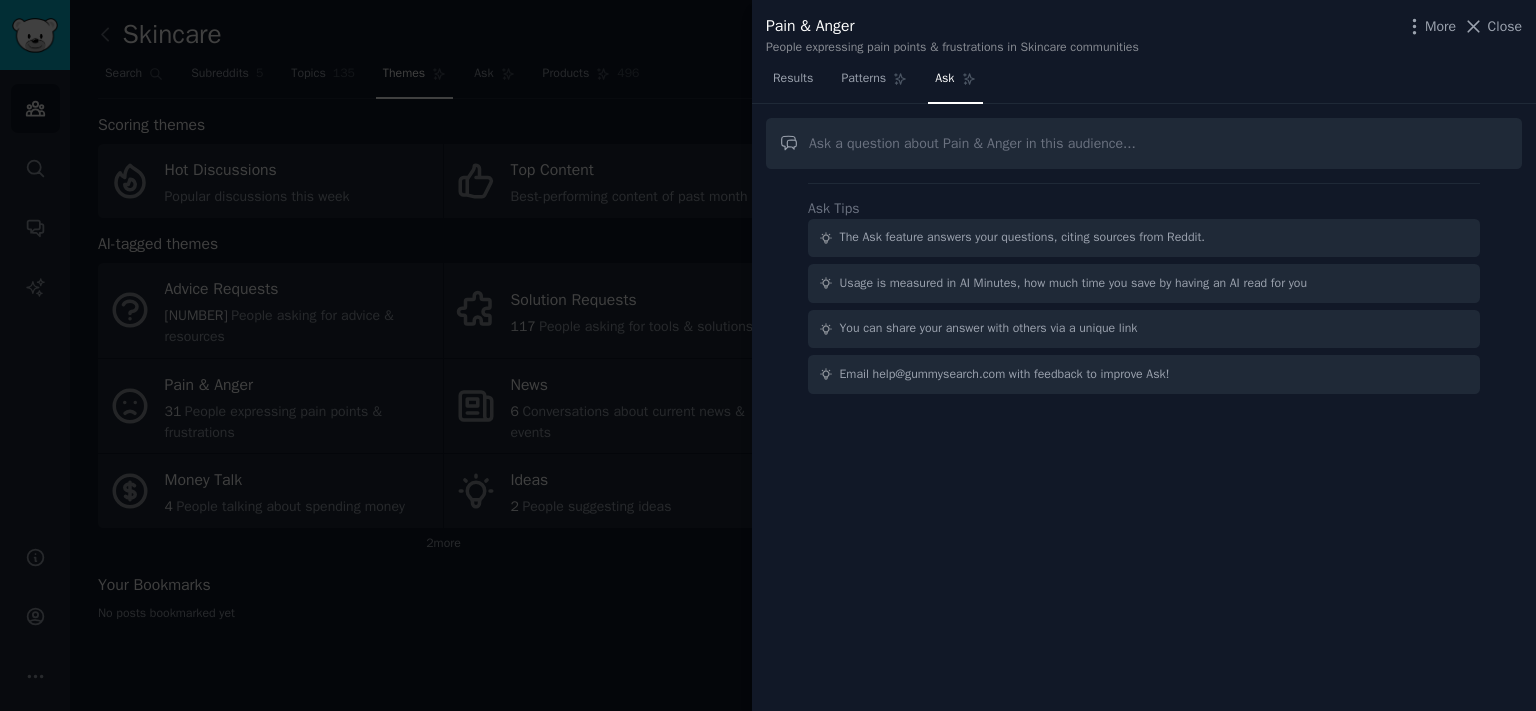 click on "Results Patterns Ask" at bounding box center [874, 83] 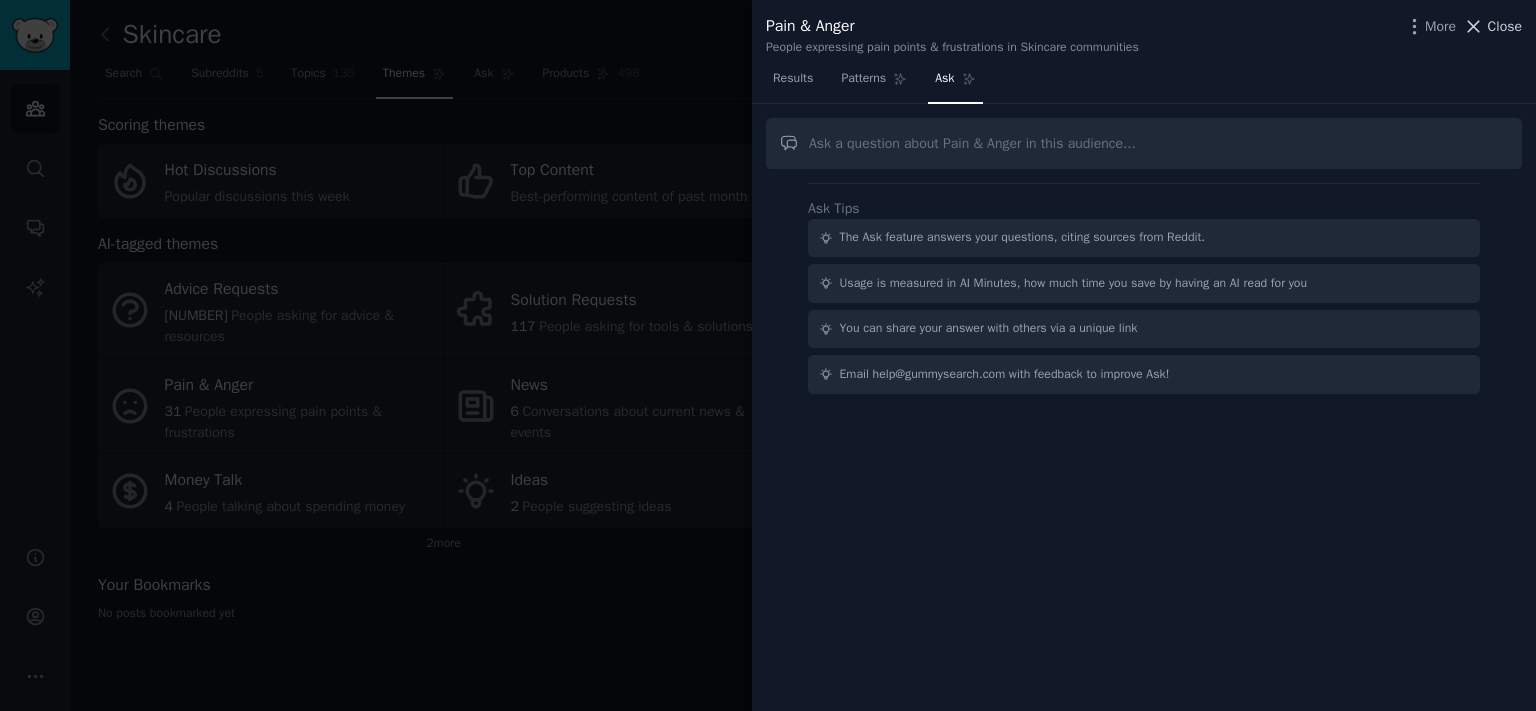 click on "Close" at bounding box center [1505, 26] 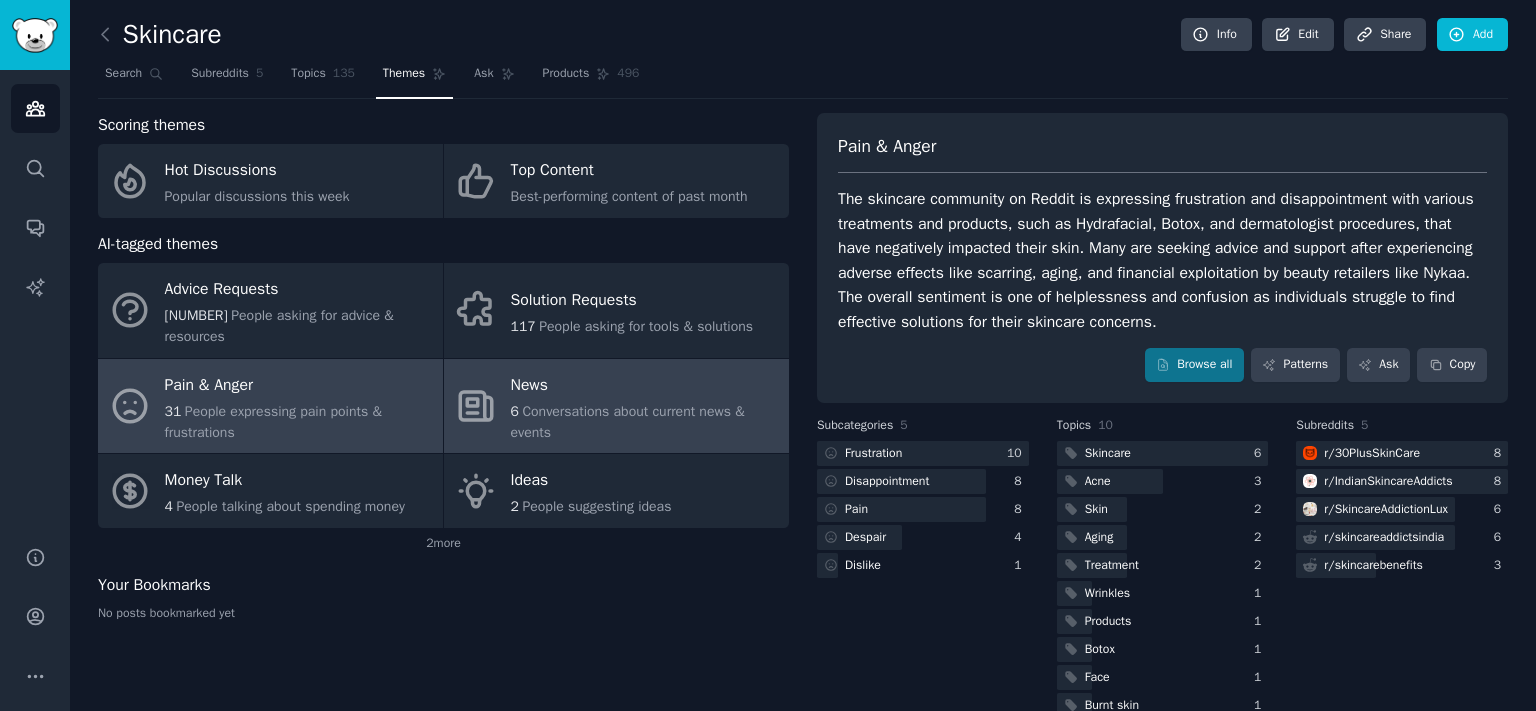 click on "News" at bounding box center [645, 385] 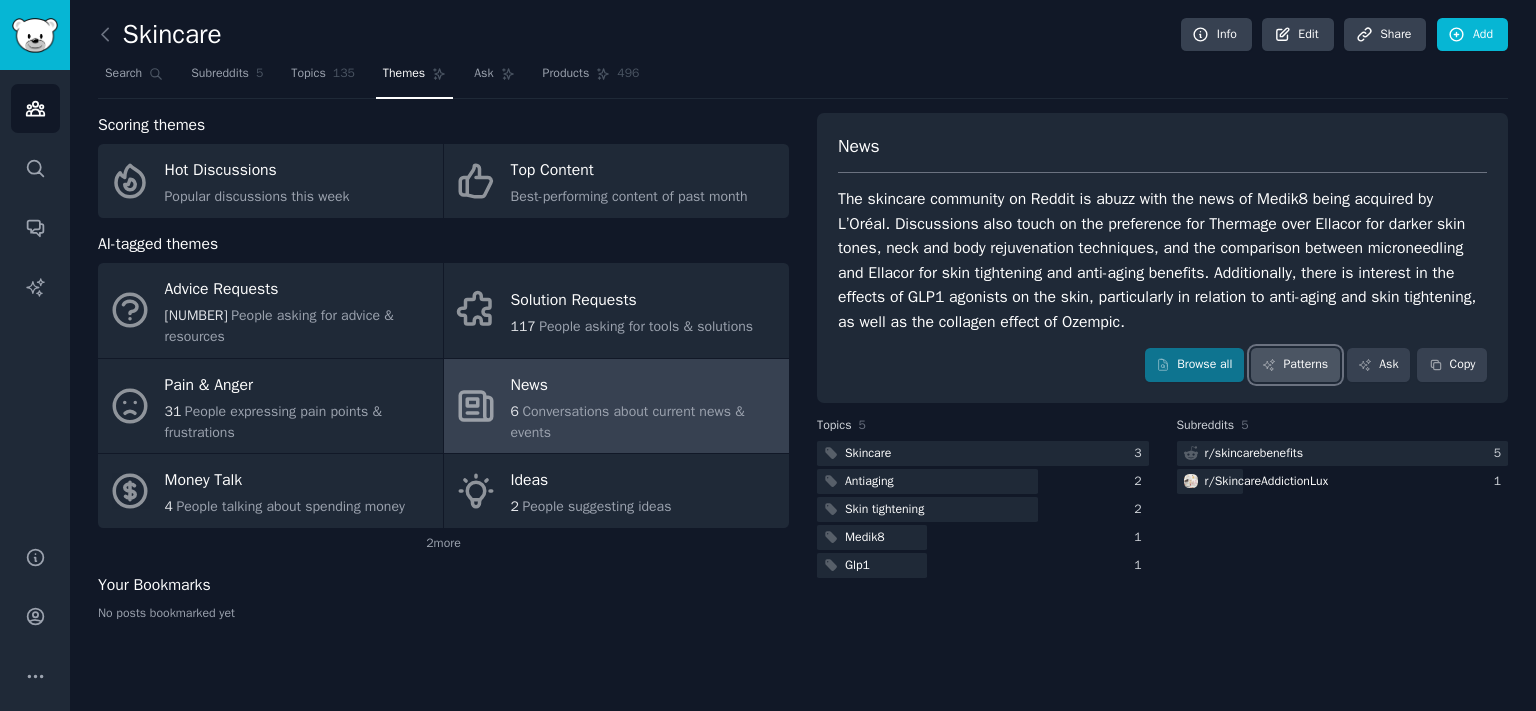 click on "Patterns" at bounding box center (1295, 365) 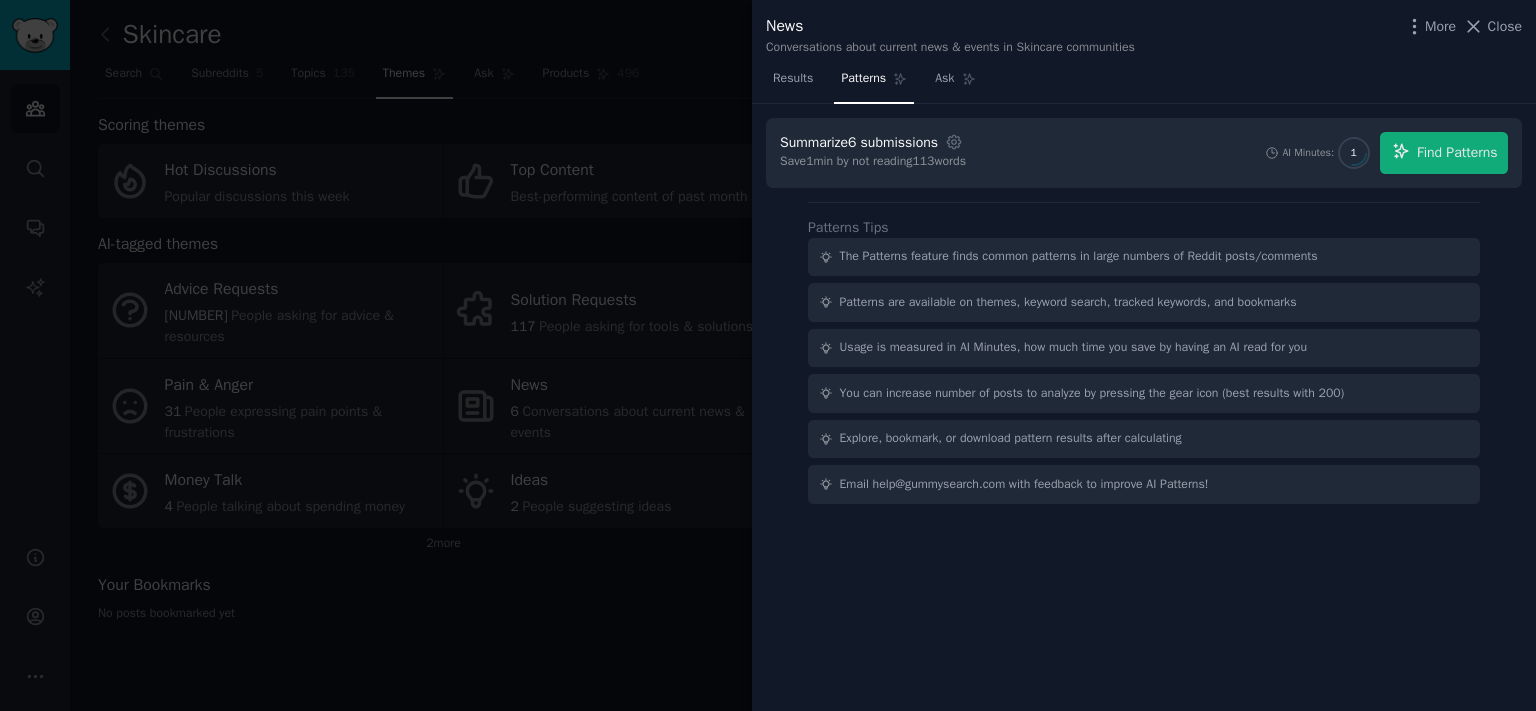 click on "News Conversations about current news & events in Skincare communities More Close" at bounding box center [1144, 31] 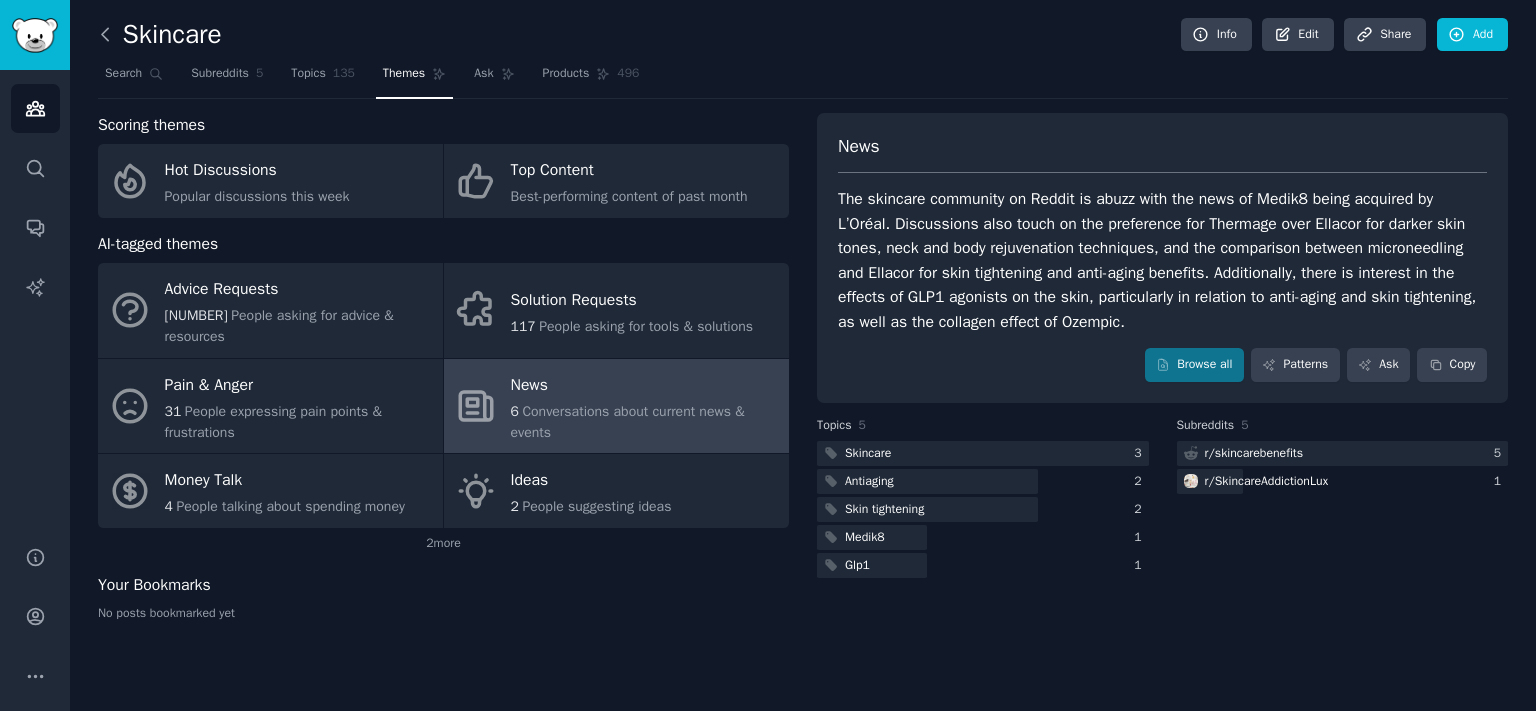 click 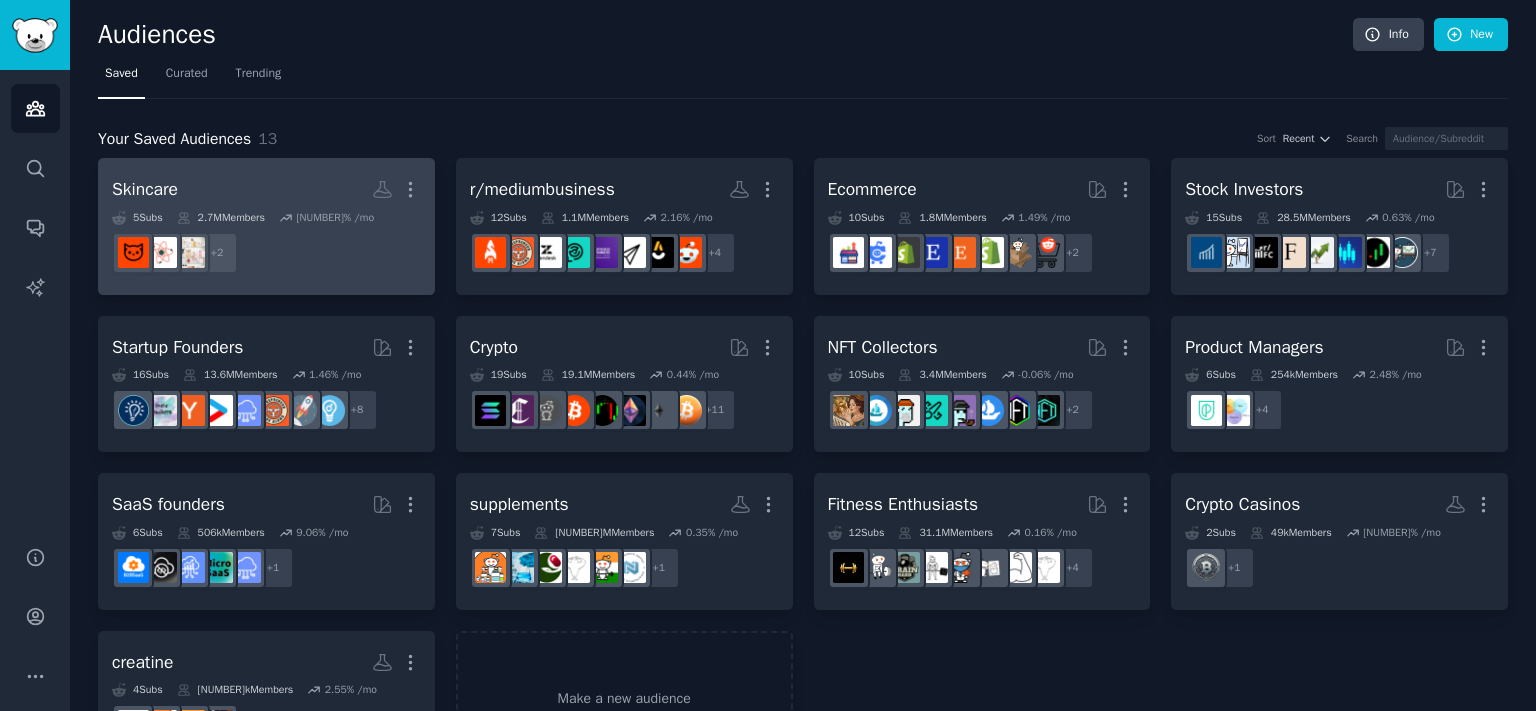 click on "Skincare Custom Audience More" at bounding box center (266, 189) 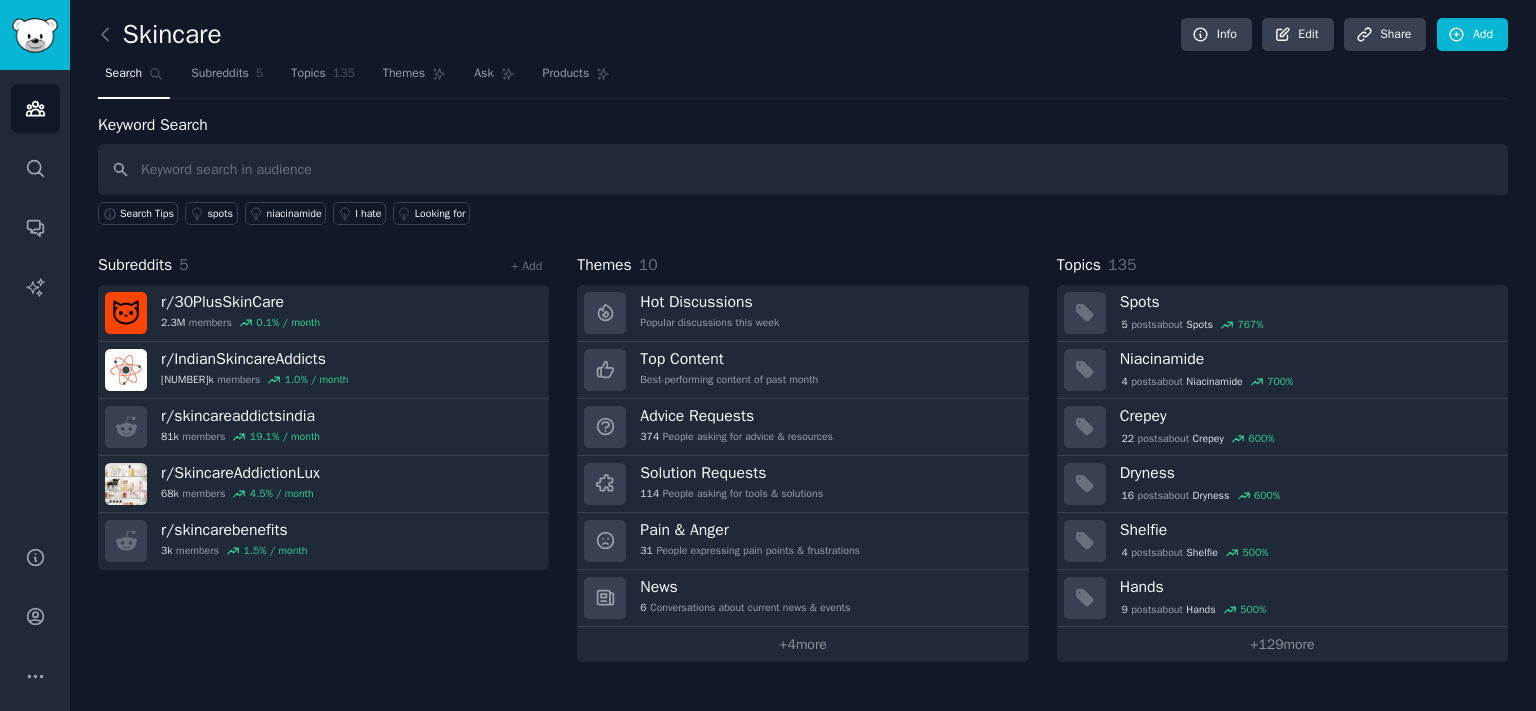 drag, startPoint x: 473, startPoint y: 79, endPoint x: 508, endPoint y: 109, distance: 46.09772 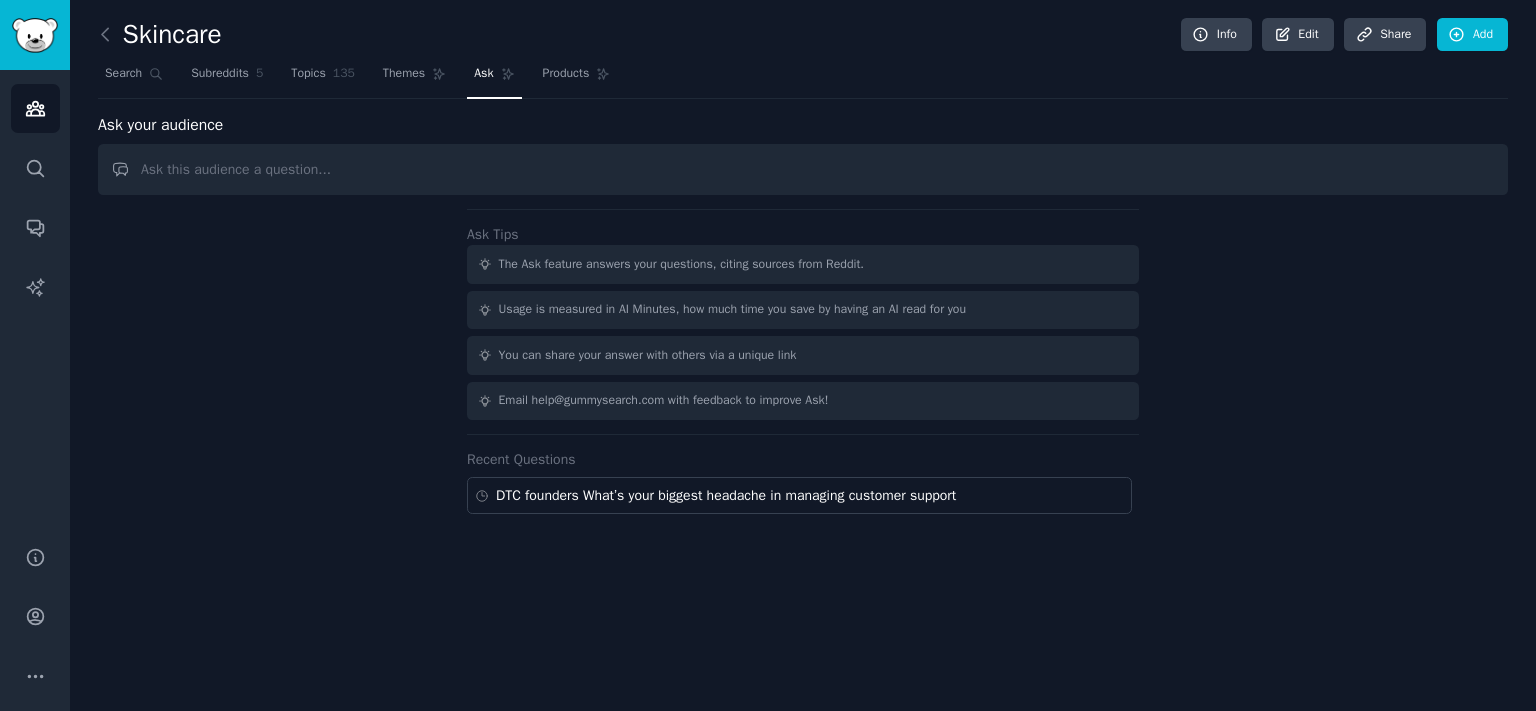drag, startPoint x: 334, startPoint y: 150, endPoint x: 490, endPoint y: 254, distance: 187.48866 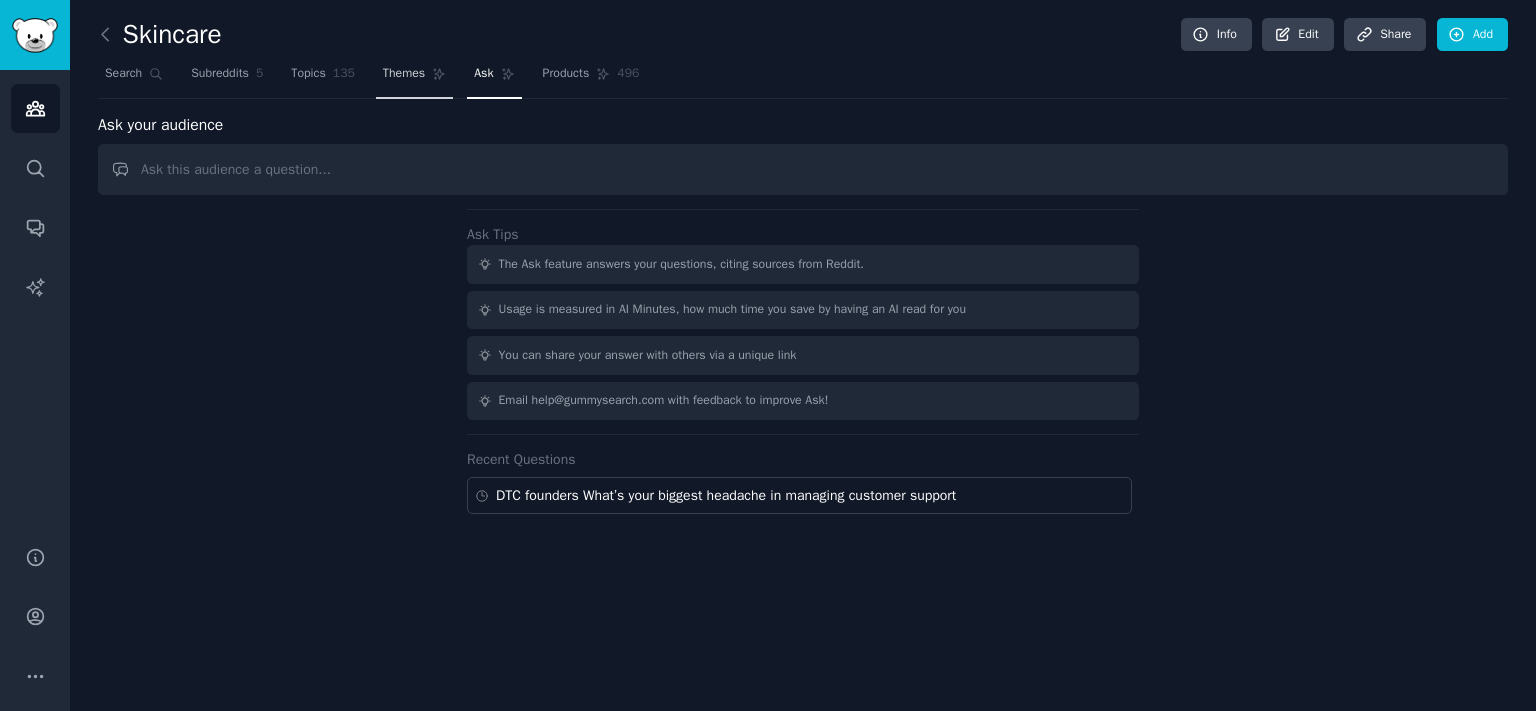 click on "Themes" at bounding box center (404, 74) 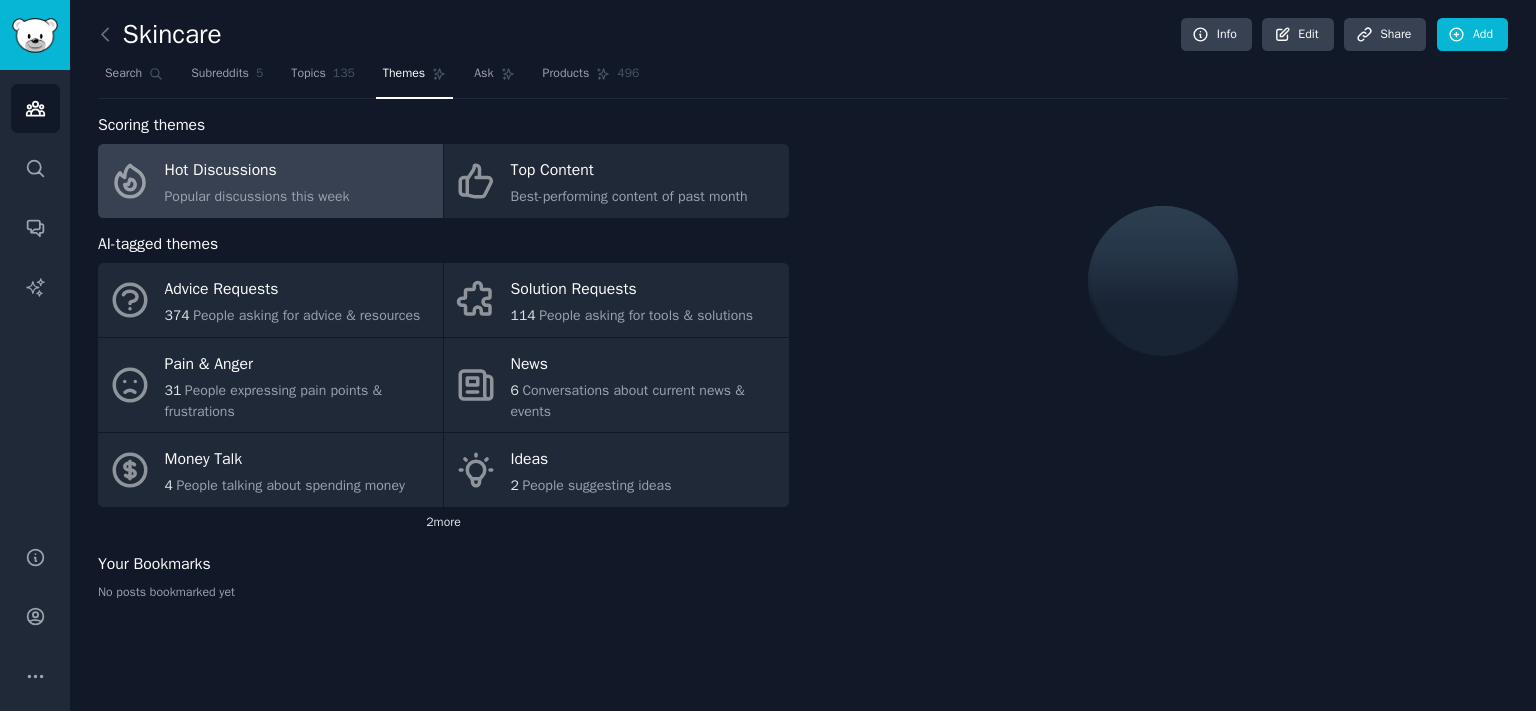 click on "2  more" 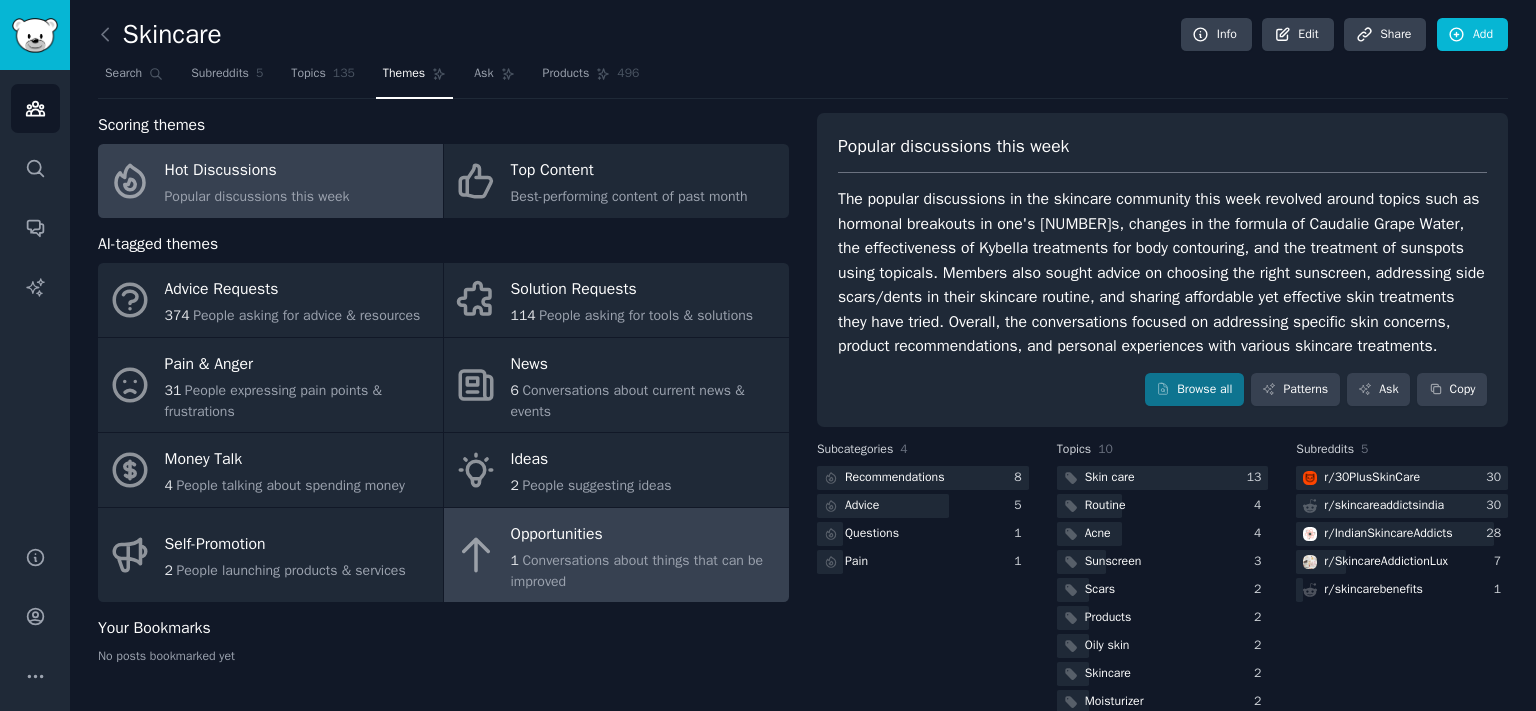 click on "1 Conversations about things that can be improved" at bounding box center [645, 571] 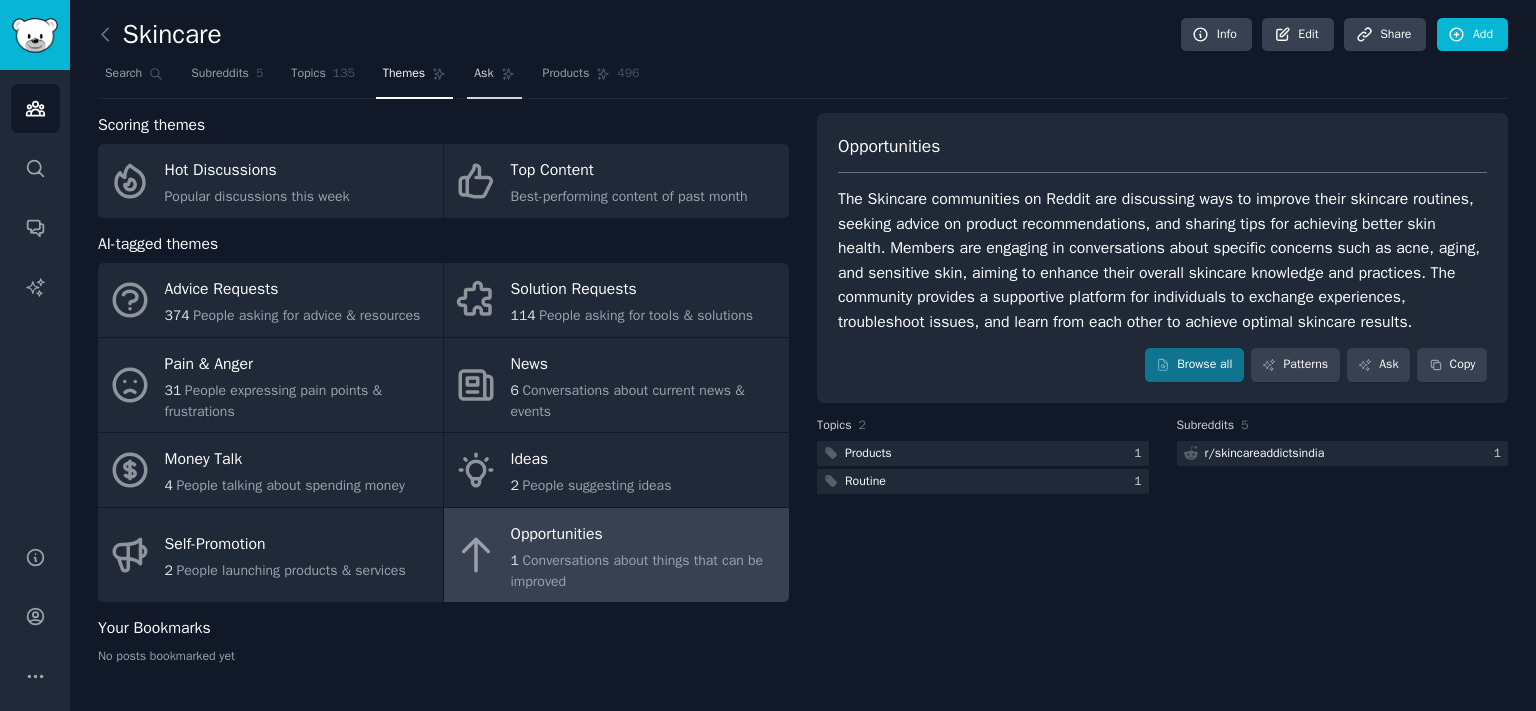 click on "Ask" at bounding box center [494, 78] 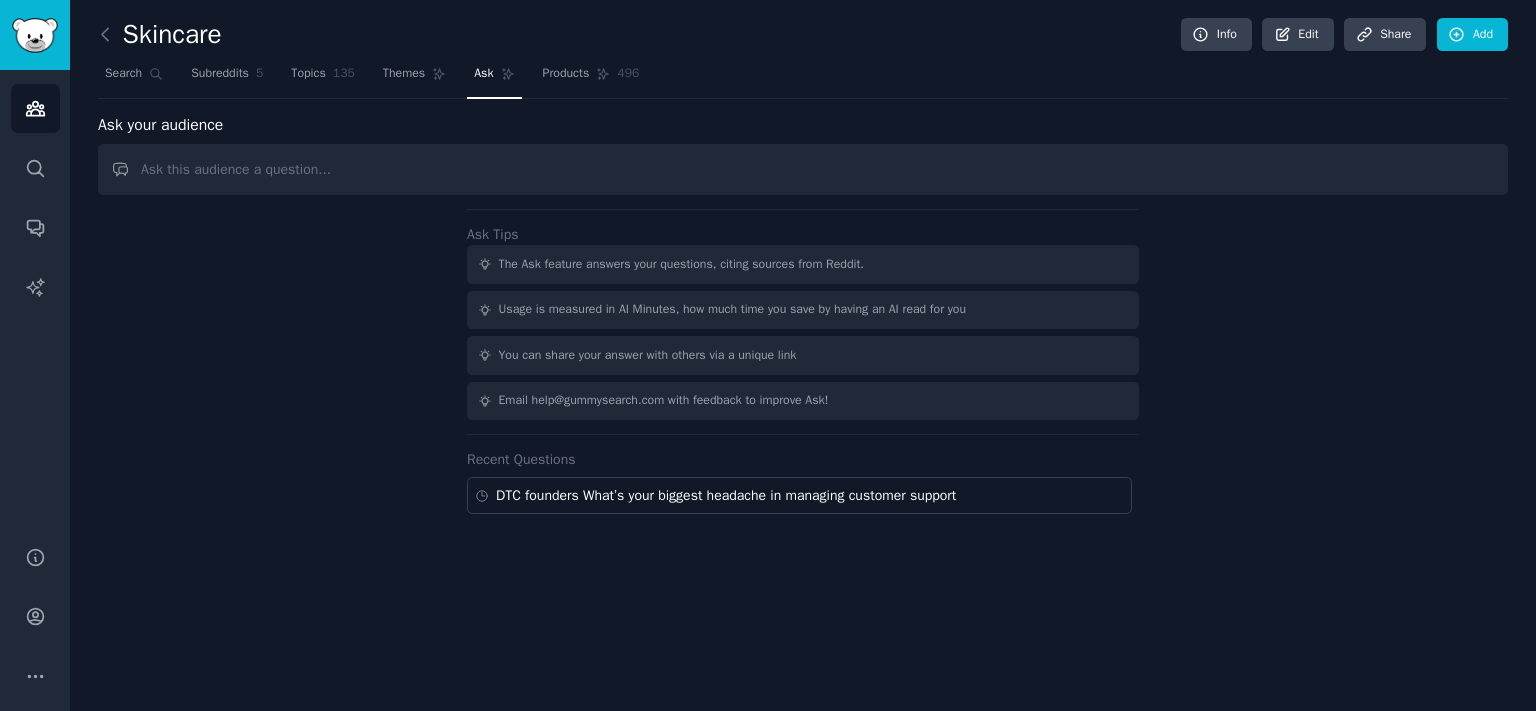 click at bounding box center (803, 169) 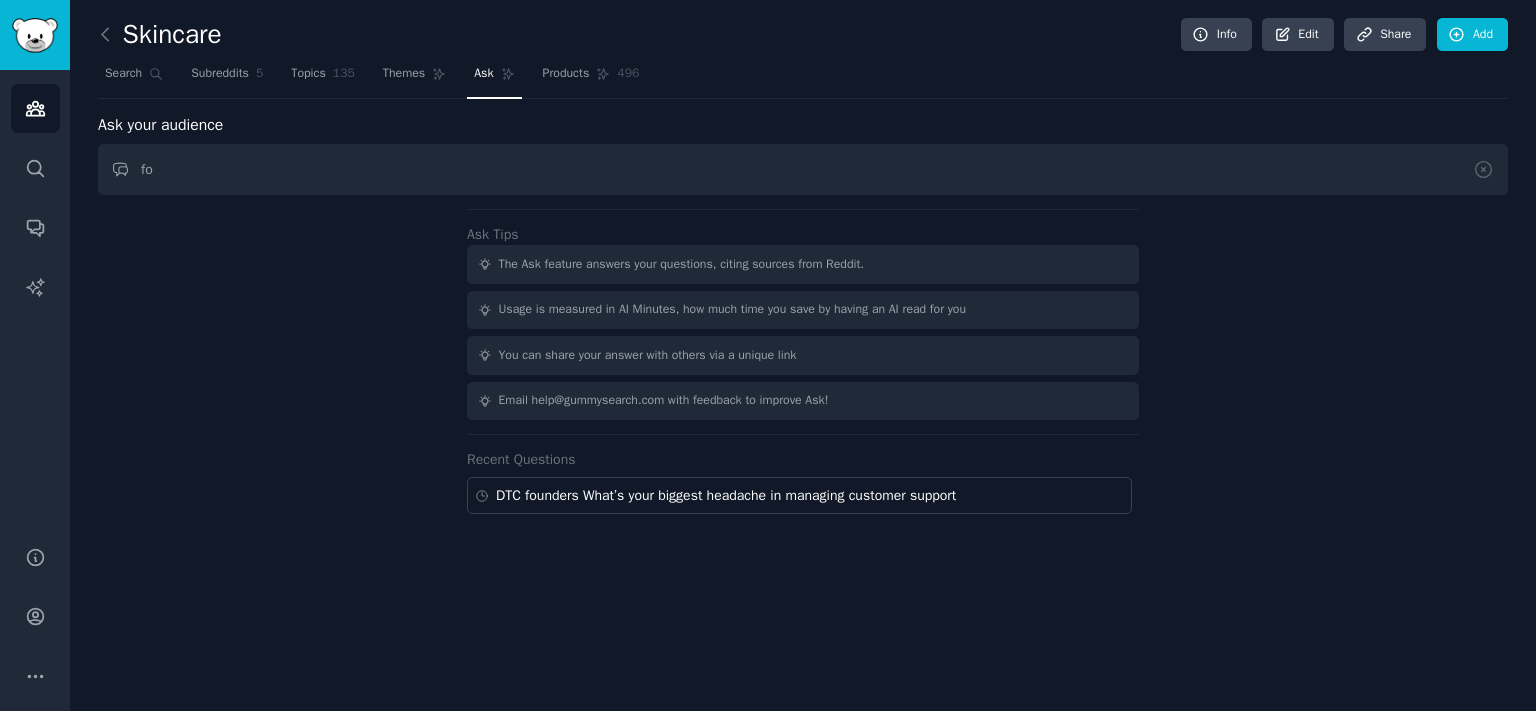 type on "f" 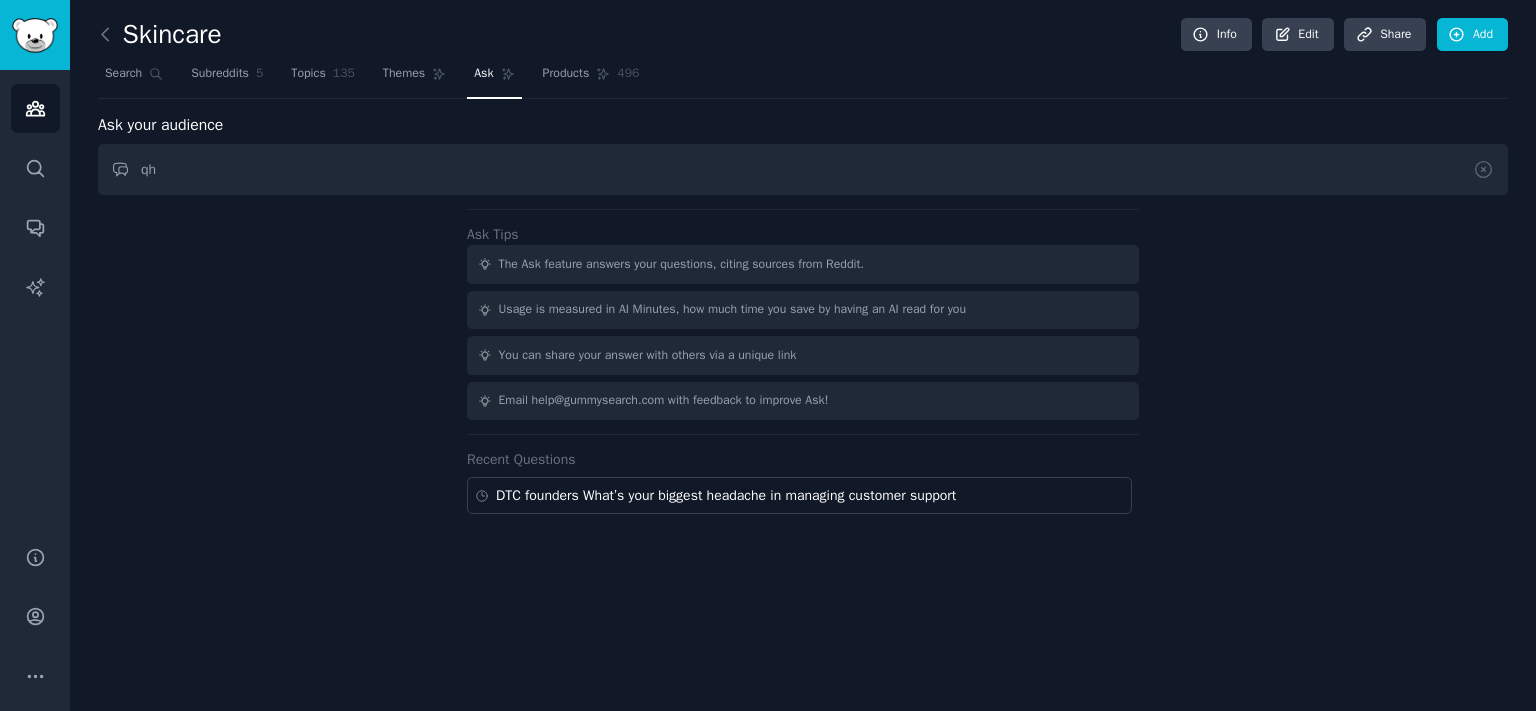 type on "q" 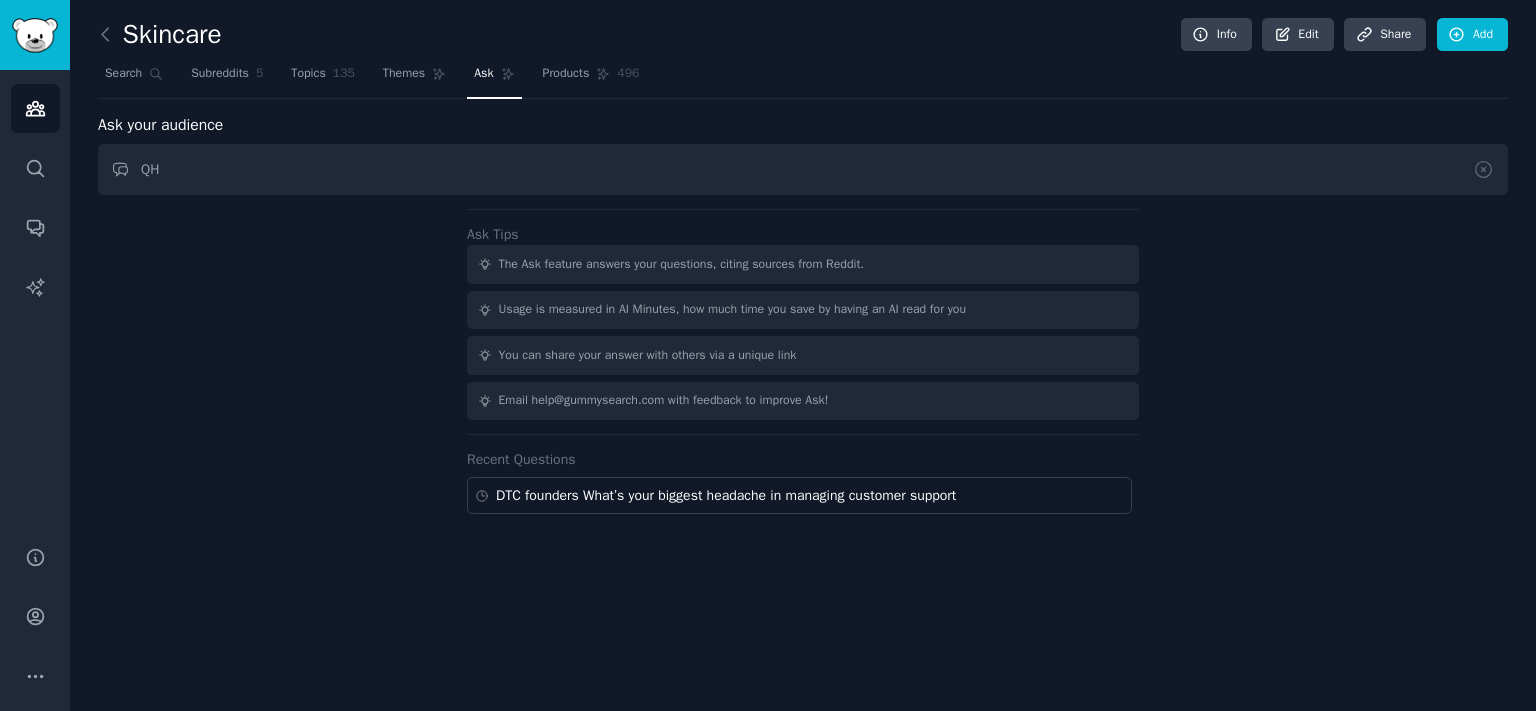 type on "Q" 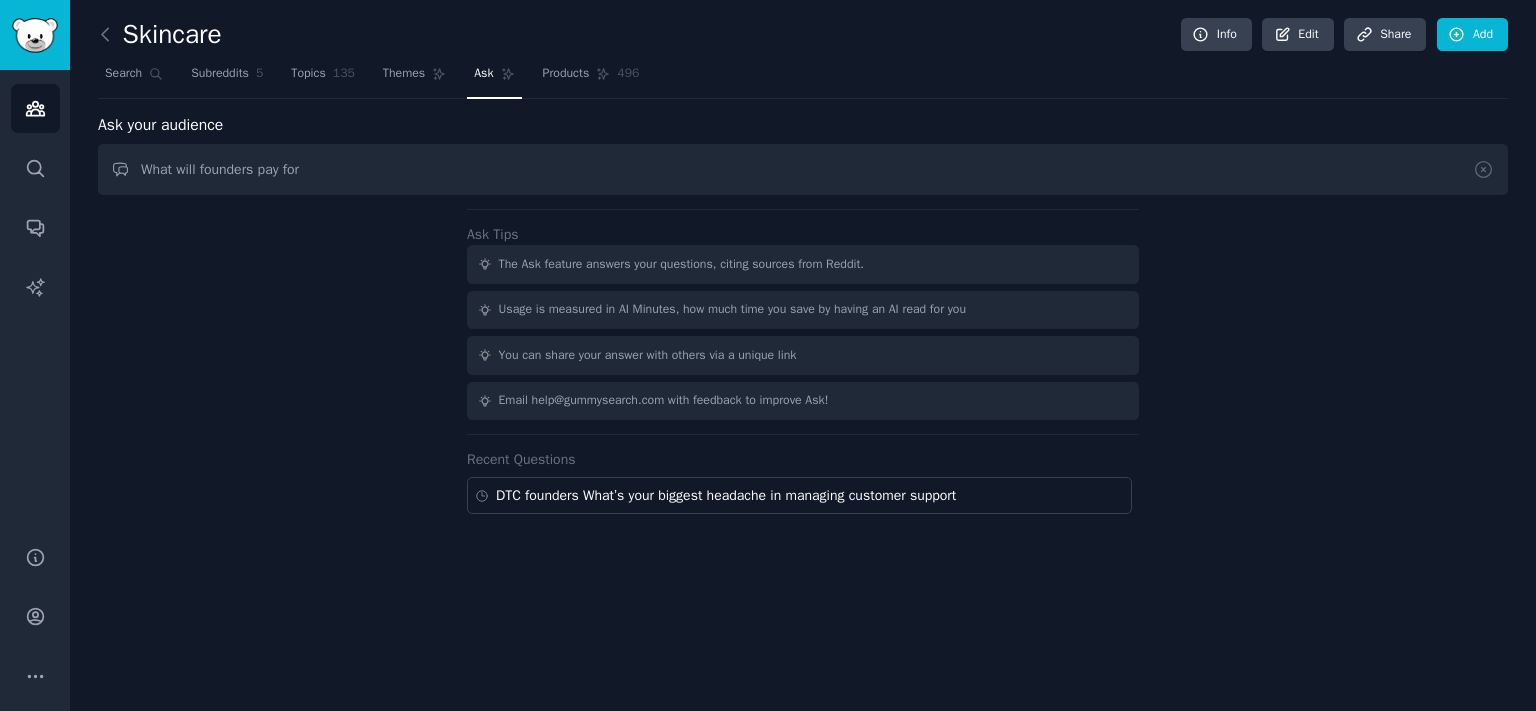 type on "What will founders pay for" 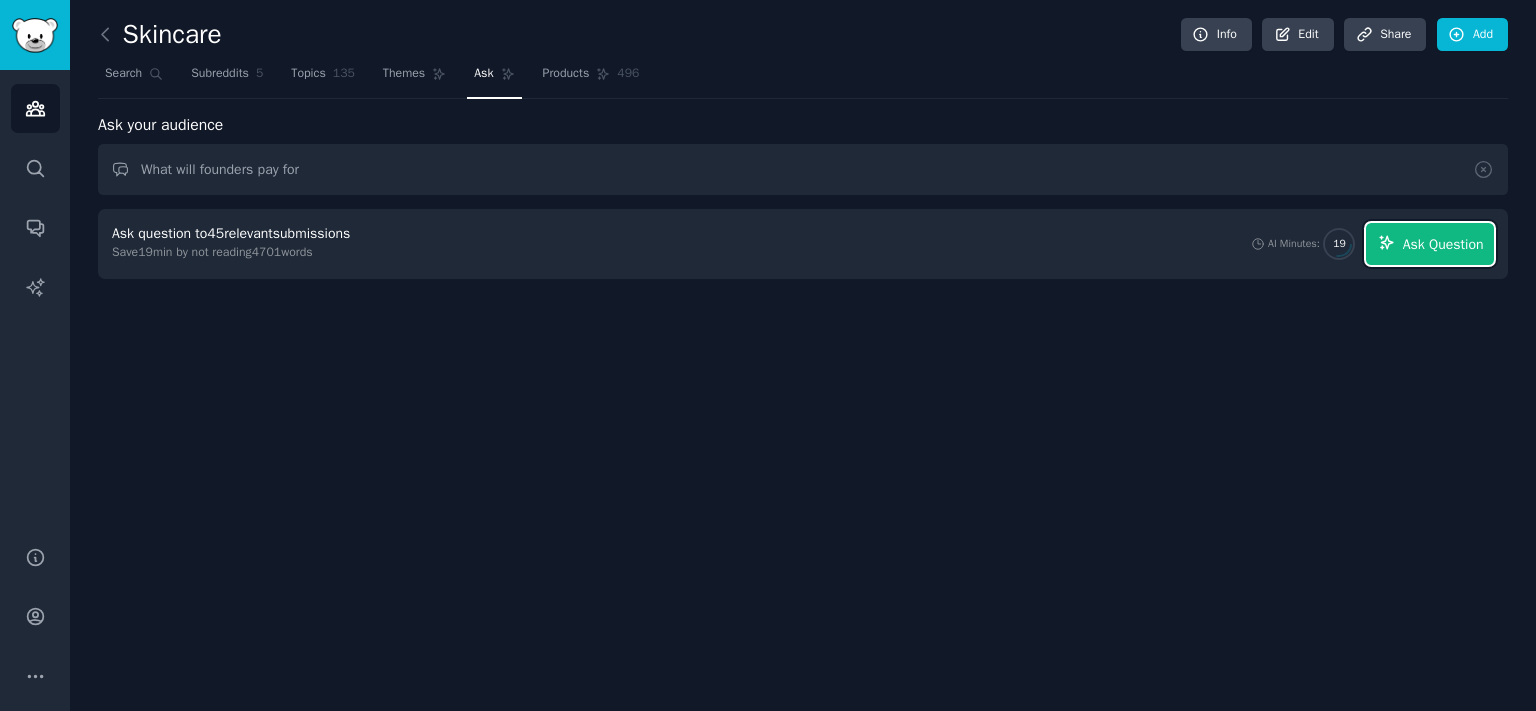 click 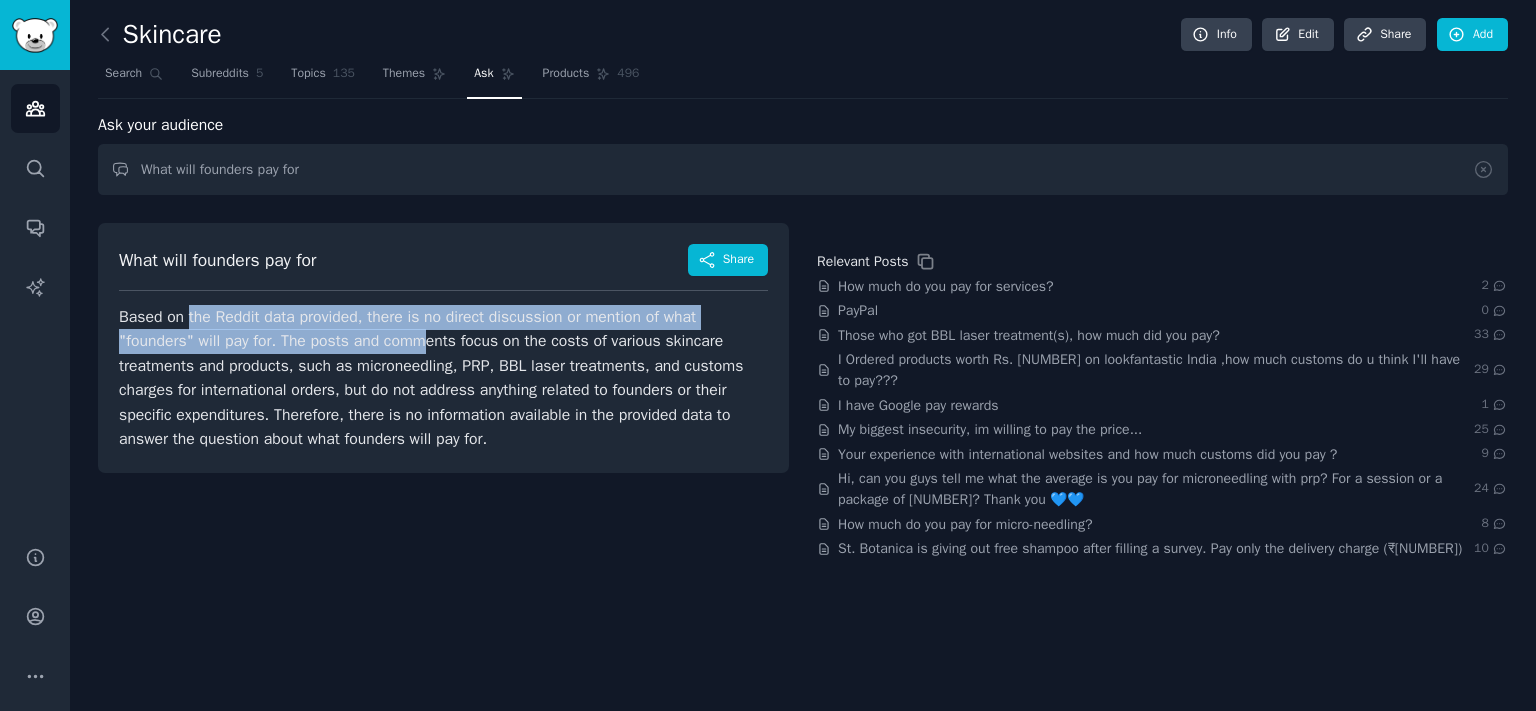 drag, startPoint x: 395, startPoint y: 329, endPoint x: 525, endPoint y: 329, distance: 130 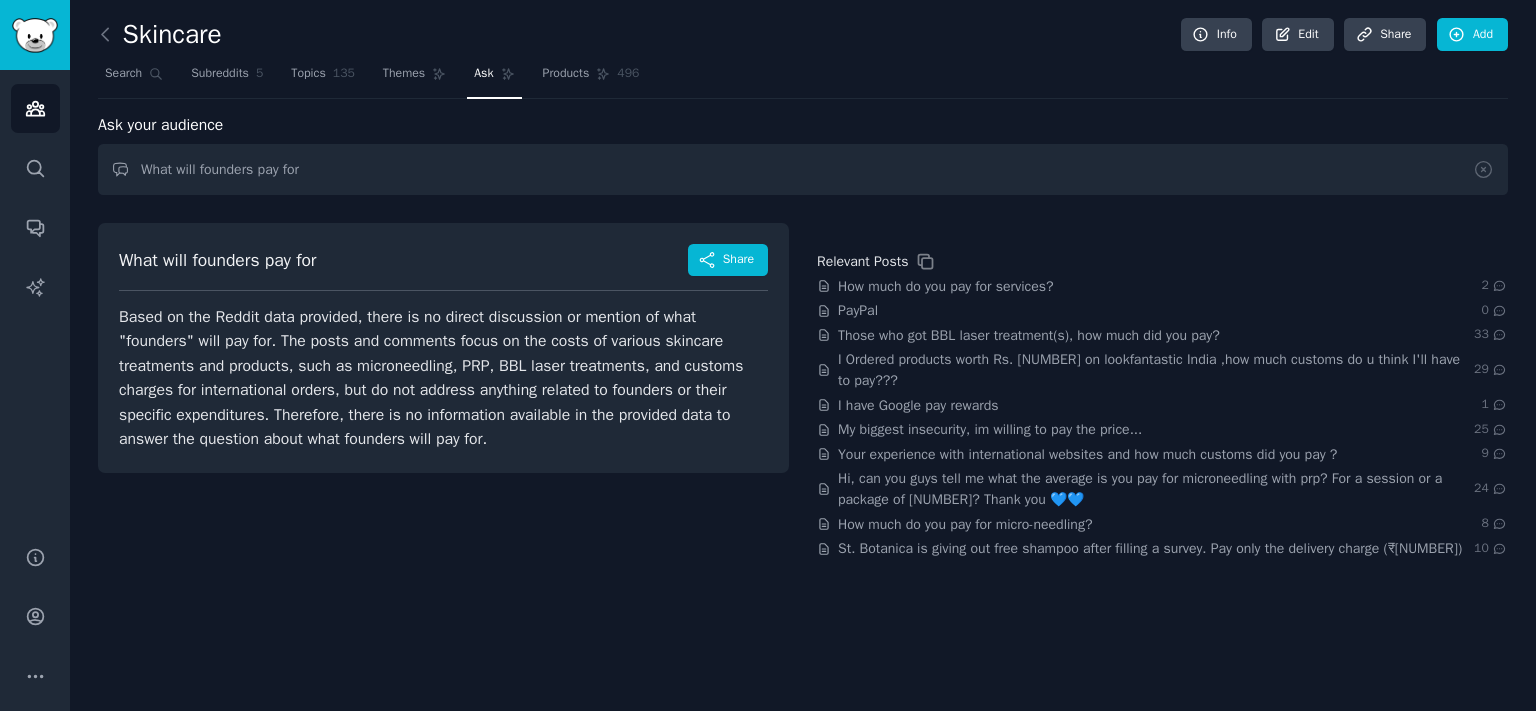 click on "Based on the Reddit data provided, there is no direct discussion or mention of what "founders" will pay for. The posts and comments focus on the costs of various skincare treatments and products, such as microneedling, PRP, BBL laser treatments, and customs charges for international orders, but do not address anything related to founders or their specific expenditures. Therefore, there is no information available in the provided data to answer the question about what founders will pay for." at bounding box center [443, 378] 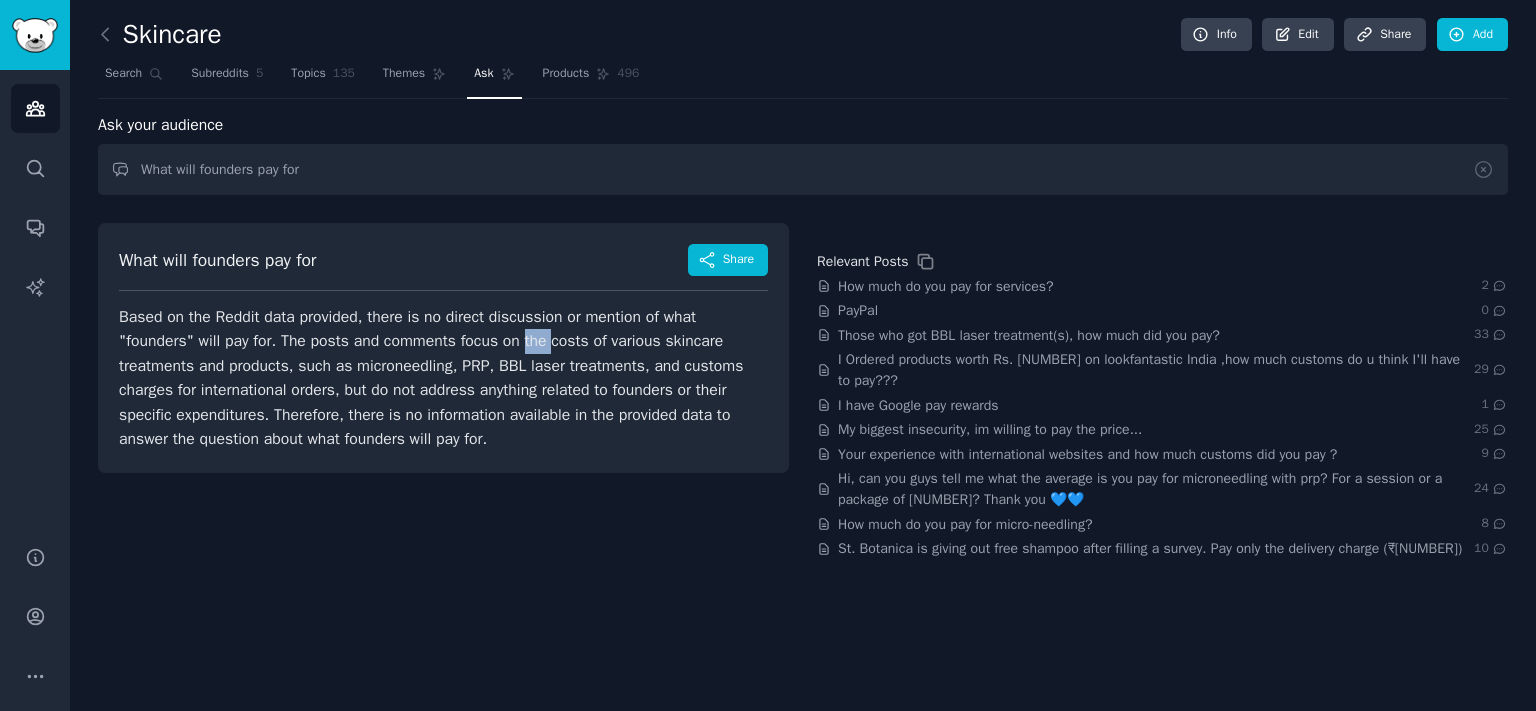click on "Based on the Reddit data provided, there is no direct discussion or mention of what "founders" will pay for. The posts and comments focus on the costs of various skincare treatments and products, such as microneedling, PRP, BBL laser treatments, and customs charges for international orders, but do not address anything related to founders or their specific expenditures. Therefore, there is no information available in the provided data to answer the question about what founders will pay for." at bounding box center [443, 378] 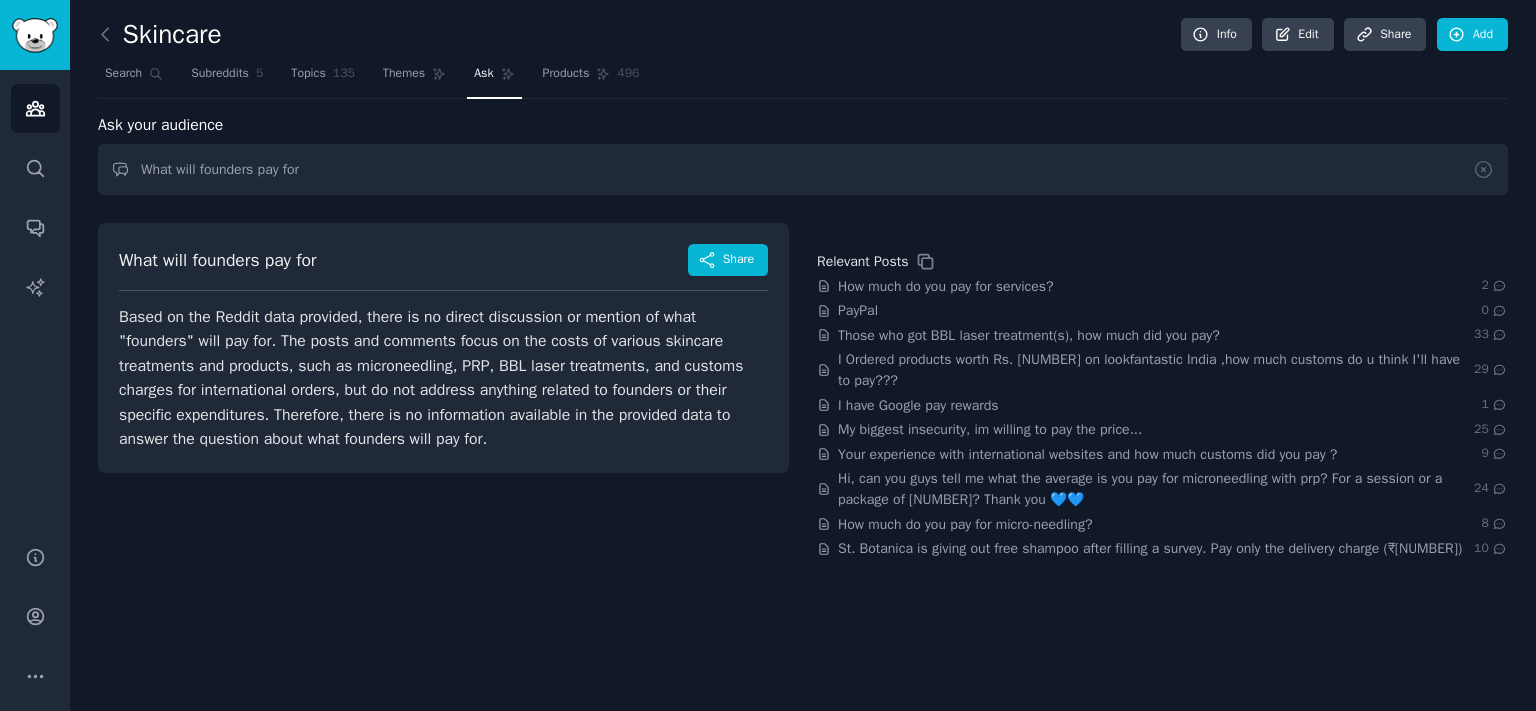 click on "Based on the Reddit data provided, there is no direct discussion or mention of what "founders" will pay for. The posts and comments focus on the costs of various skincare treatments and products, such as microneedling, PRP, BBL laser treatments, and customs charges for international orders, but do not address anything related to founders or their specific expenditures. Therefore, there is no information available in the provided data to answer the question about what founders will pay for." at bounding box center [443, 378] 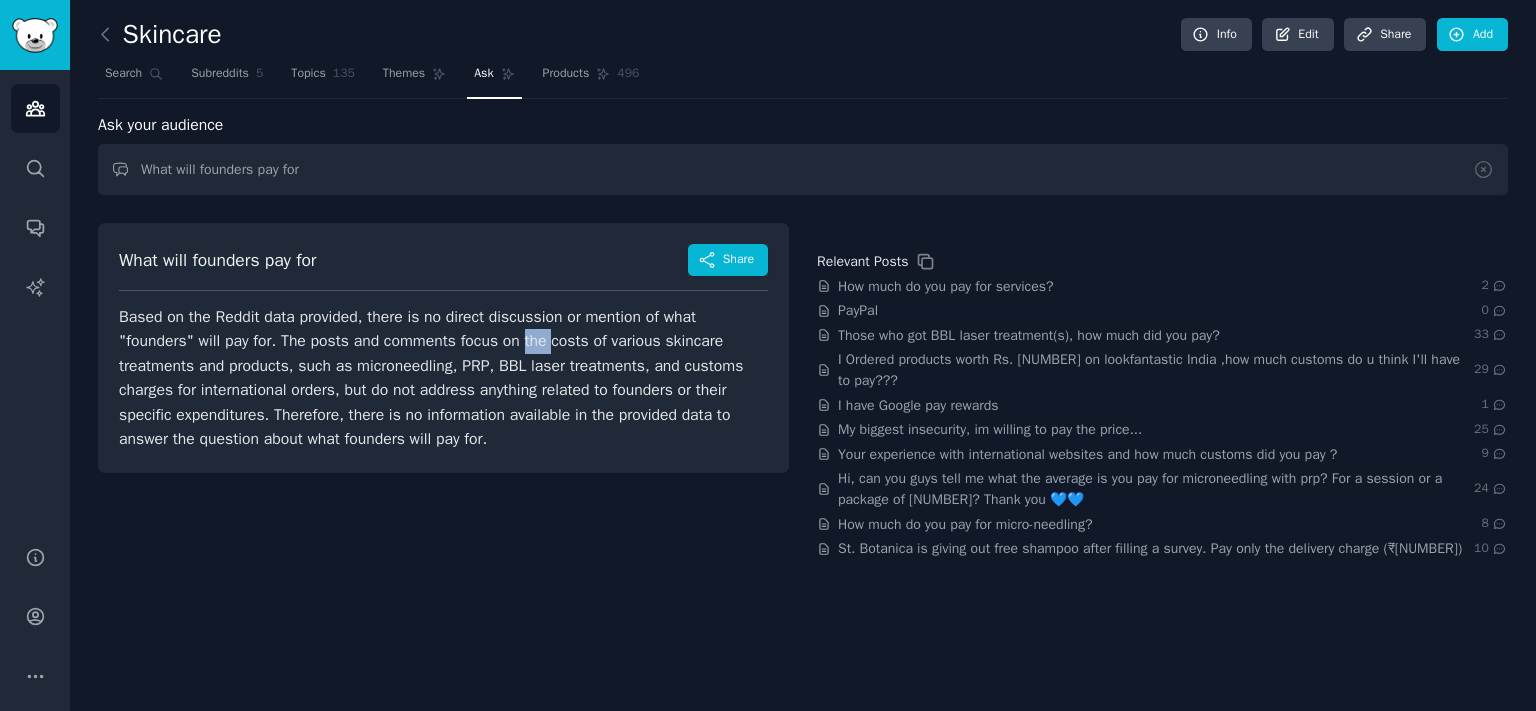 click on "Based on the Reddit data provided, there is no direct discussion or mention of what "founders" will pay for. The posts and comments focus on the costs of various skincare treatments and products, such as microneedling, PRP, BBL laser treatments, and customs charges for international orders, but do not address anything related to founders or their specific expenditures. Therefore, there is no information available in the provided data to answer the question about what founders will pay for." at bounding box center [443, 378] 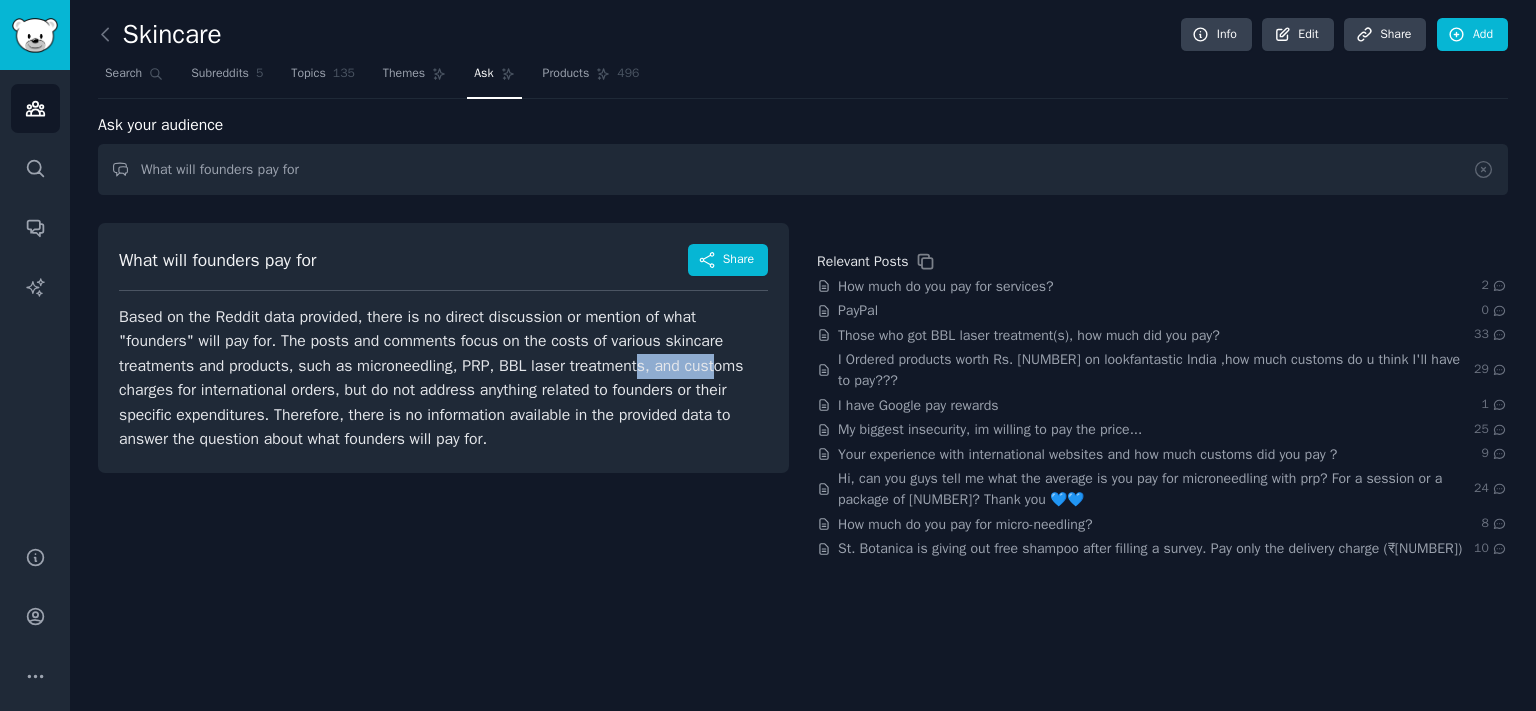 drag, startPoint x: 630, startPoint y: 369, endPoint x: 678, endPoint y: 375, distance: 48.373547 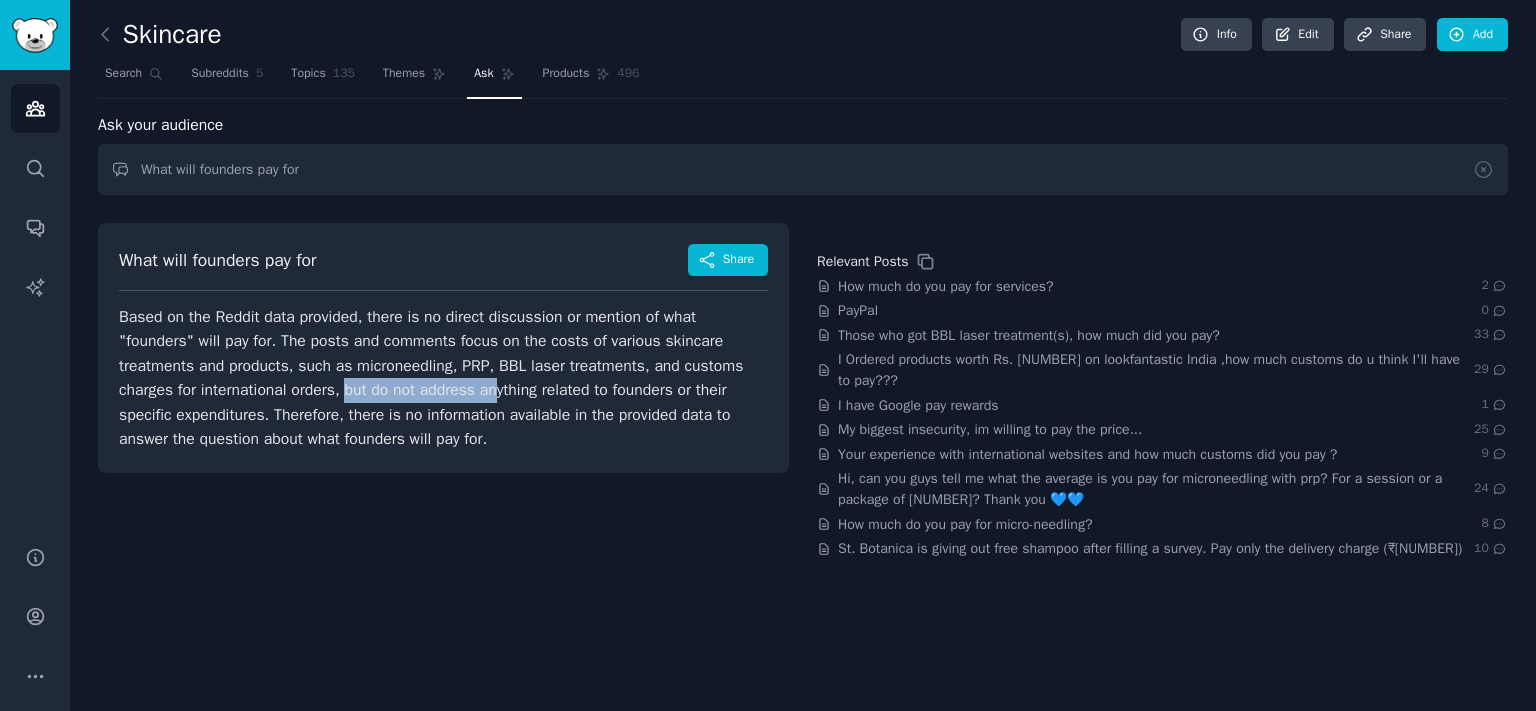 drag, startPoint x: 378, startPoint y: 382, endPoint x: 534, endPoint y: 385, distance: 156.02884 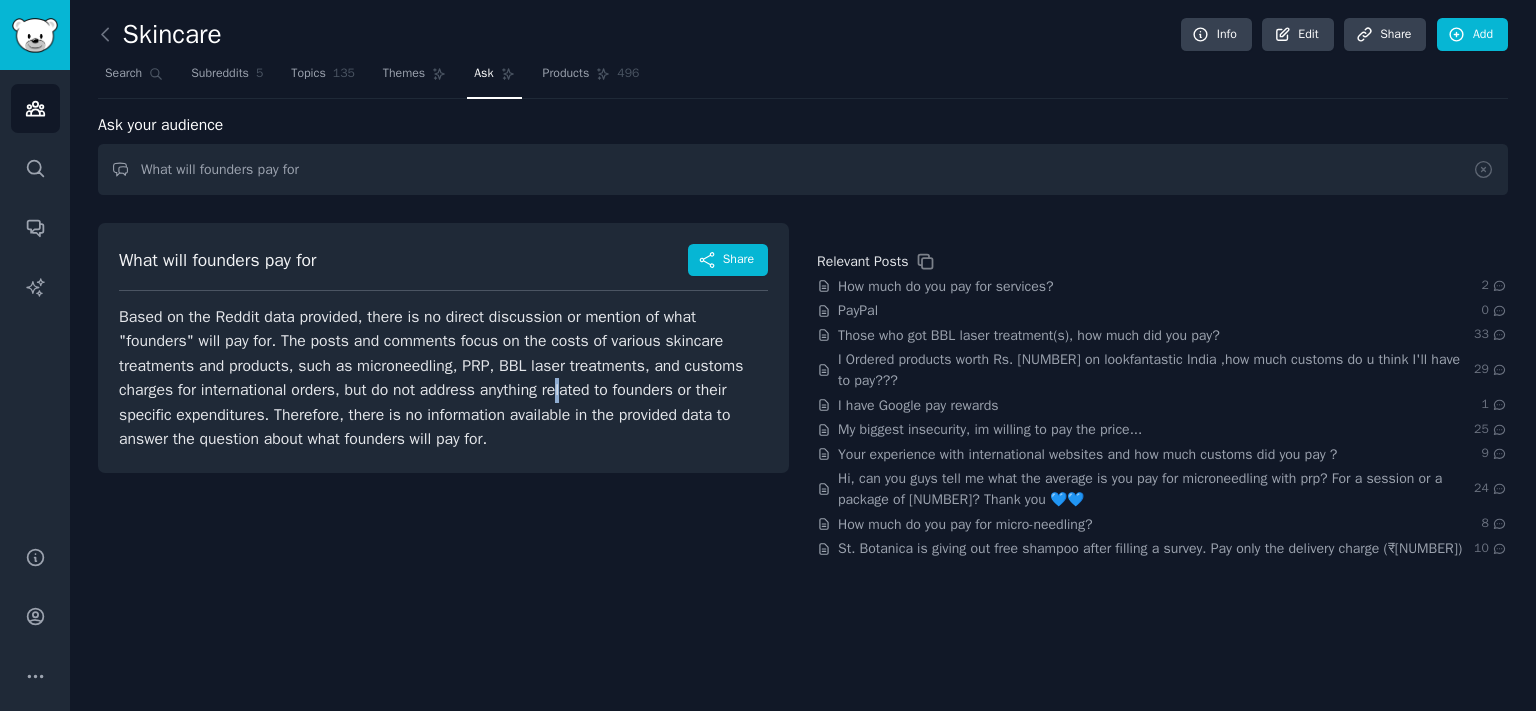click on "Based on the Reddit data provided, there is no direct discussion or mention of what "founders" will pay for. The posts and comments focus on the costs of various skincare treatments and products, such as microneedling, PRP, BBL laser treatments, and customs charges for international orders, but do not address anything related to founders or their specific expenditures. Therefore, there is no information available in the provided data to answer the question about what founders will pay for." at bounding box center (431, 378) 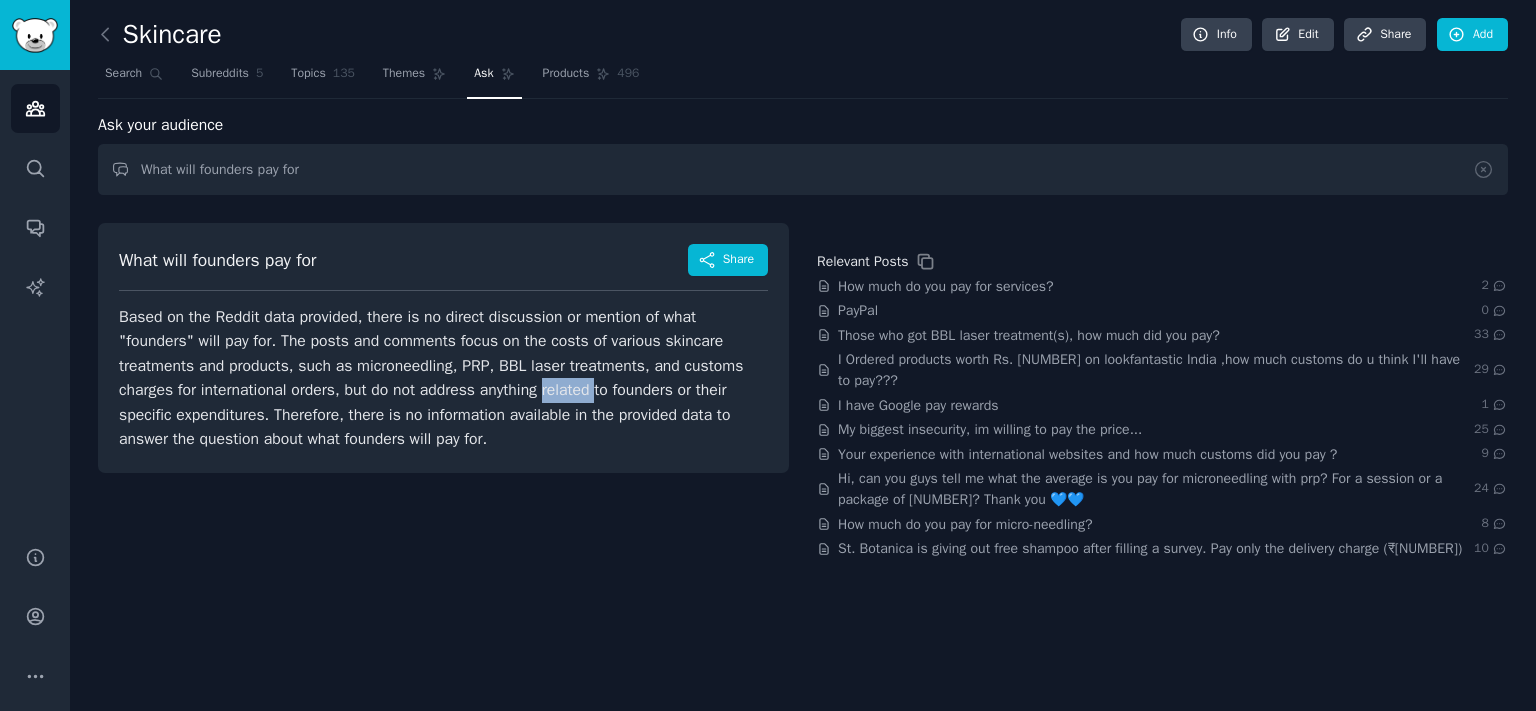 click on "Based on the Reddit data provided, there is no direct discussion or mention of what "founders" will pay for. The posts and comments focus on the costs of various skincare treatments and products, such as microneedling, PRP, BBL laser treatments, and customs charges for international orders, but do not address anything related to founders or their specific expenditures. Therefore, there is no information available in the provided data to answer the question about what founders will pay for." at bounding box center (431, 378) 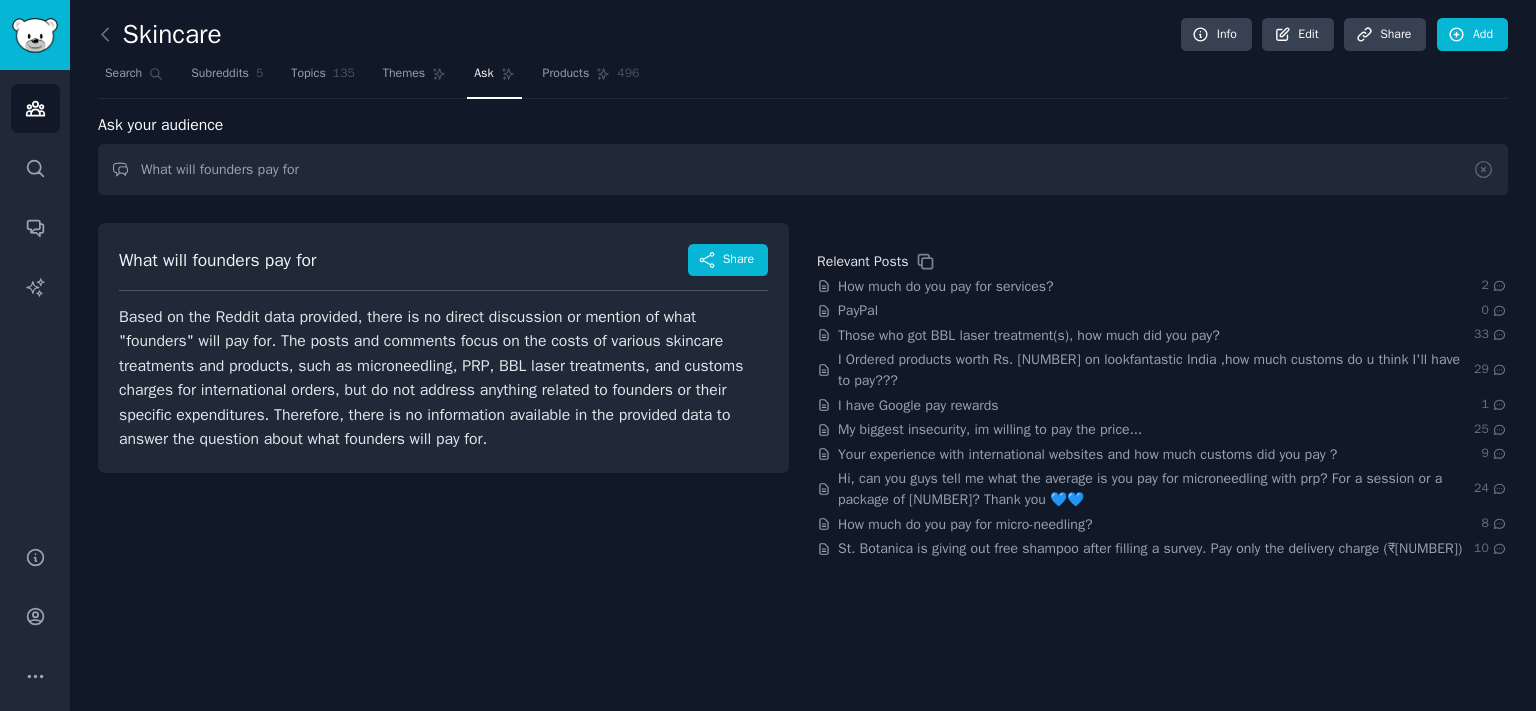 click on "Based on the Reddit data provided, there is no direct discussion or mention of what "founders" will pay for. The posts and comments focus on the costs of various skincare treatments and products, such as microneedling, PRP, BBL laser treatments, and customs charges for international orders, but do not address anything related to founders or their specific expenditures. Therefore, there is no information available in the provided data to answer the question about what founders will pay for." at bounding box center (431, 378) 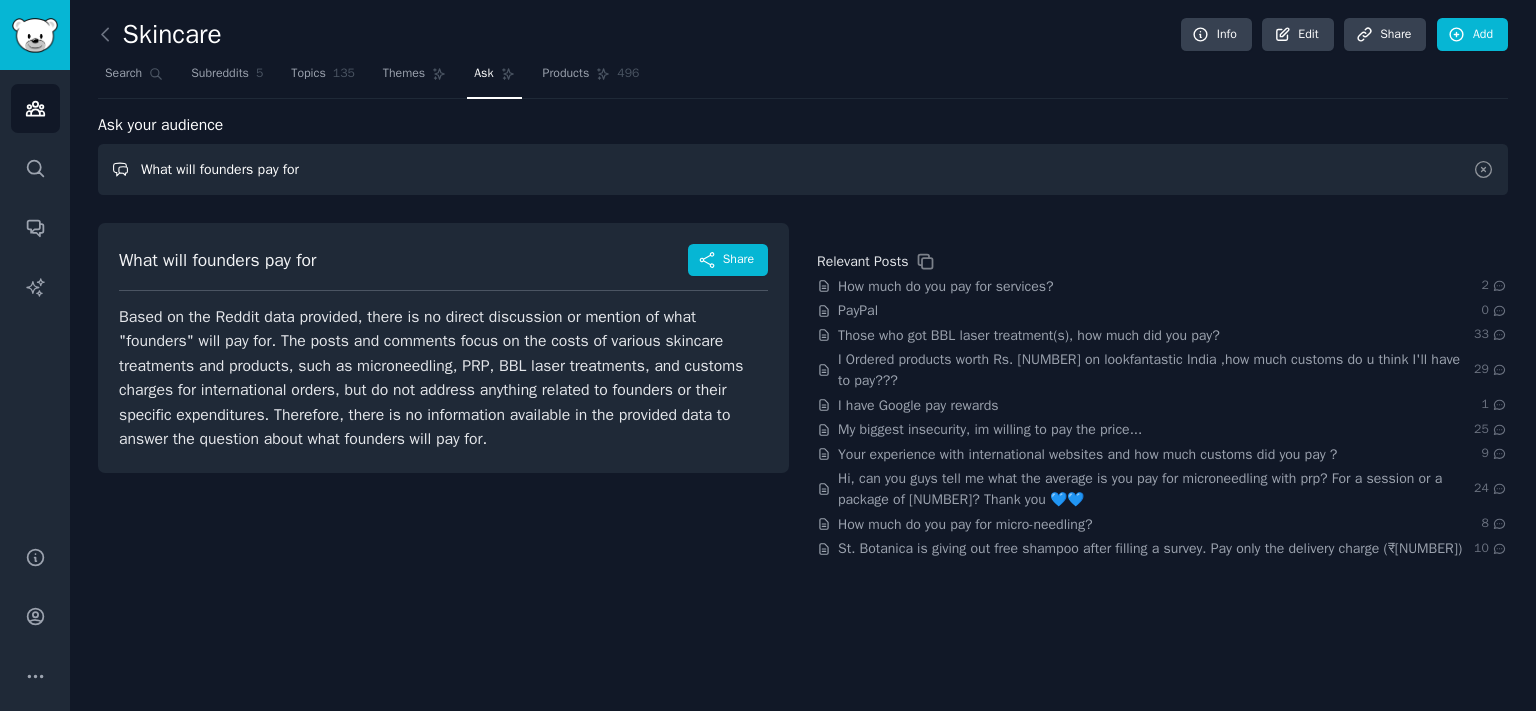 drag, startPoint x: 0, startPoint y: 182, endPoint x: 0, endPoint y: 166, distance: 16 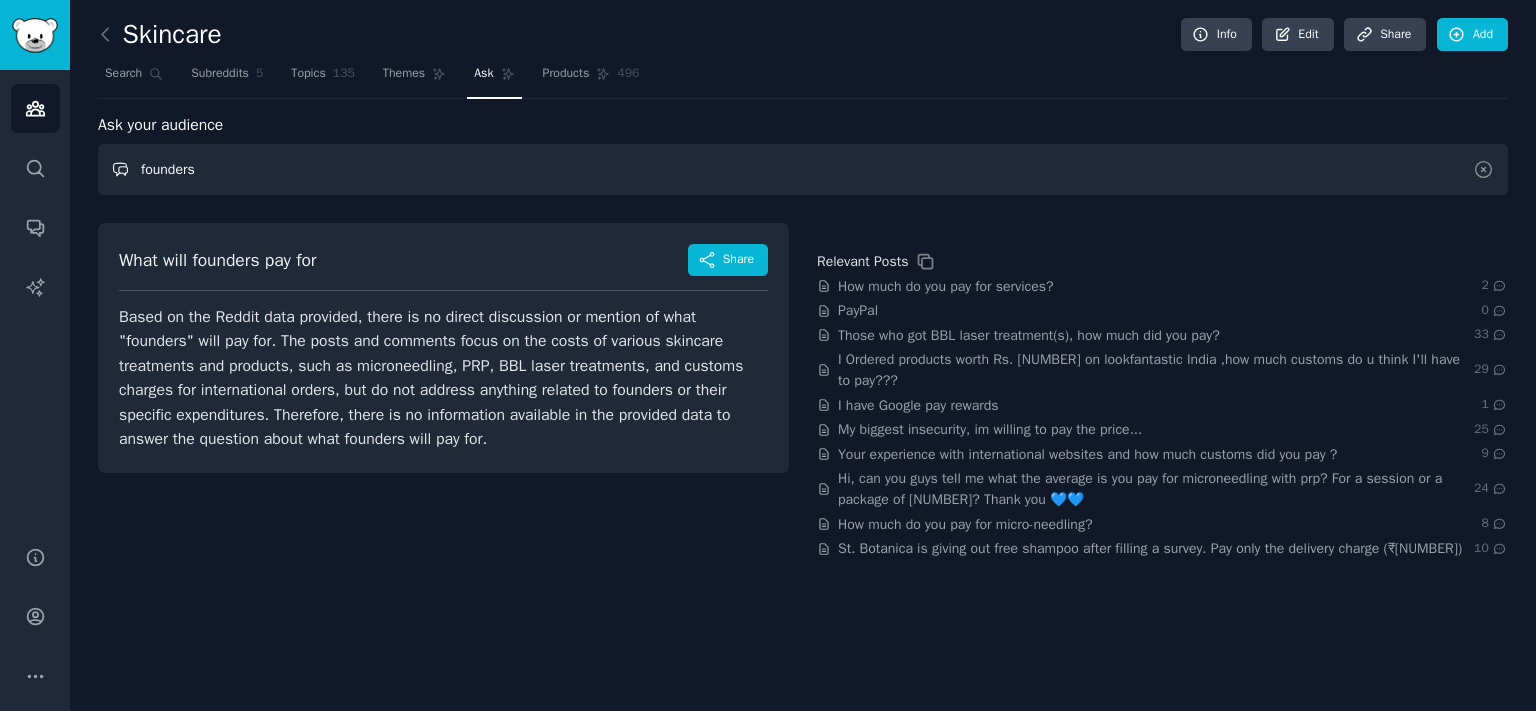 type on "founders" 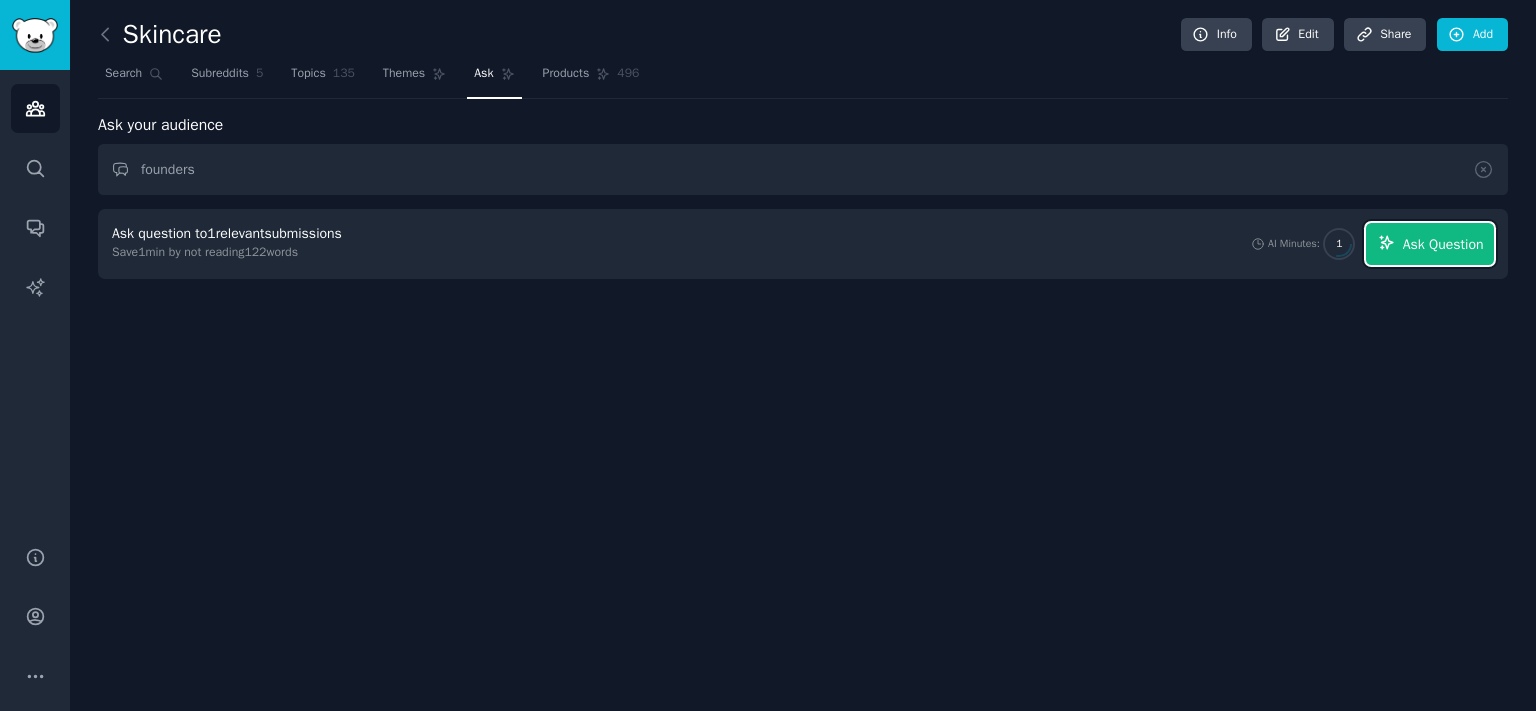 click on "Ask Question" at bounding box center (1443, 244) 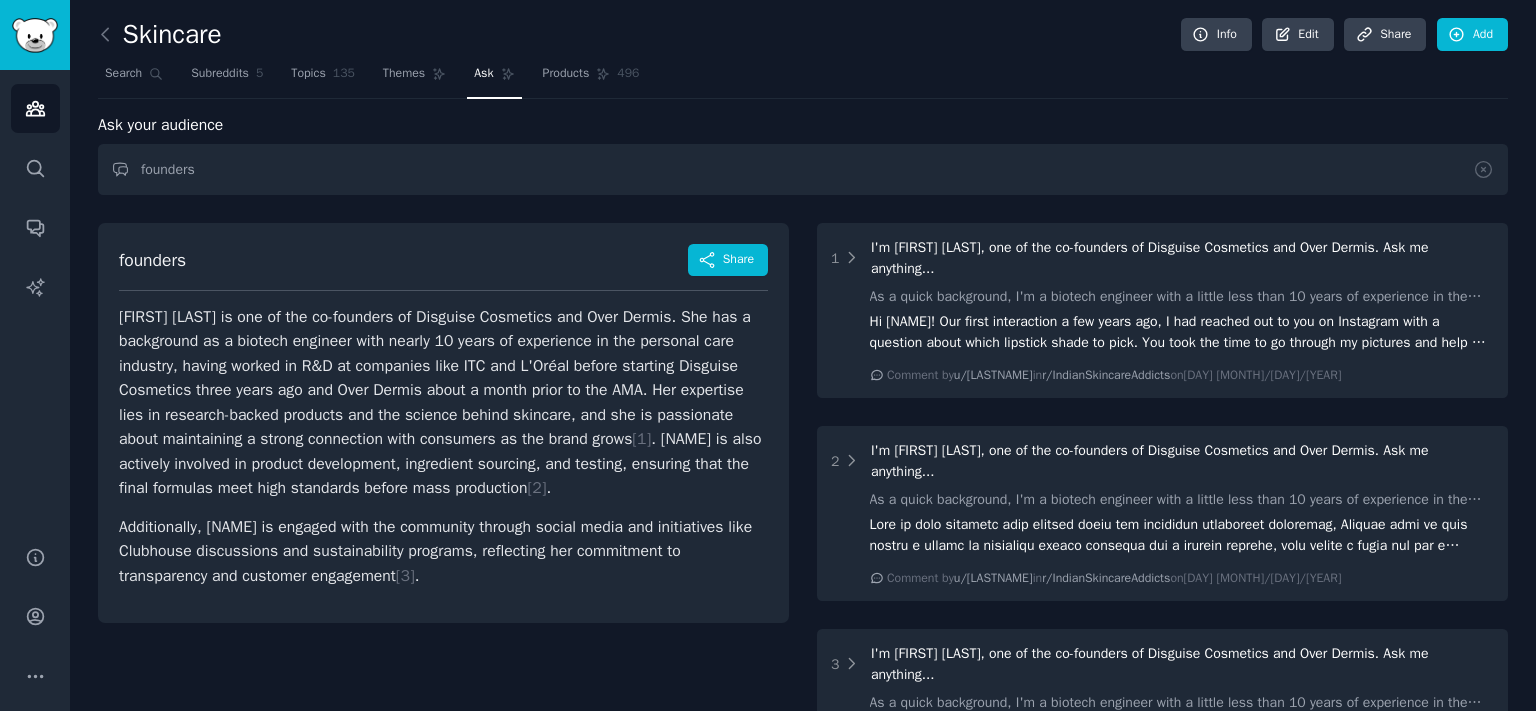 click at bounding box center [110, 35] 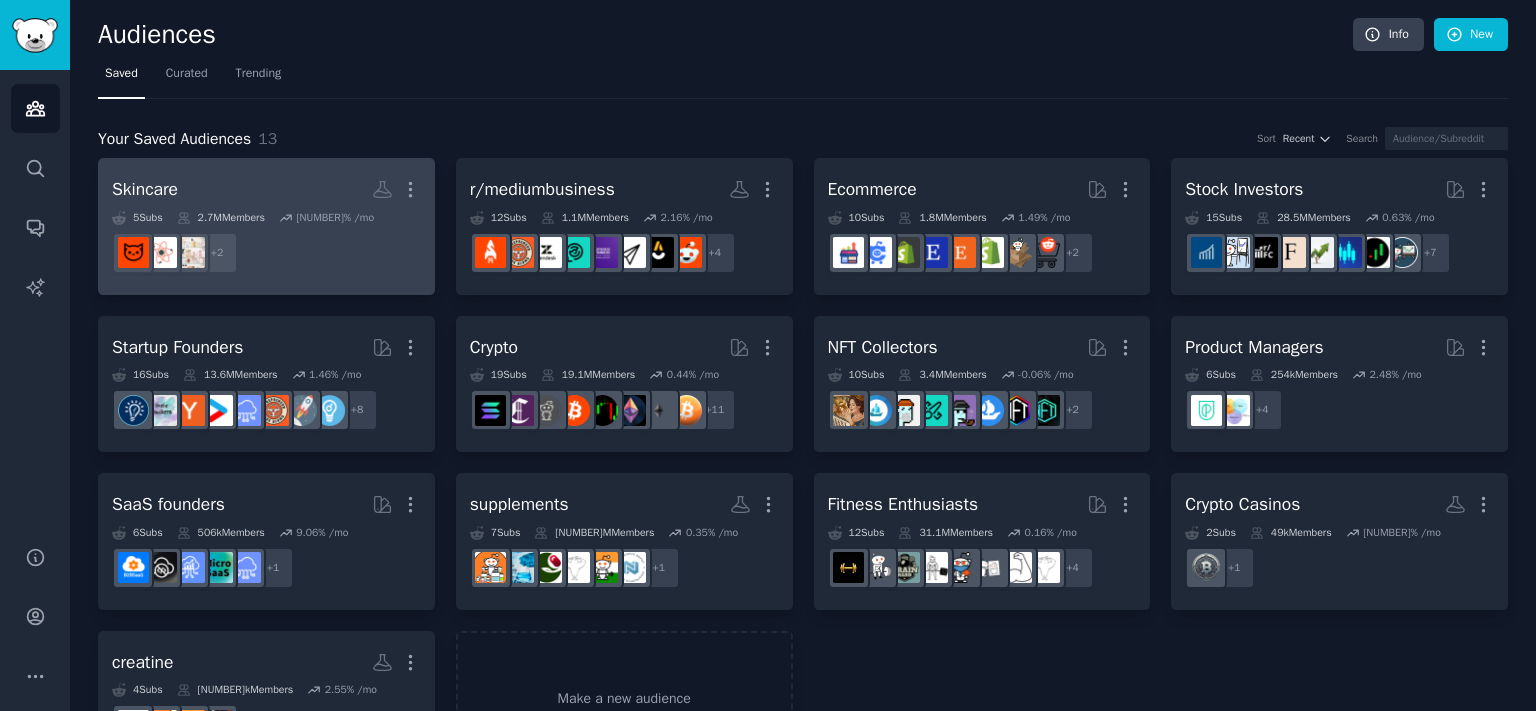 click on "+ 2" at bounding box center (266, 253) 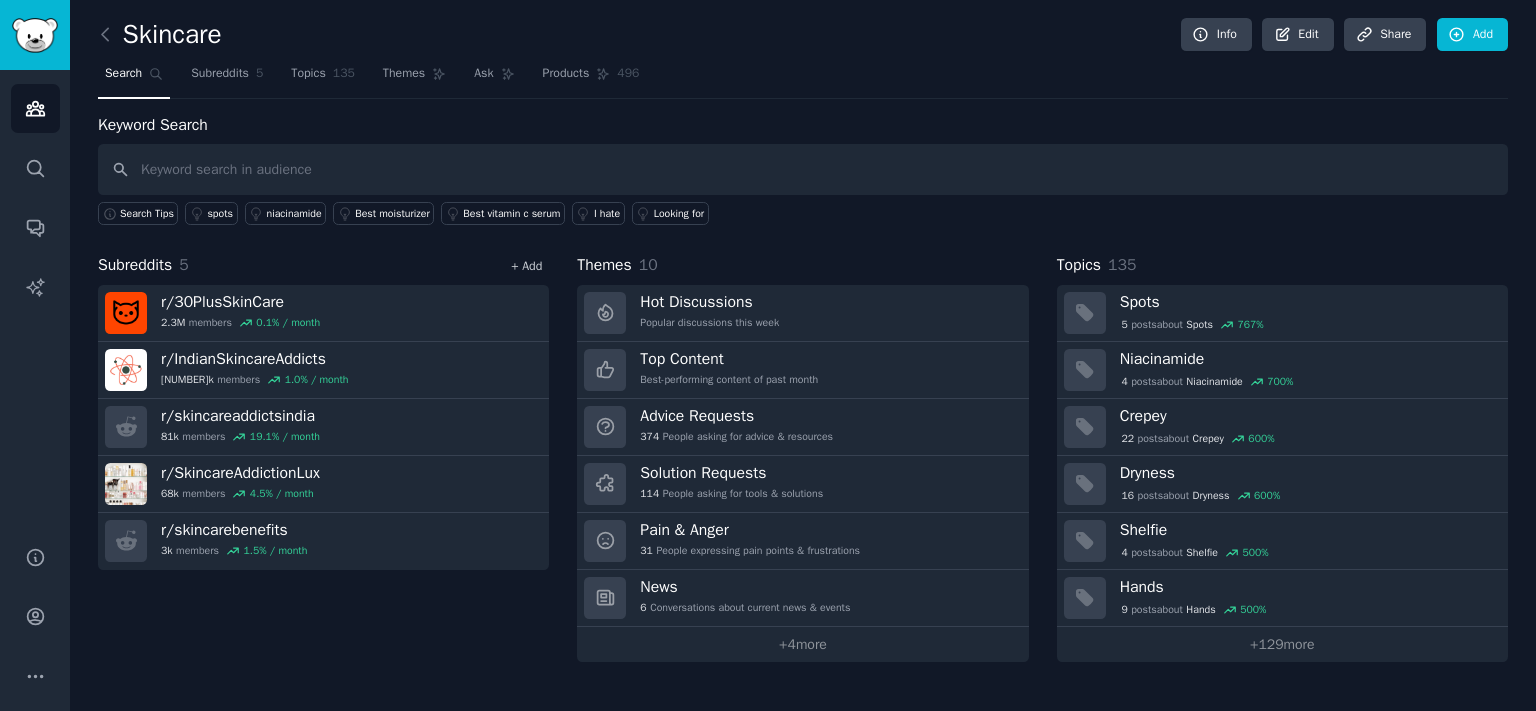 click on "+ Add" at bounding box center [526, 266] 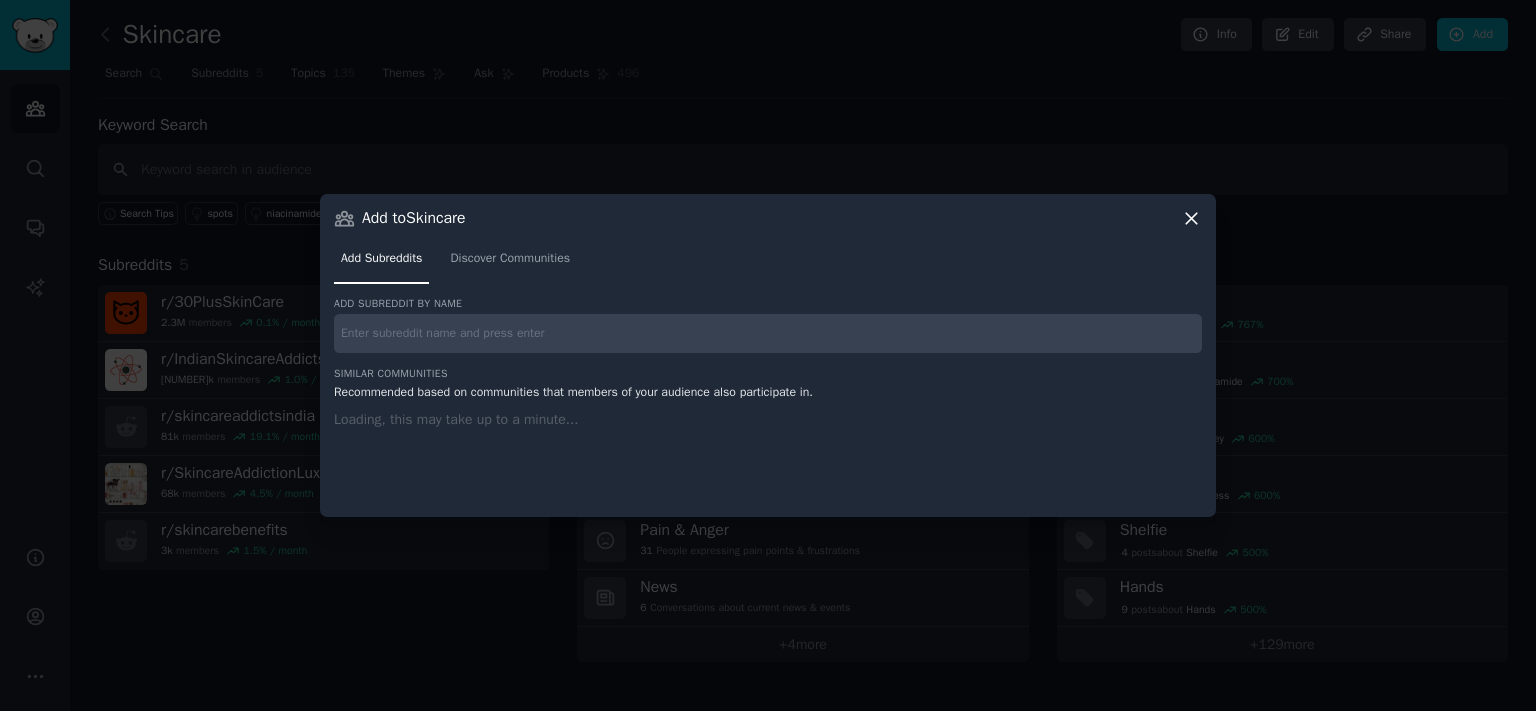 click at bounding box center (768, 333) 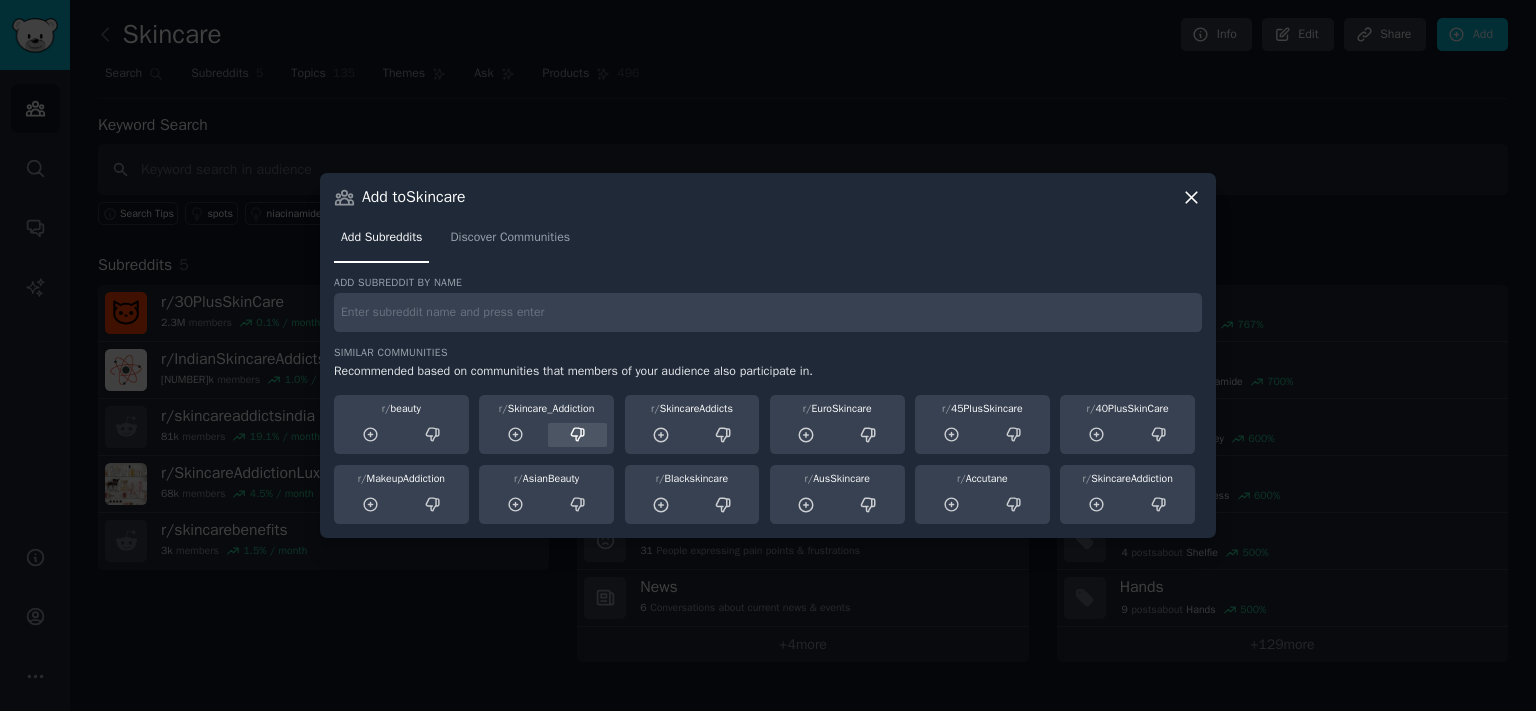 paste on "r/IndieHackers" 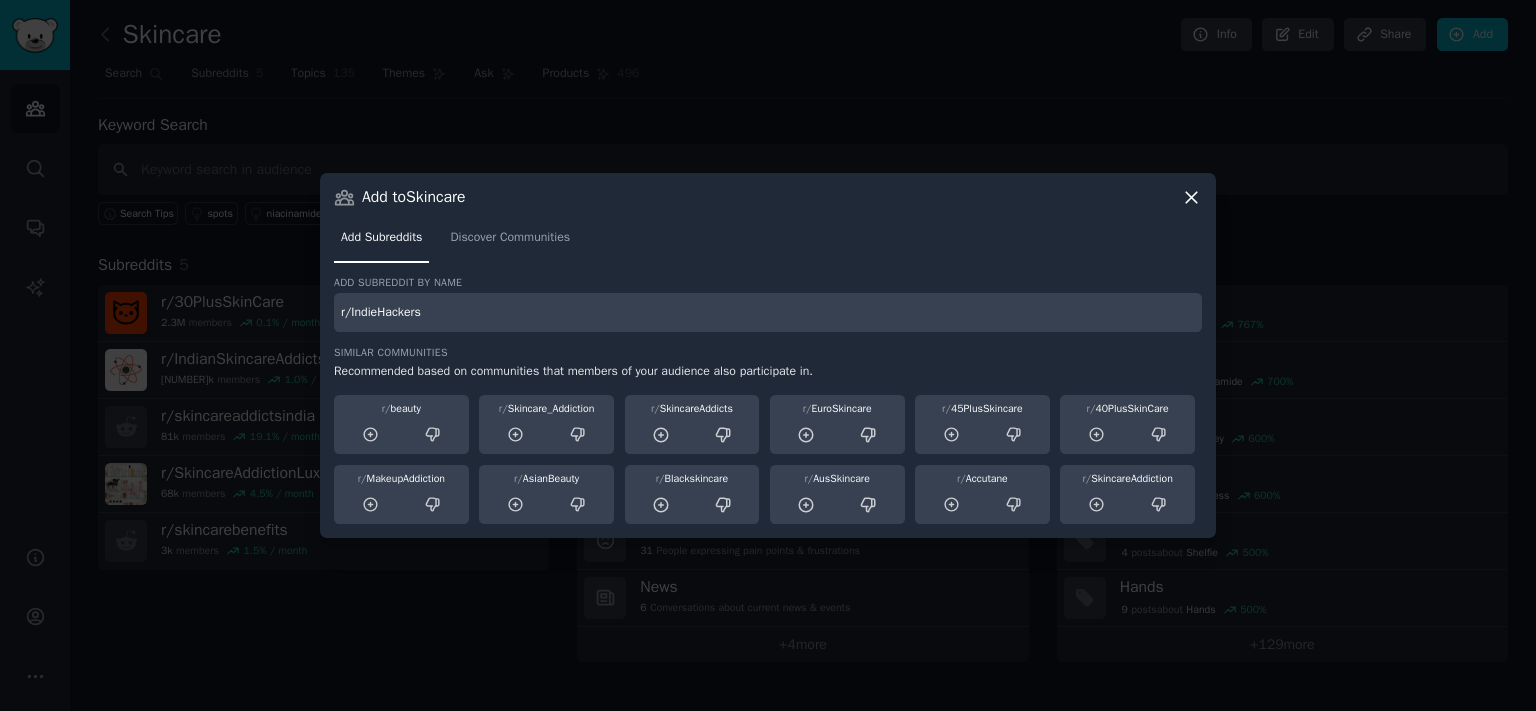type on "r/IndieHackers" 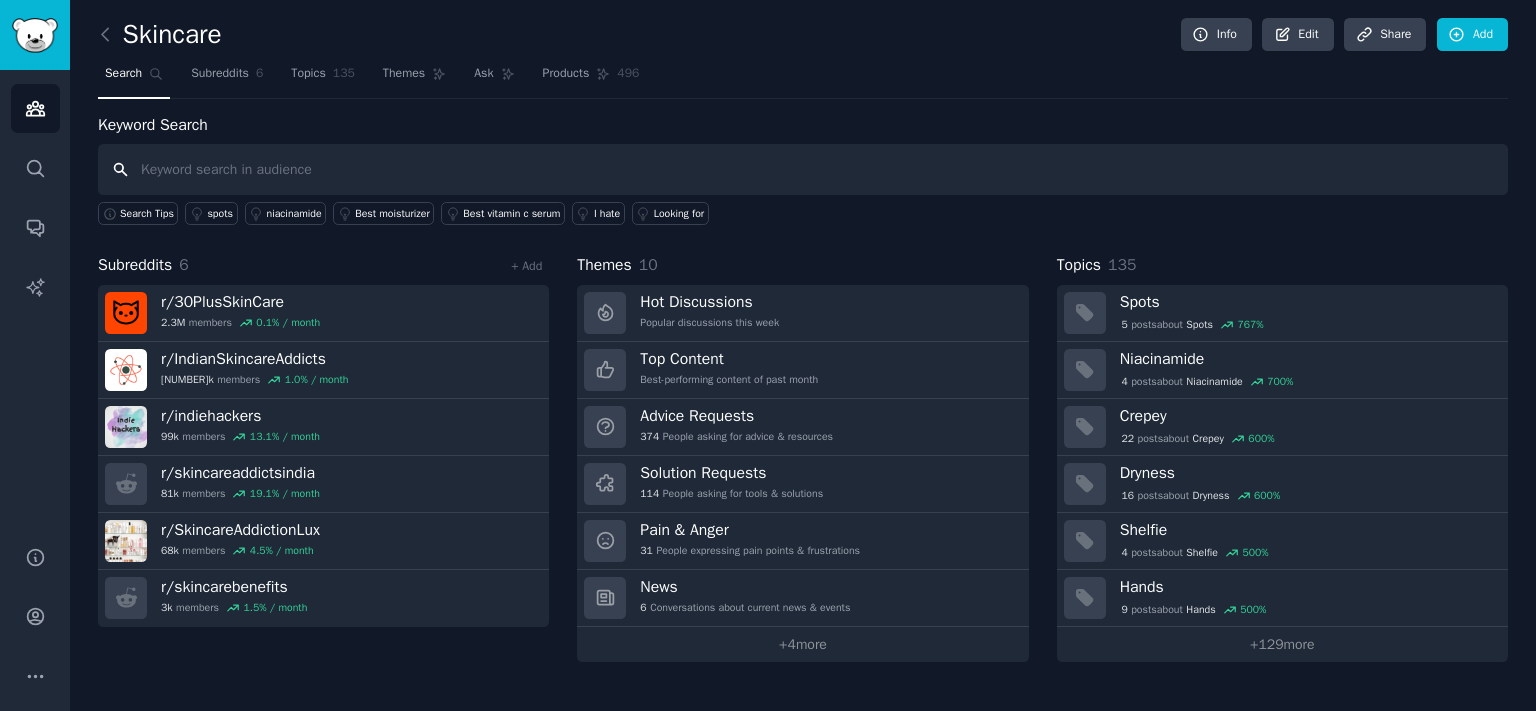 click at bounding box center [803, 169] 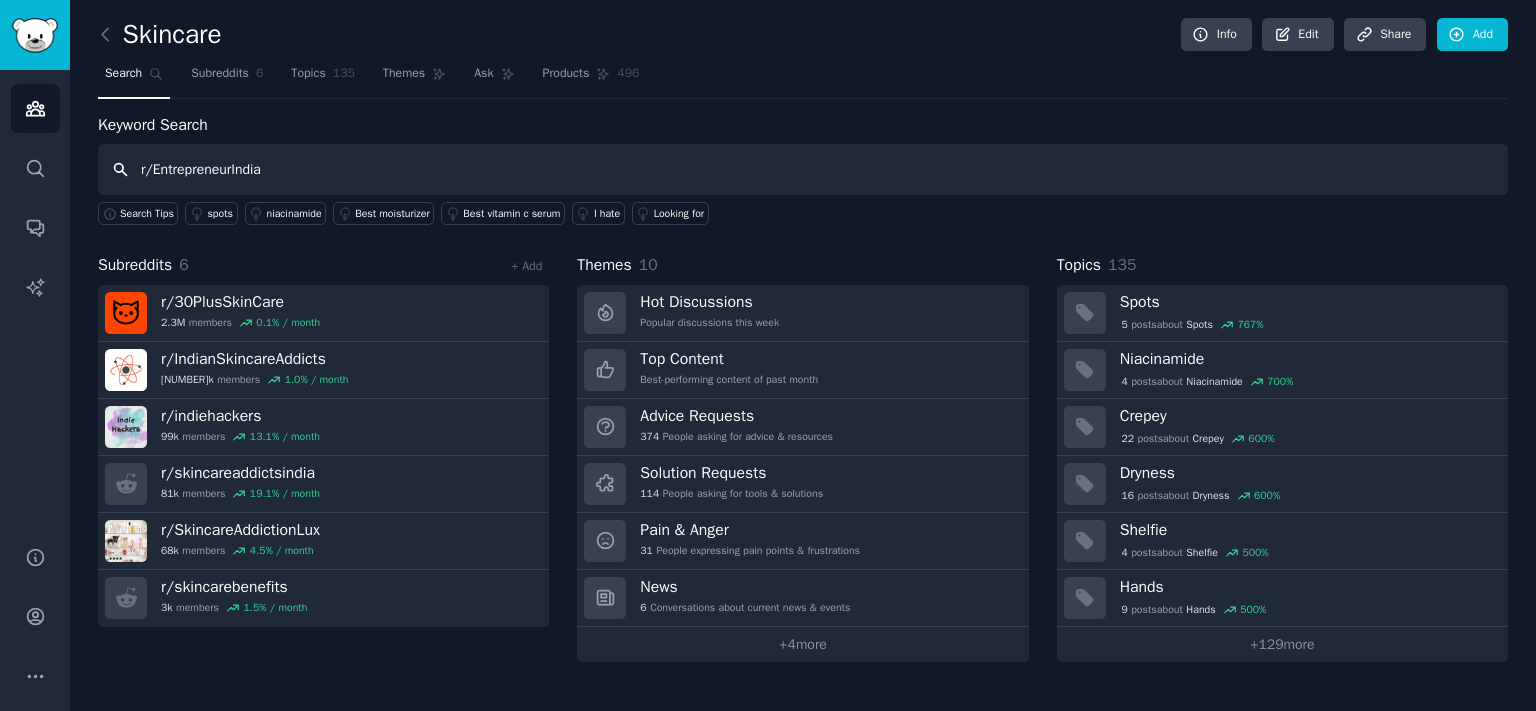 type on "r/EntrepreneurIndia" 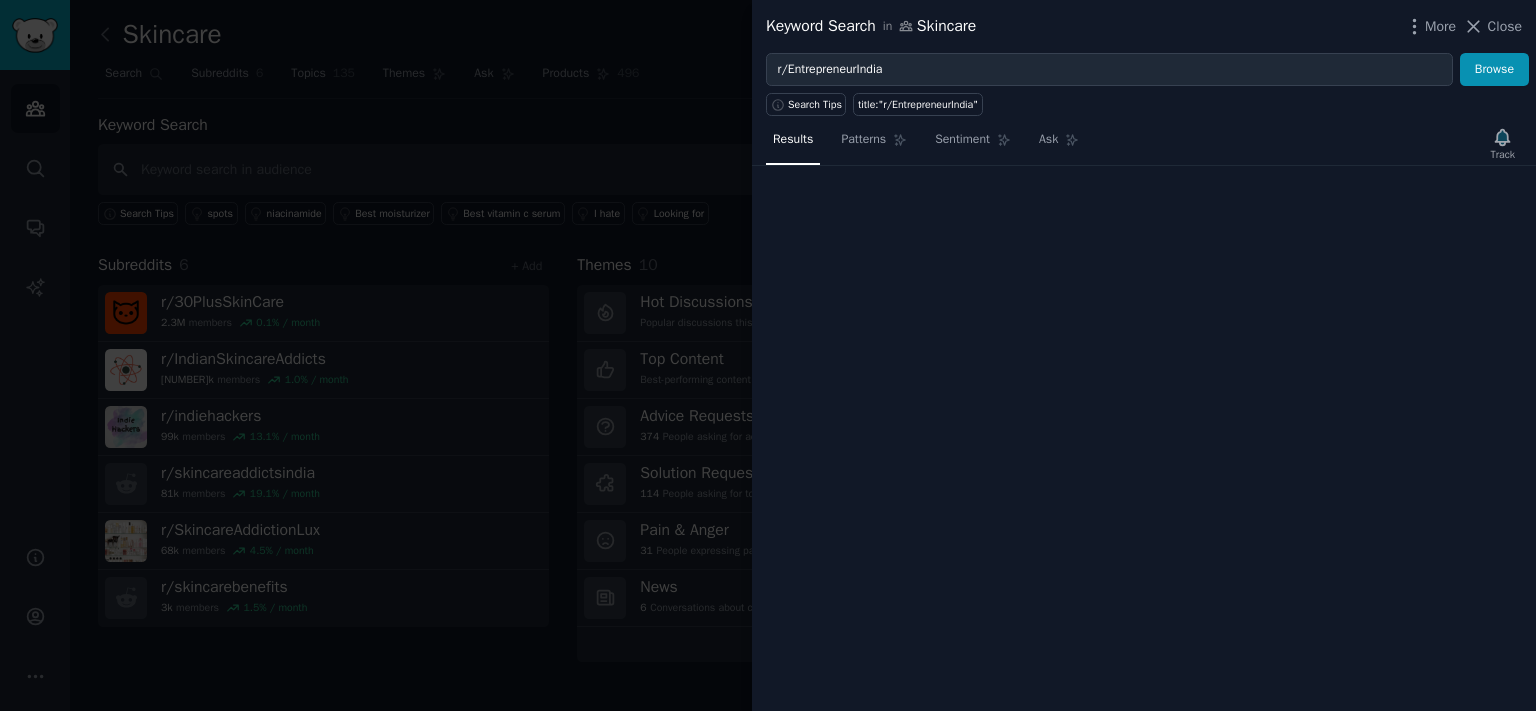 type 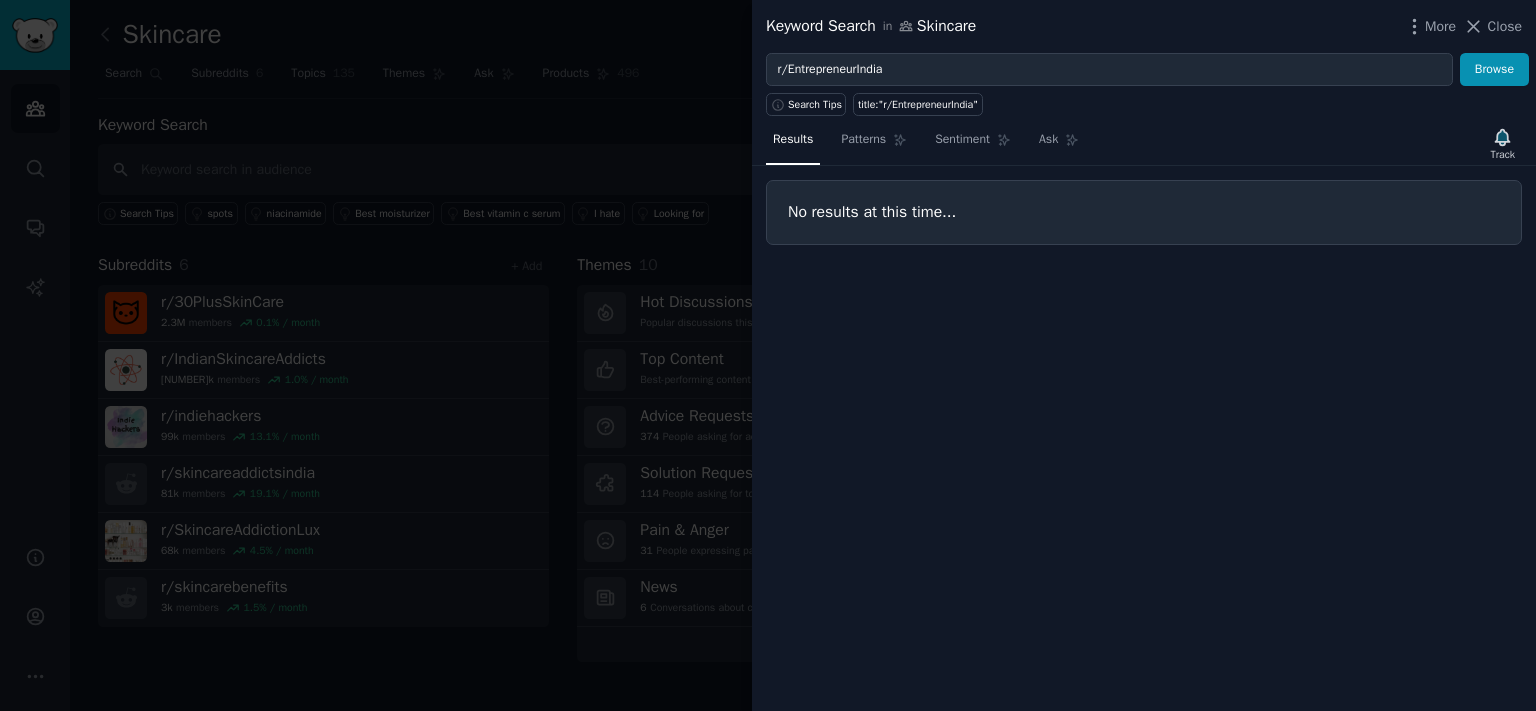click at bounding box center (768, 355) 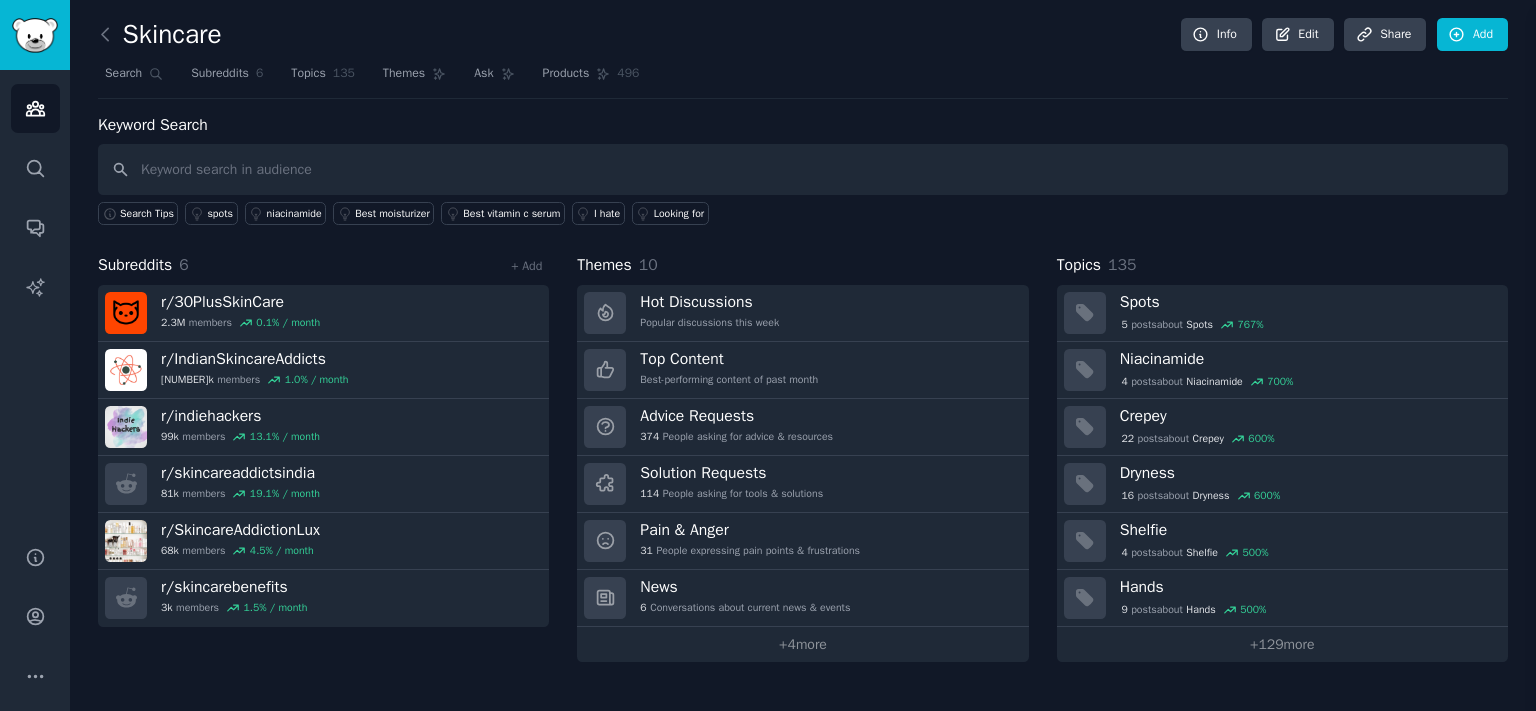click 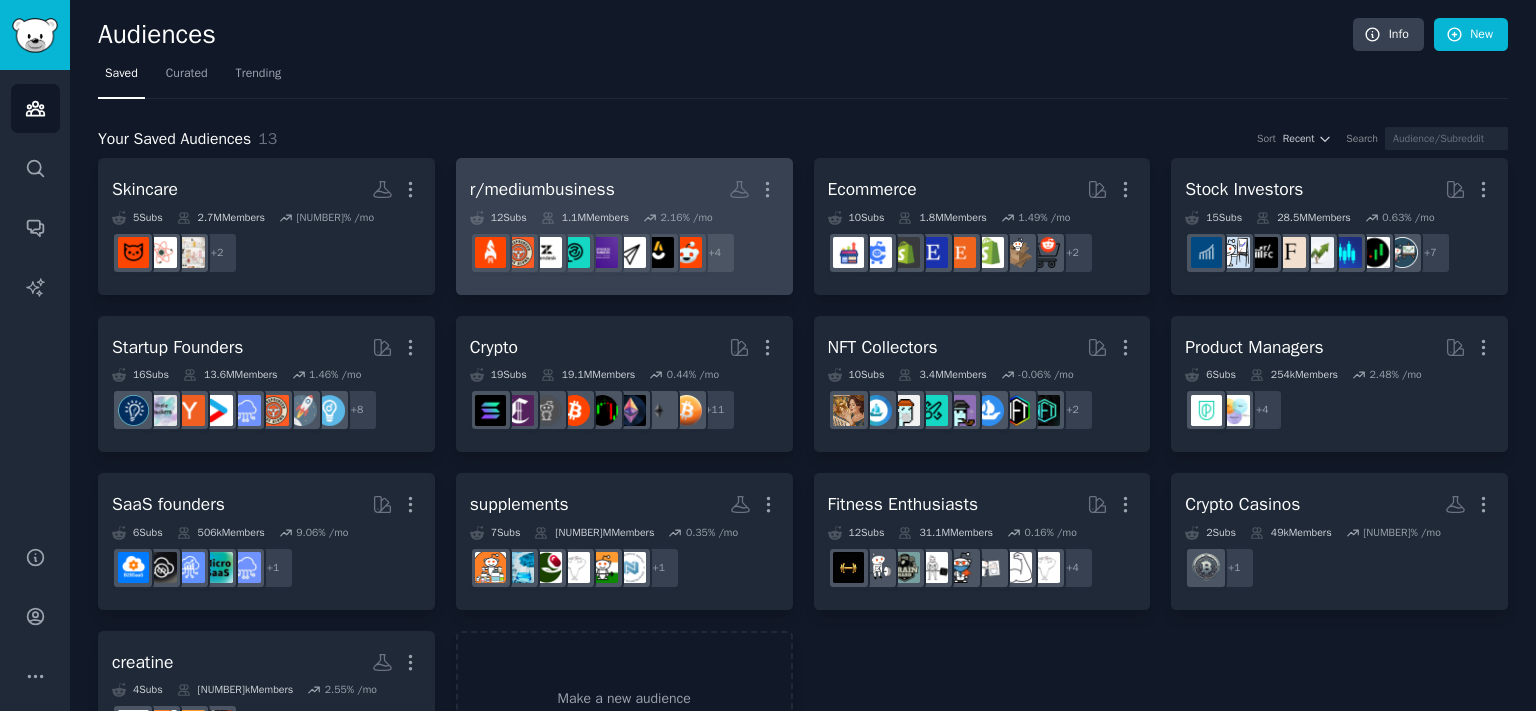 click on "r/mediumbusiness More" at bounding box center [624, 189] 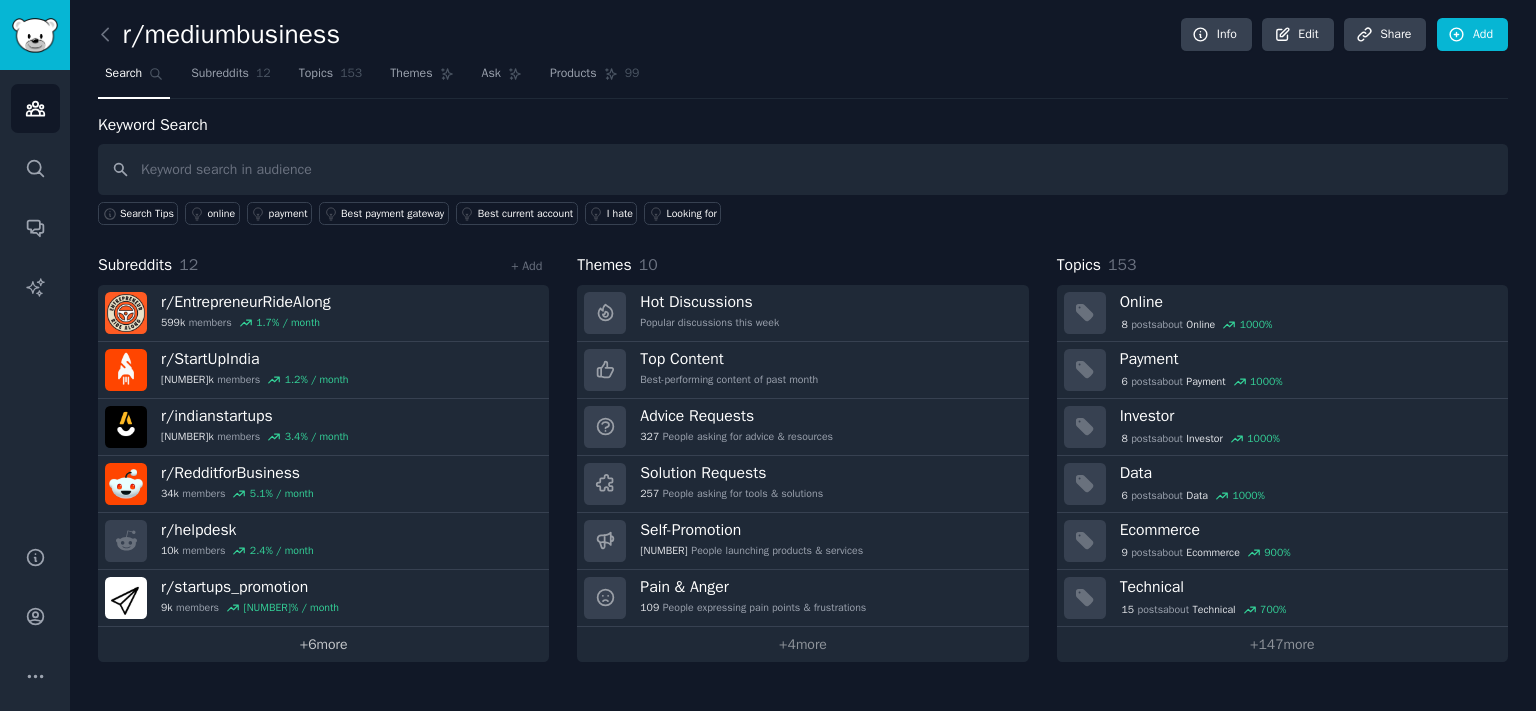 click on "+  6  more" at bounding box center [323, 644] 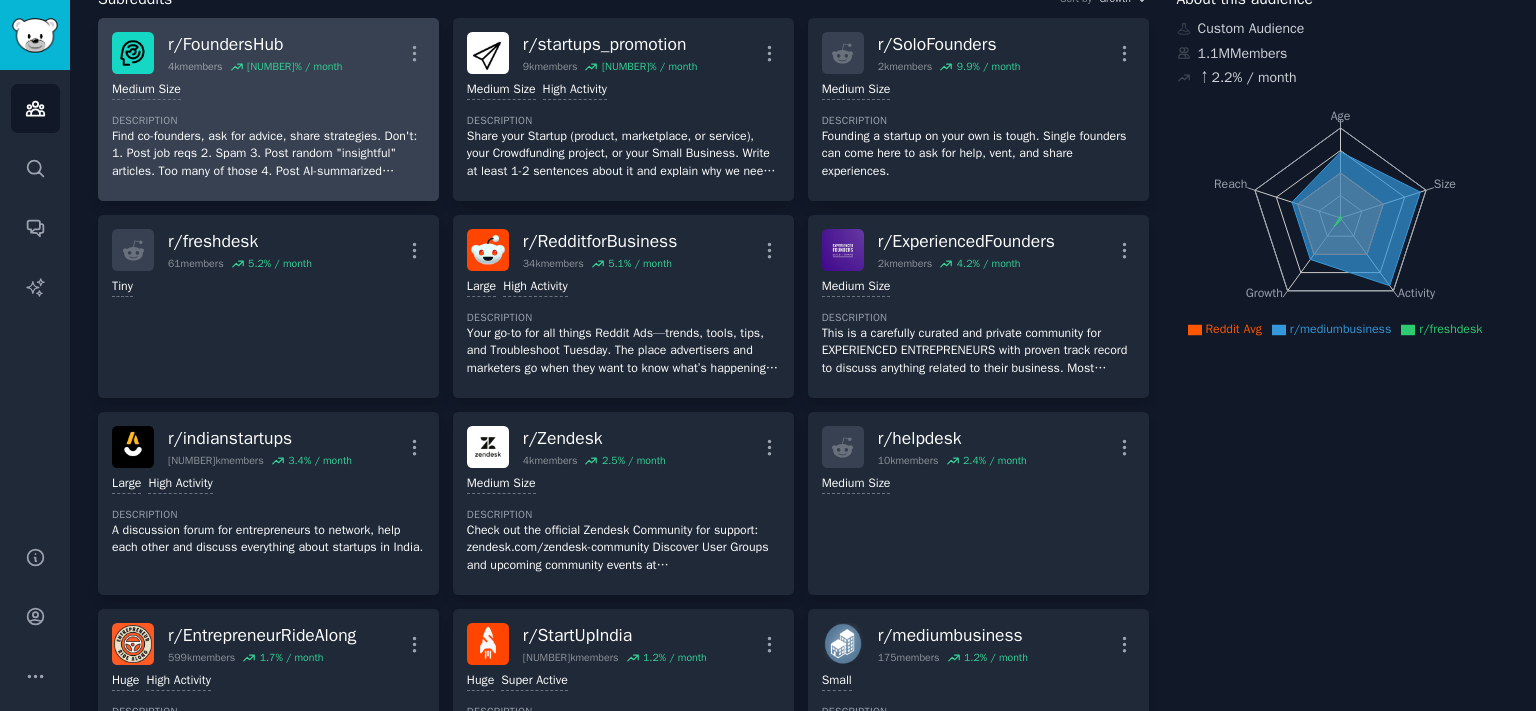 scroll, scrollTop: 0, scrollLeft: 0, axis: both 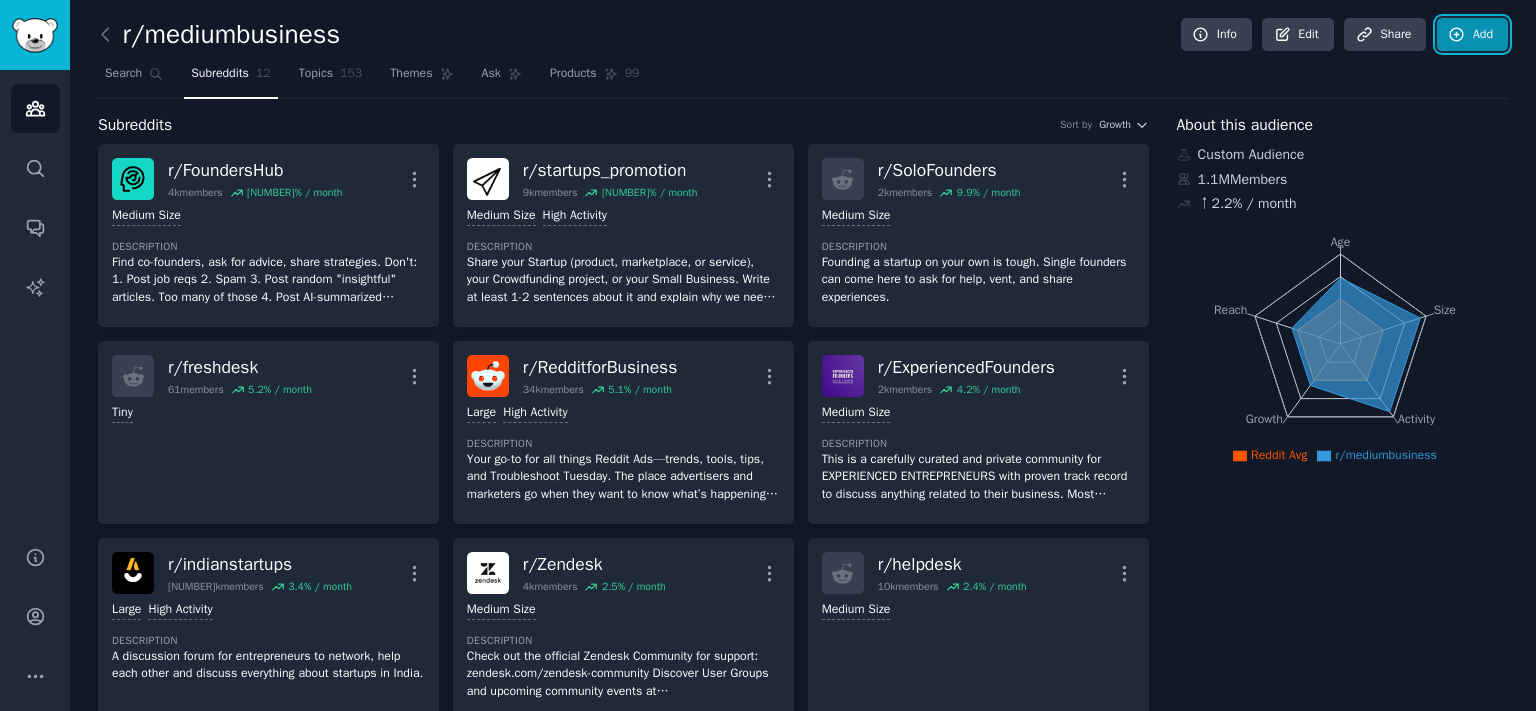click on "Add" at bounding box center (1472, 35) 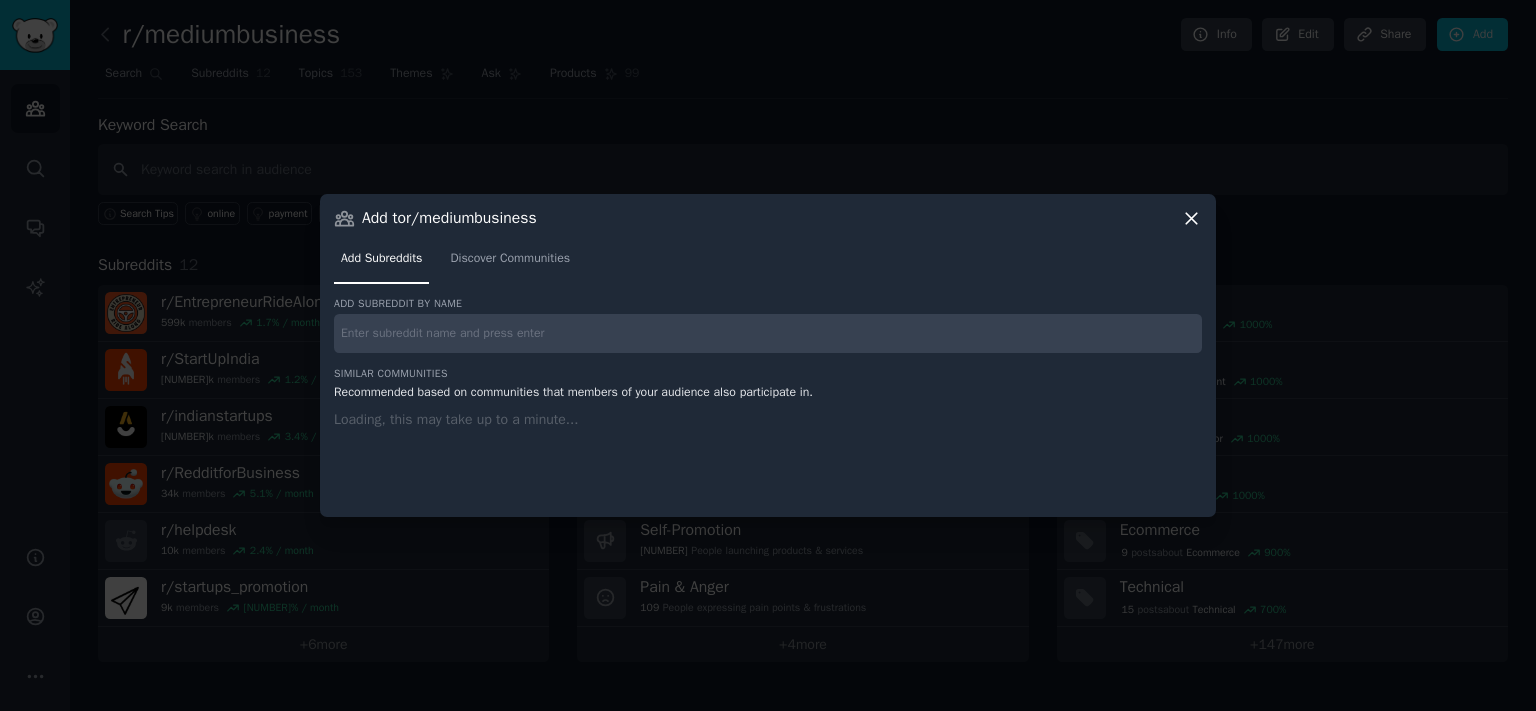 click at bounding box center (768, 333) 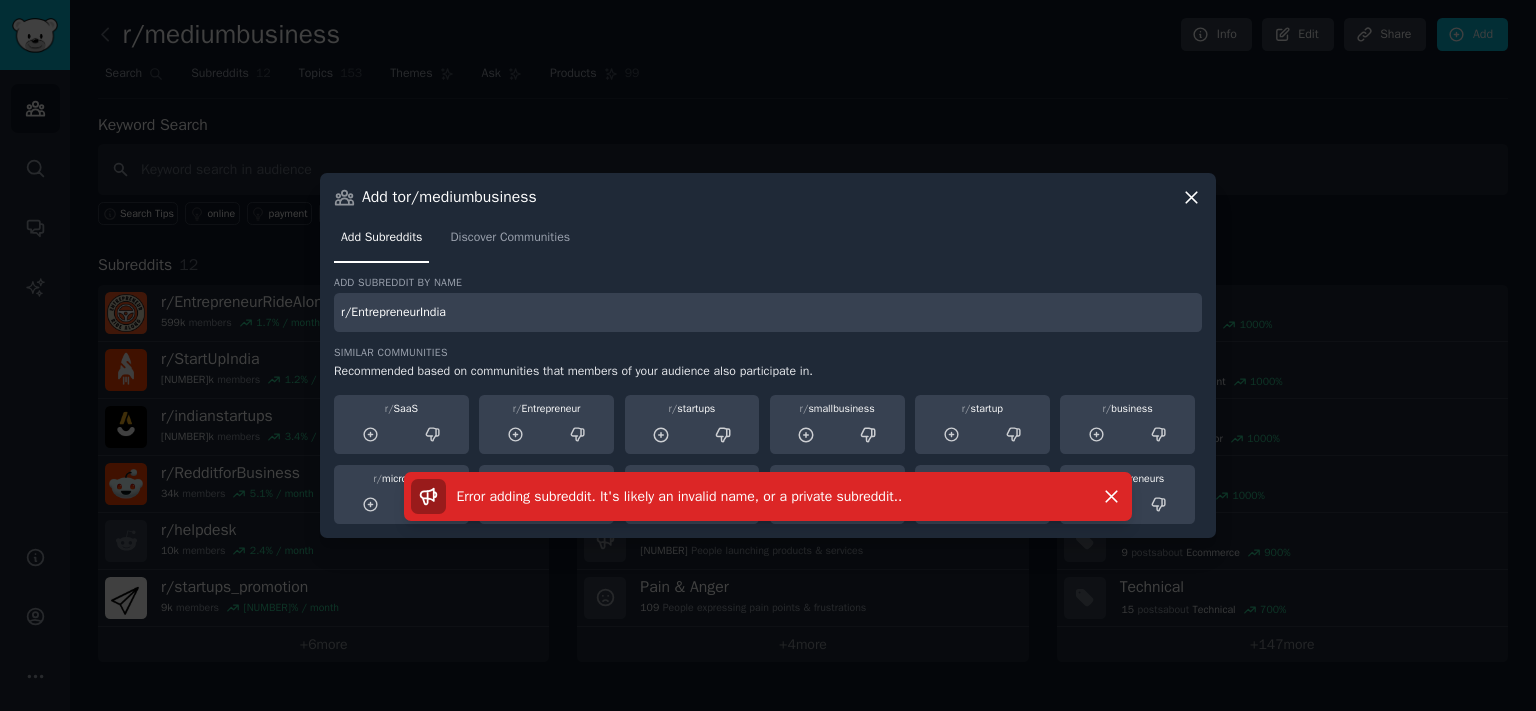 drag, startPoint x: 377, startPoint y: 315, endPoint x: 363, endPoint y: 317, distance: 14.142136 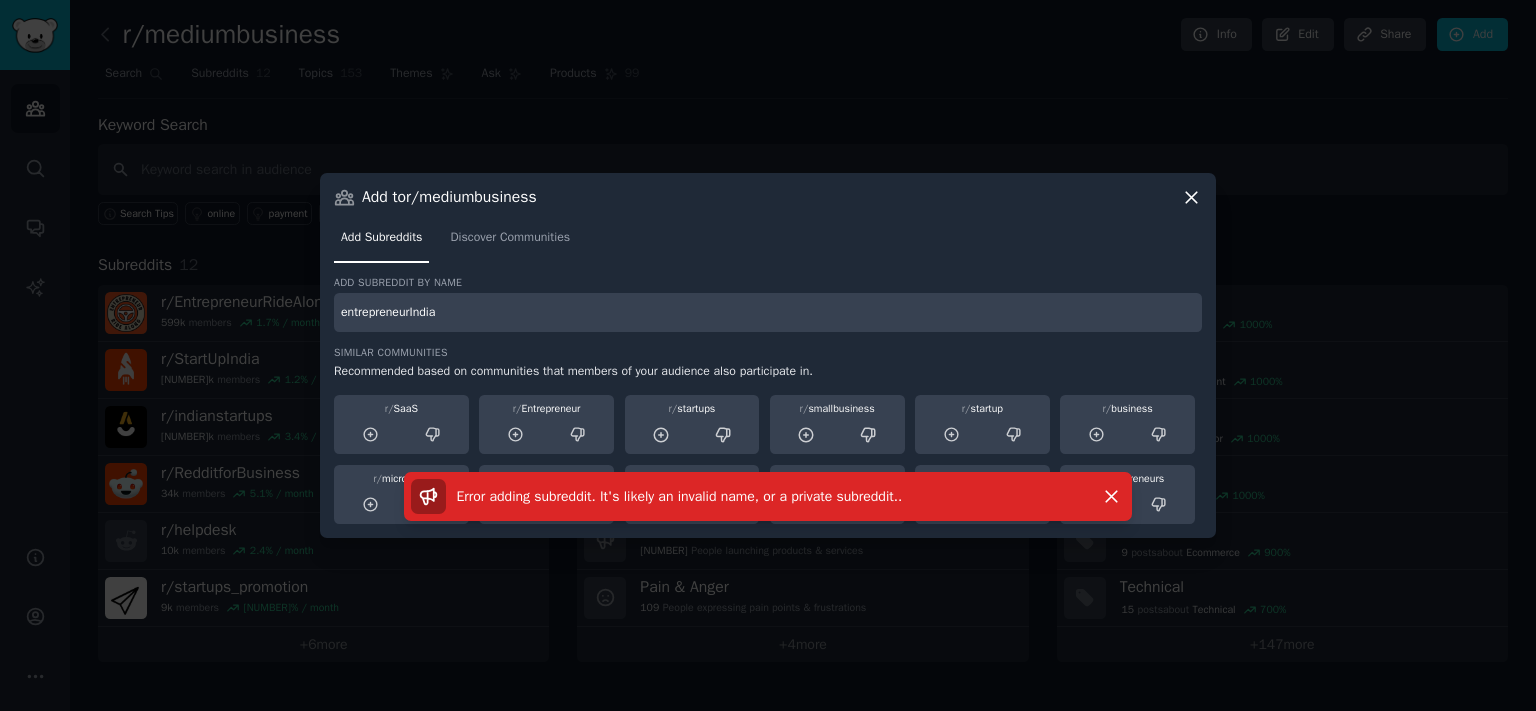 type on "entrepreneurIndia" 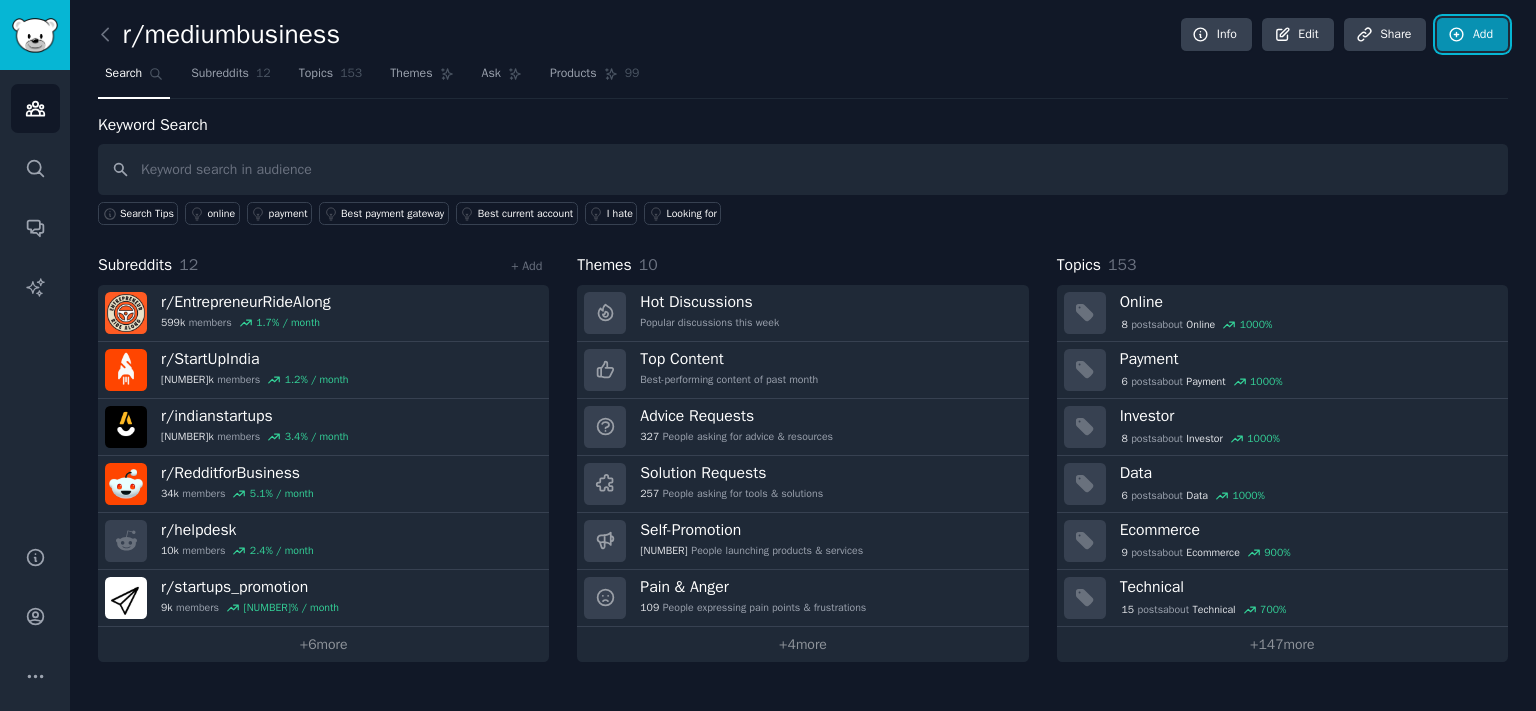 click on "Add" at bounding box center [1472, 35] 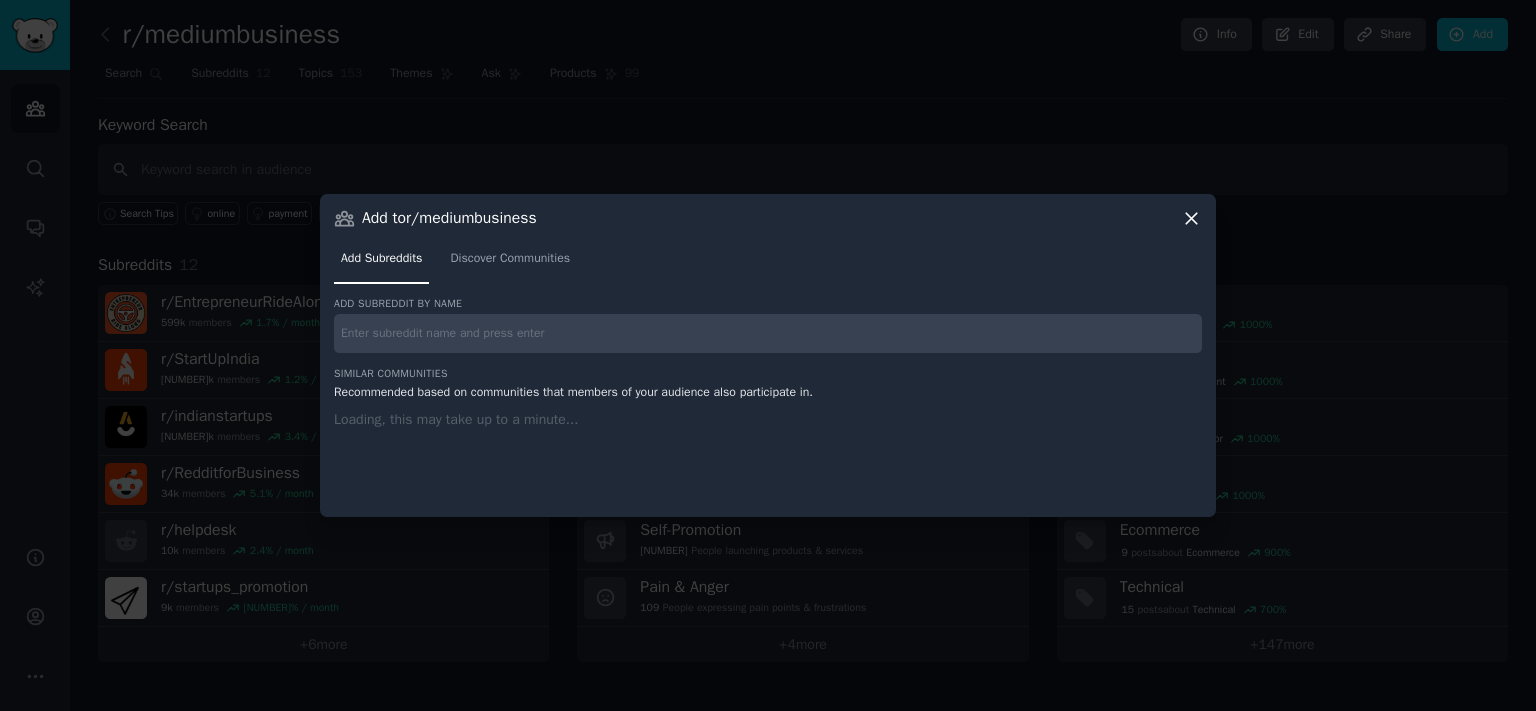 click on "Add Subreddits Discover Communities" at bounding box center [768, 263] 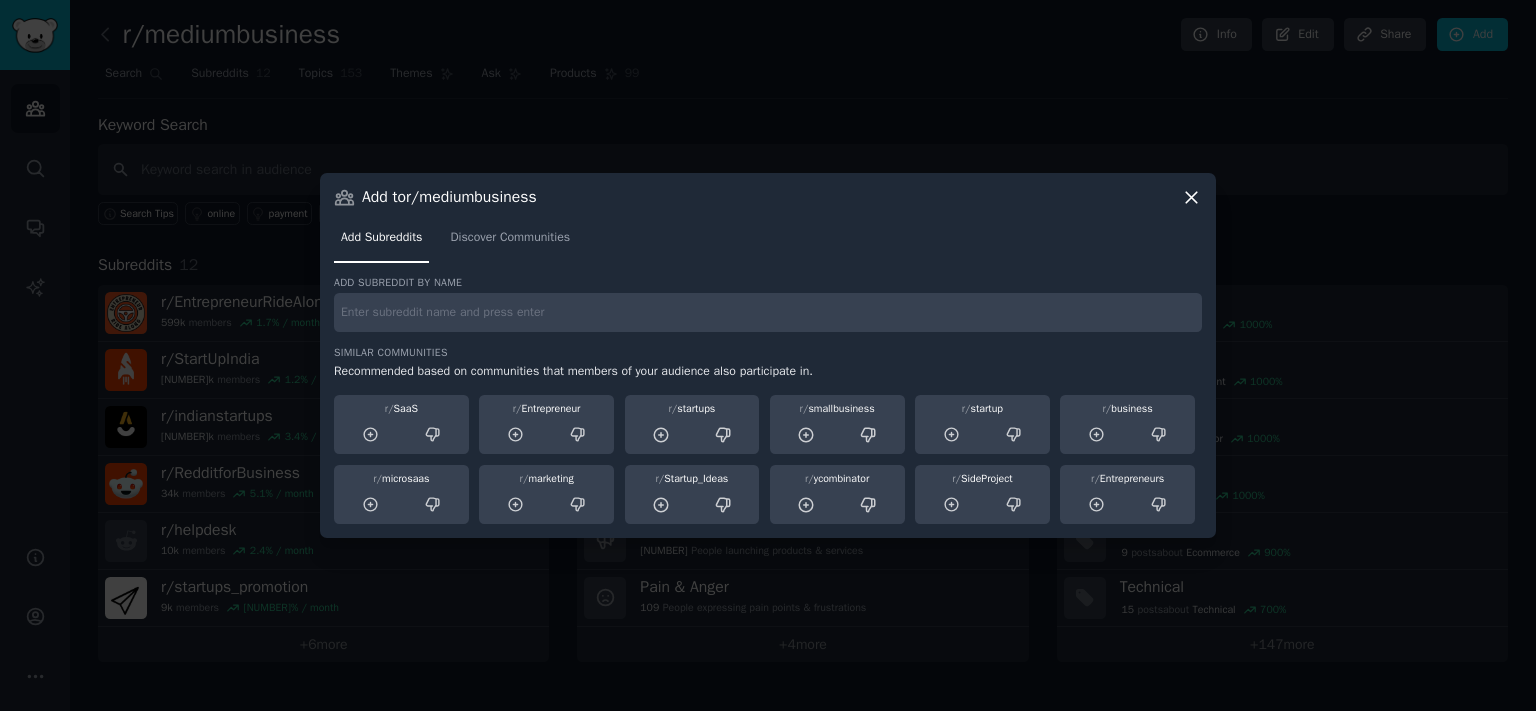 click at bounding box center [768, 312] 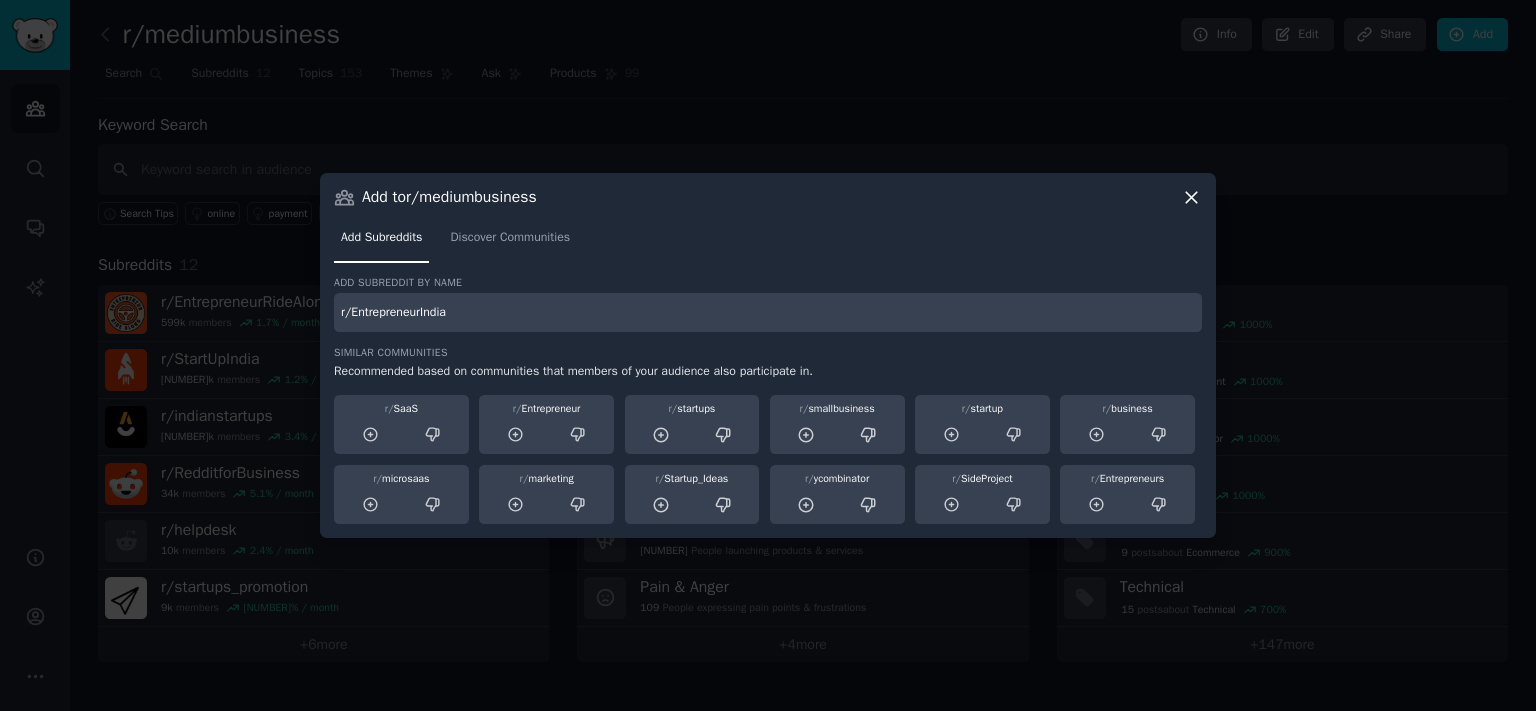 type on "r/EntrepreneurIndia" 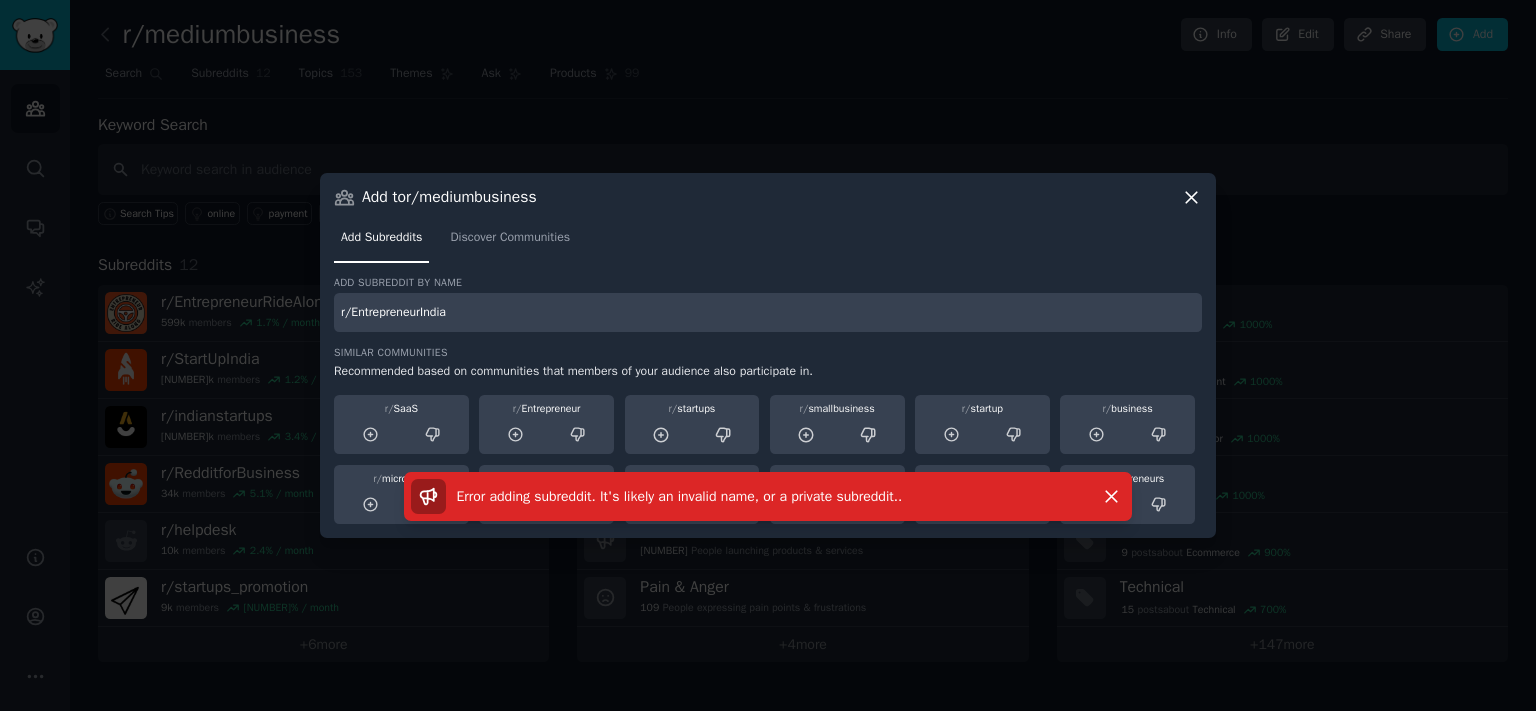 drag, startPoint x: 569, startPoint y: 350, endPoint x: 582, endPoint y: 350, distance: 13 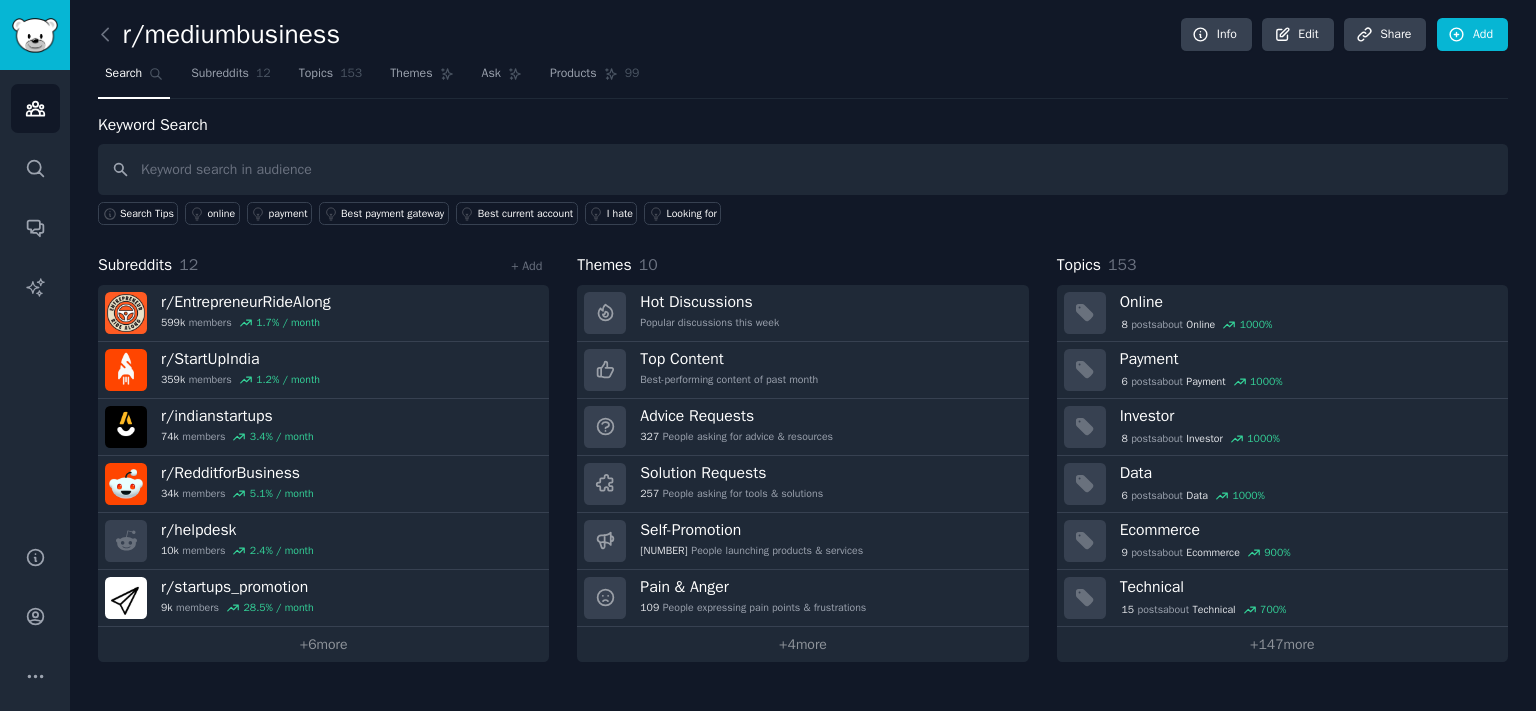 scroll, scrollTop: 0, scrollLeft: 0, axis: both 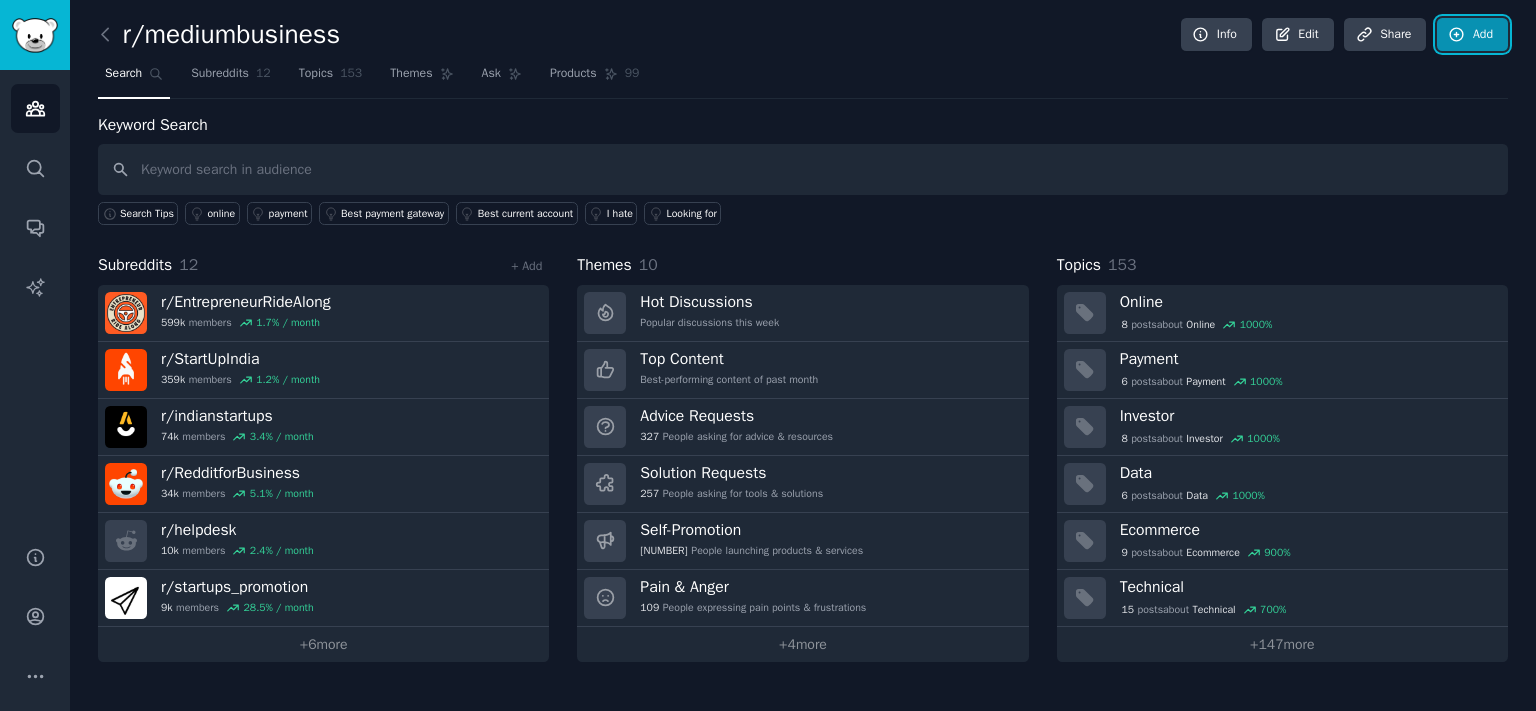 click on "Add" at bounding box center [1472, 35] 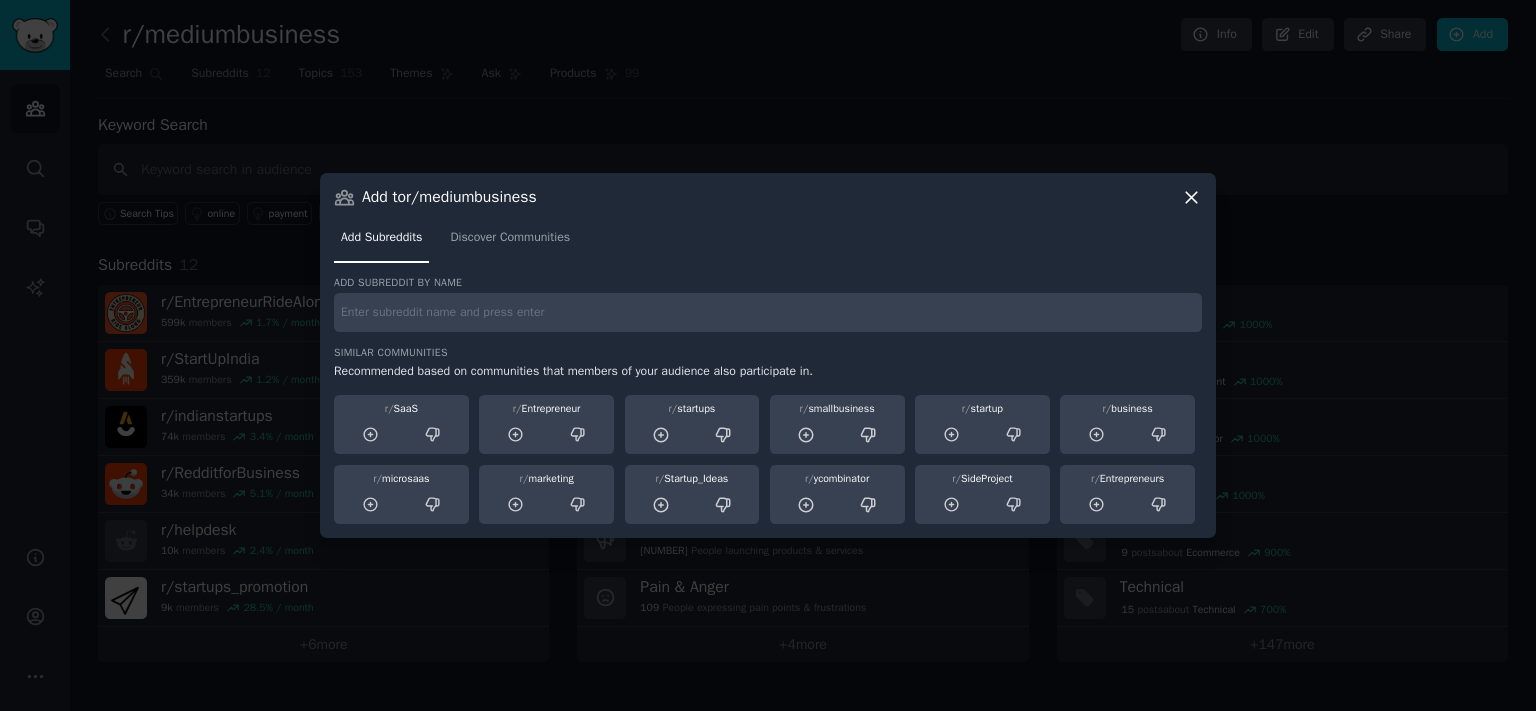 click at bounding box center (768, 312) 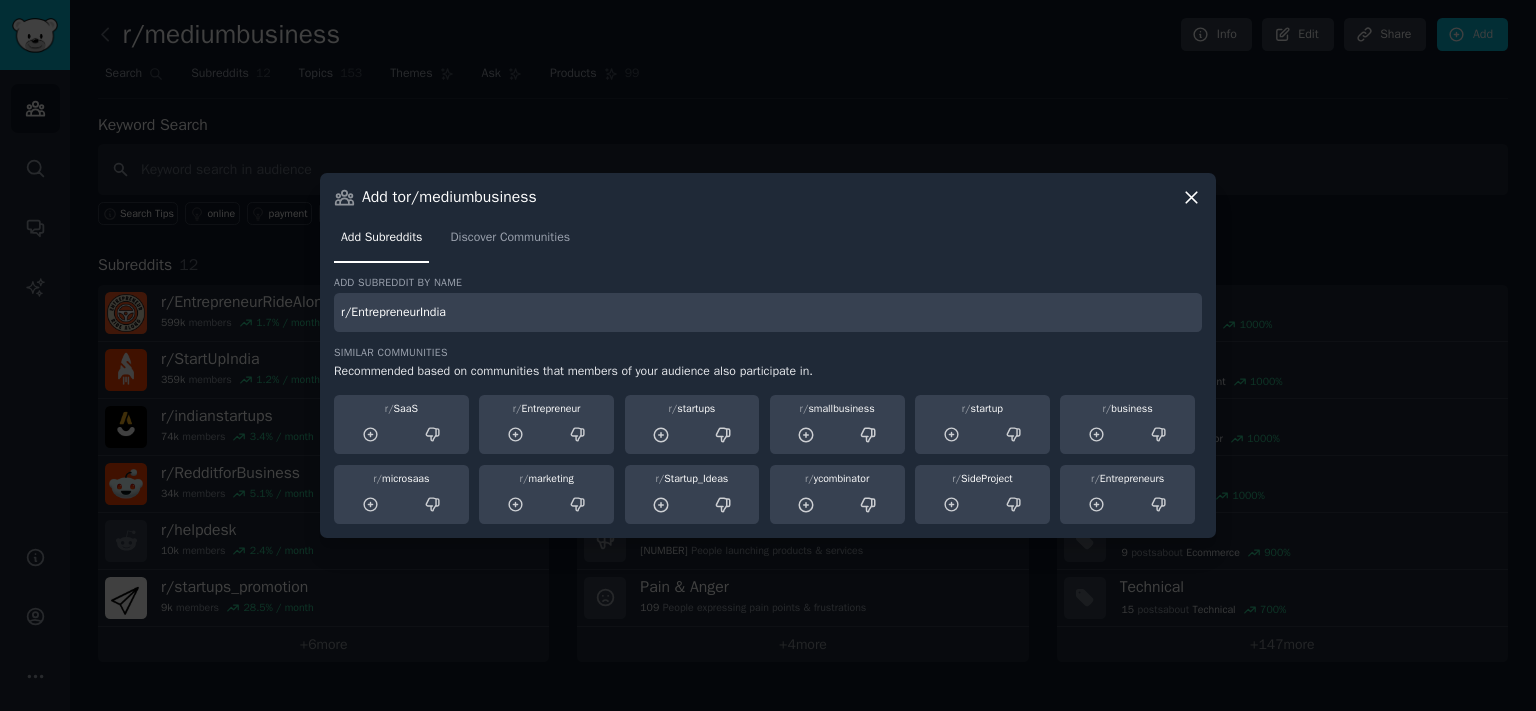 click on "r/EntrepreneurIndia" at bounding box center (768, 312) 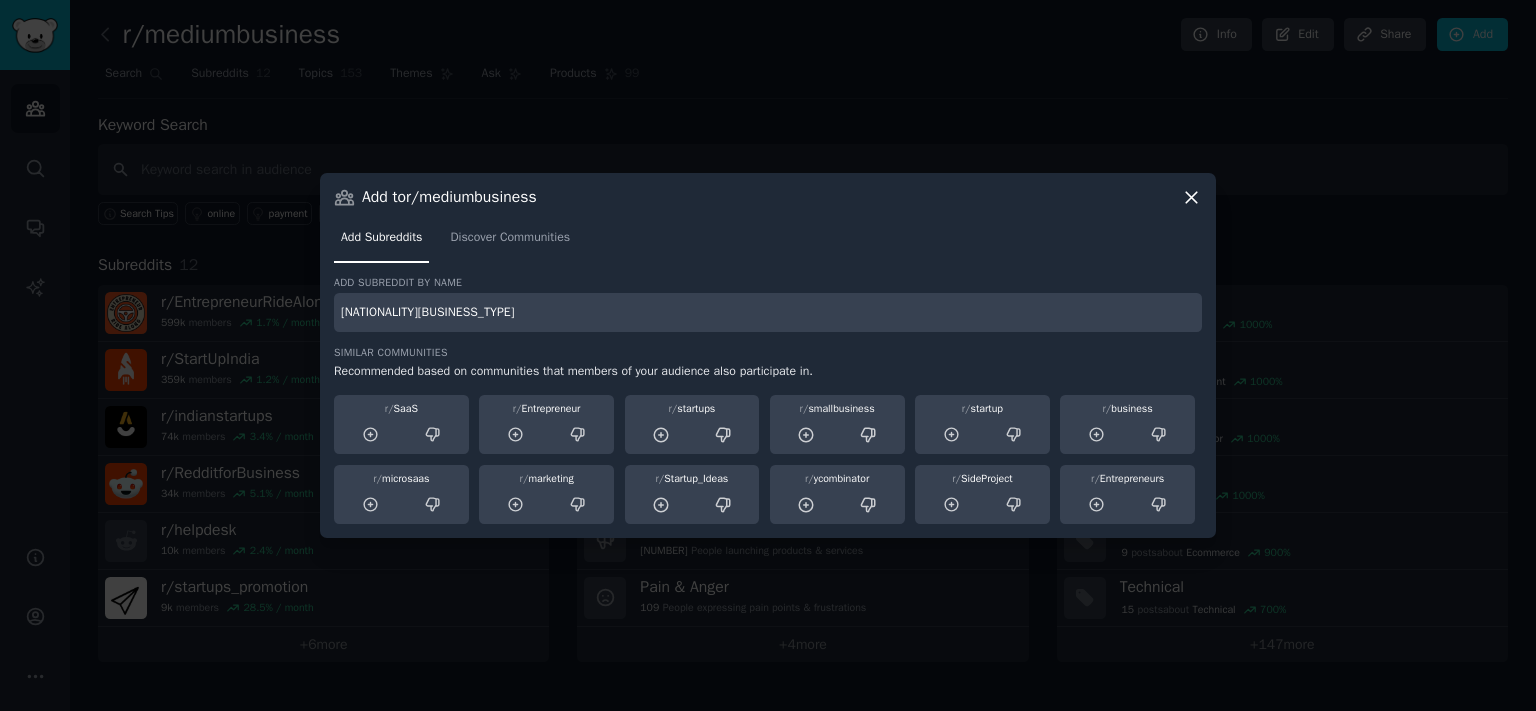 type on "[NATIONALITY][BUSINESS_TYPE]" 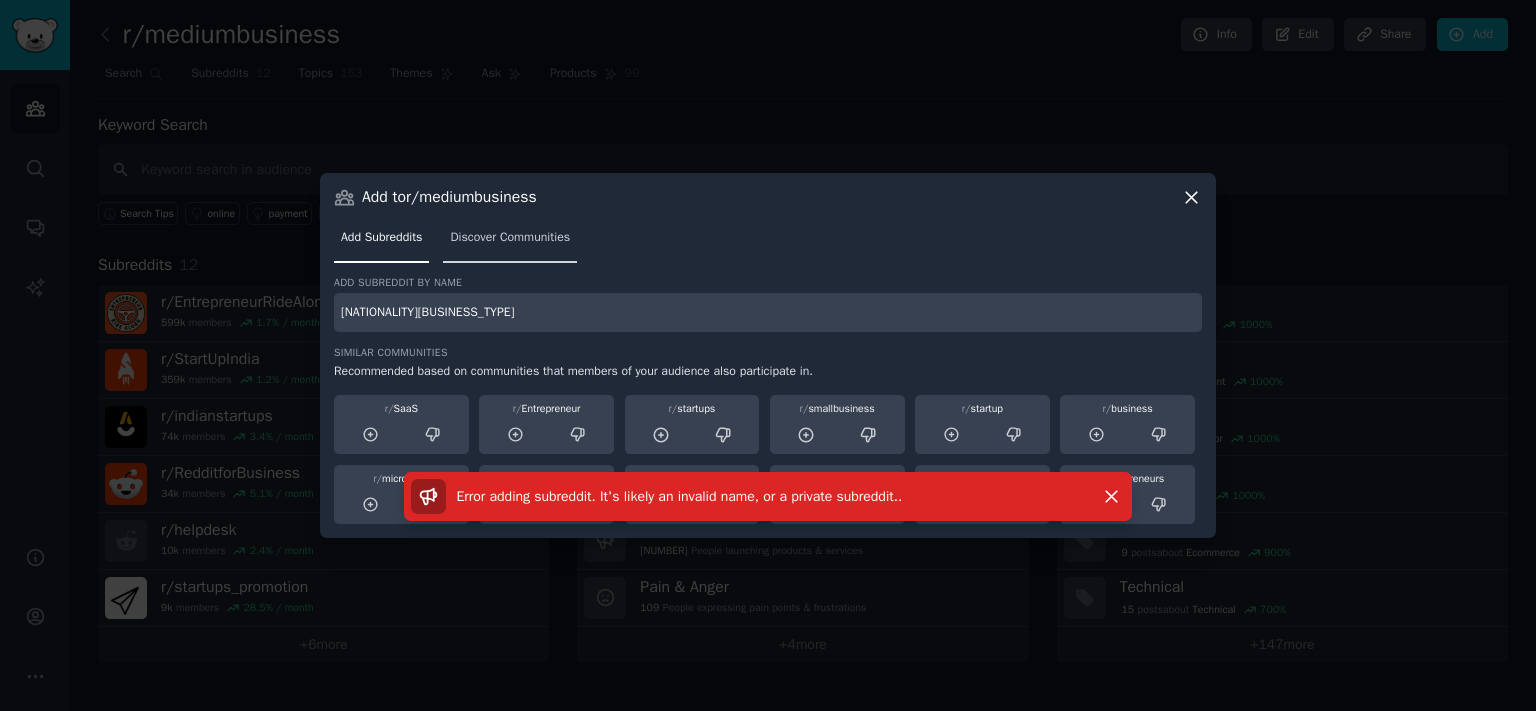 click on "Discover Communities" at bounding box center (510, 242) 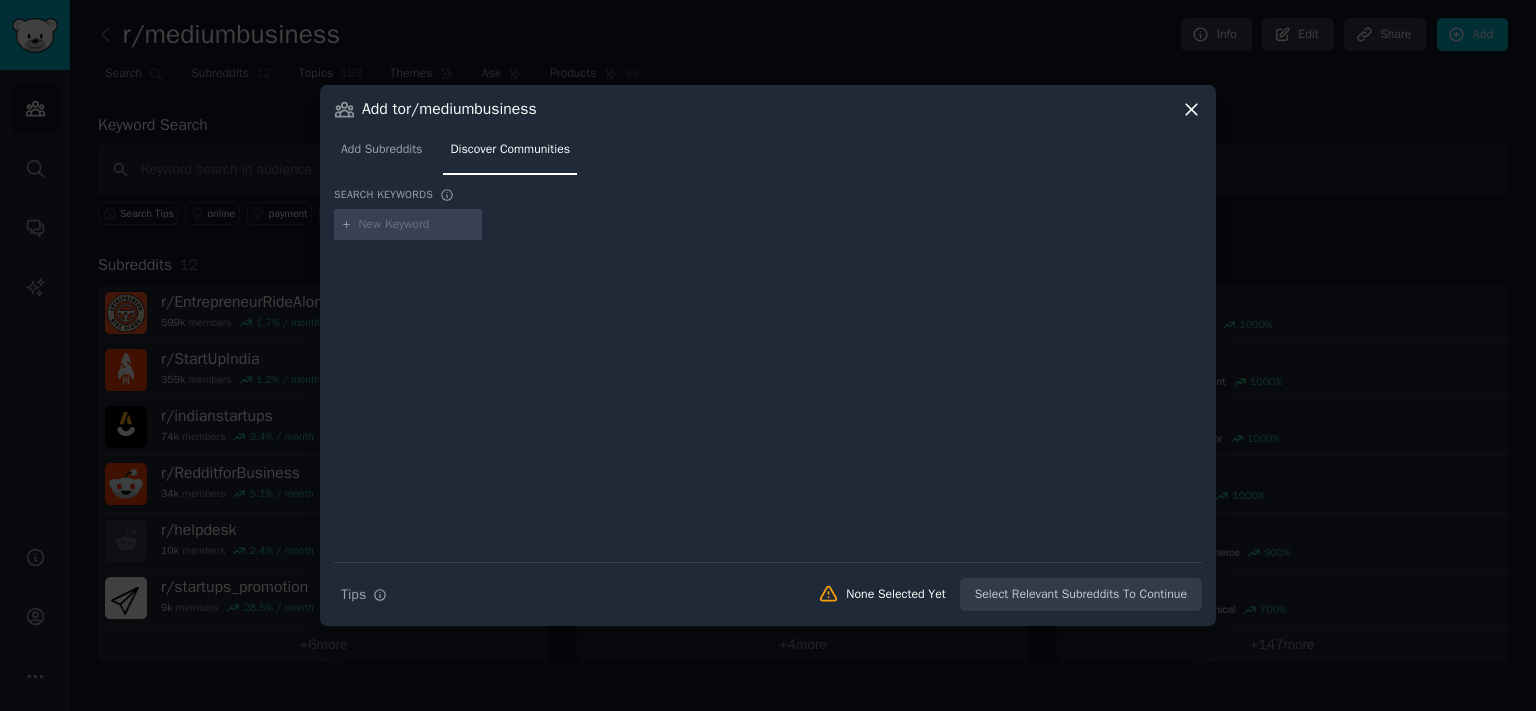 click at bounding box center [417, 225] 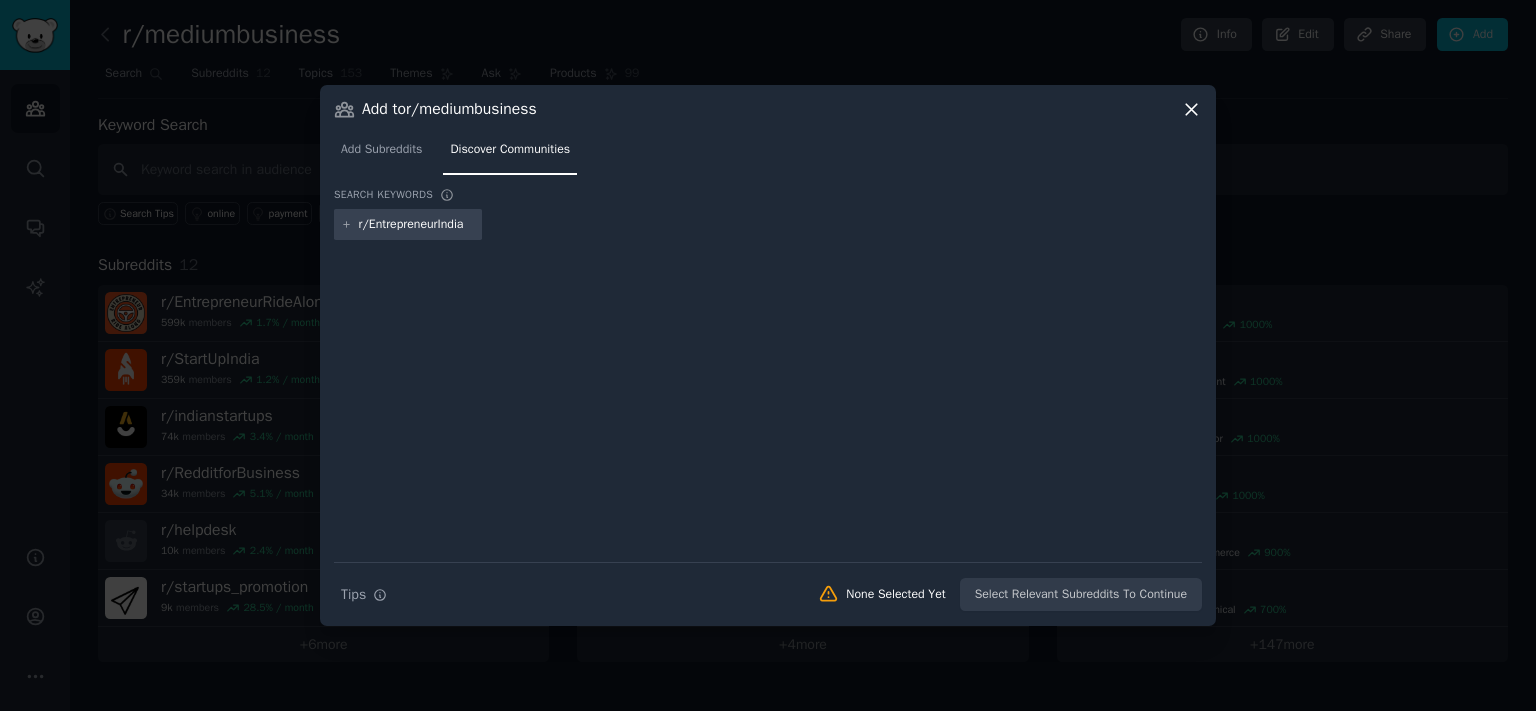 drag, startPoint x: 366, startPoint y: 222, endPoint x: 222, endPoint y: 209, distance: 144.58562 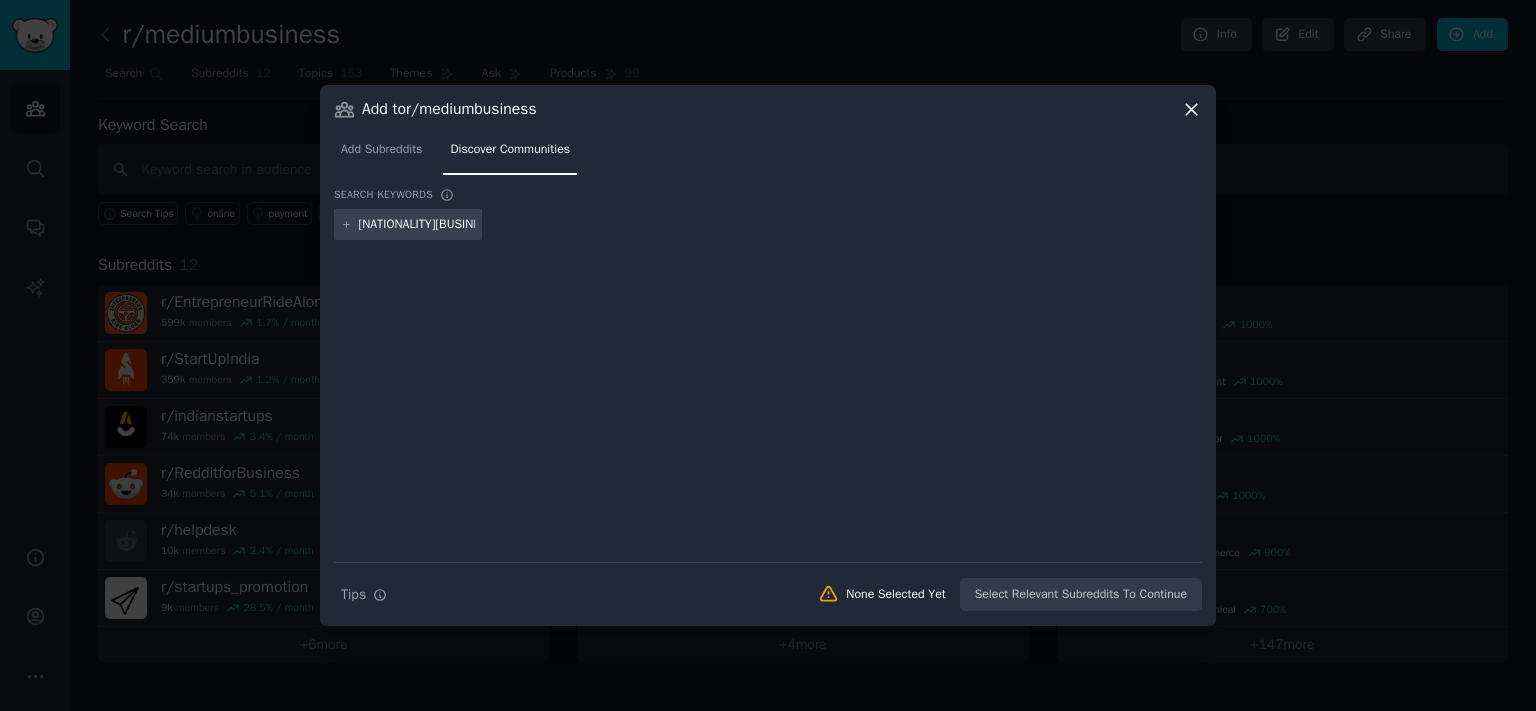 click on "[NATIONALITY][BUSINESS_TYPE]" at bounding box center (417, 225) 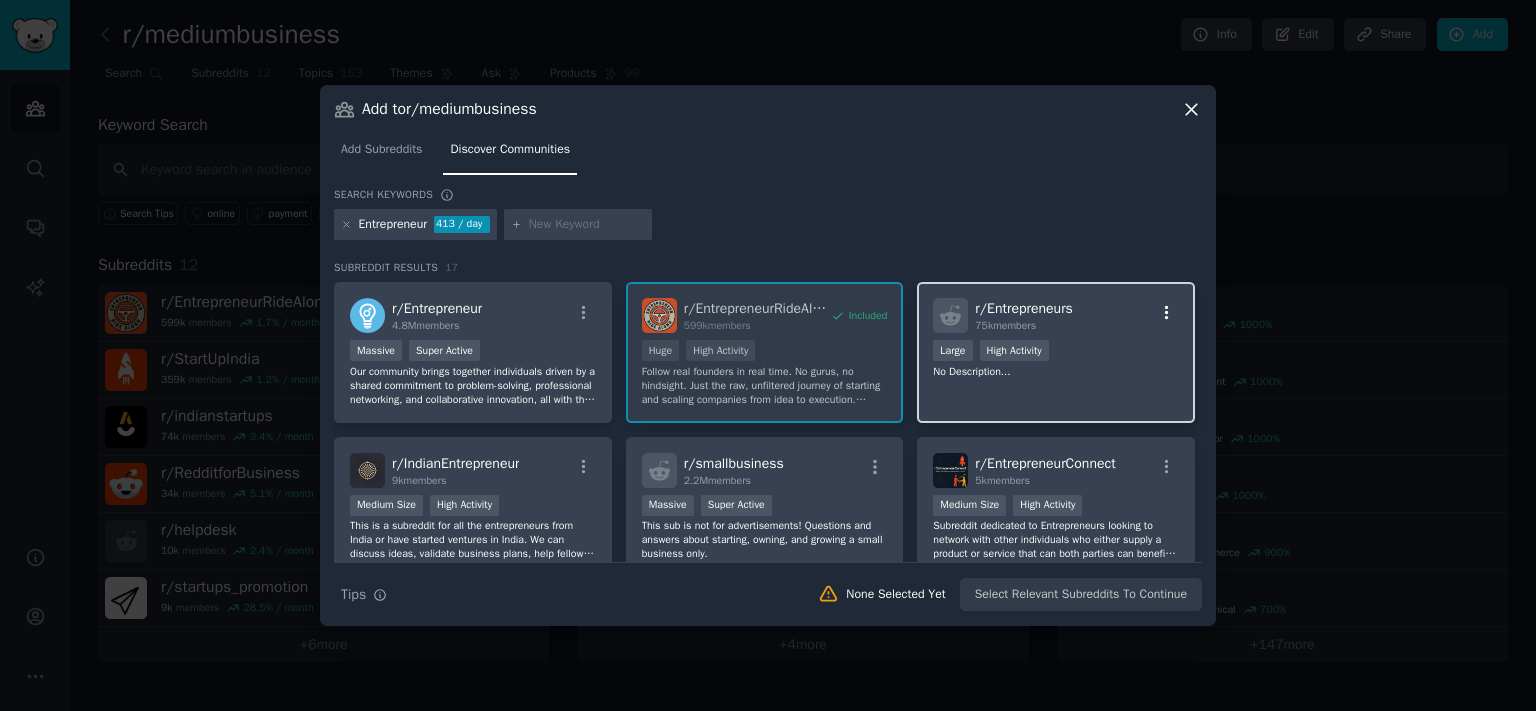 click 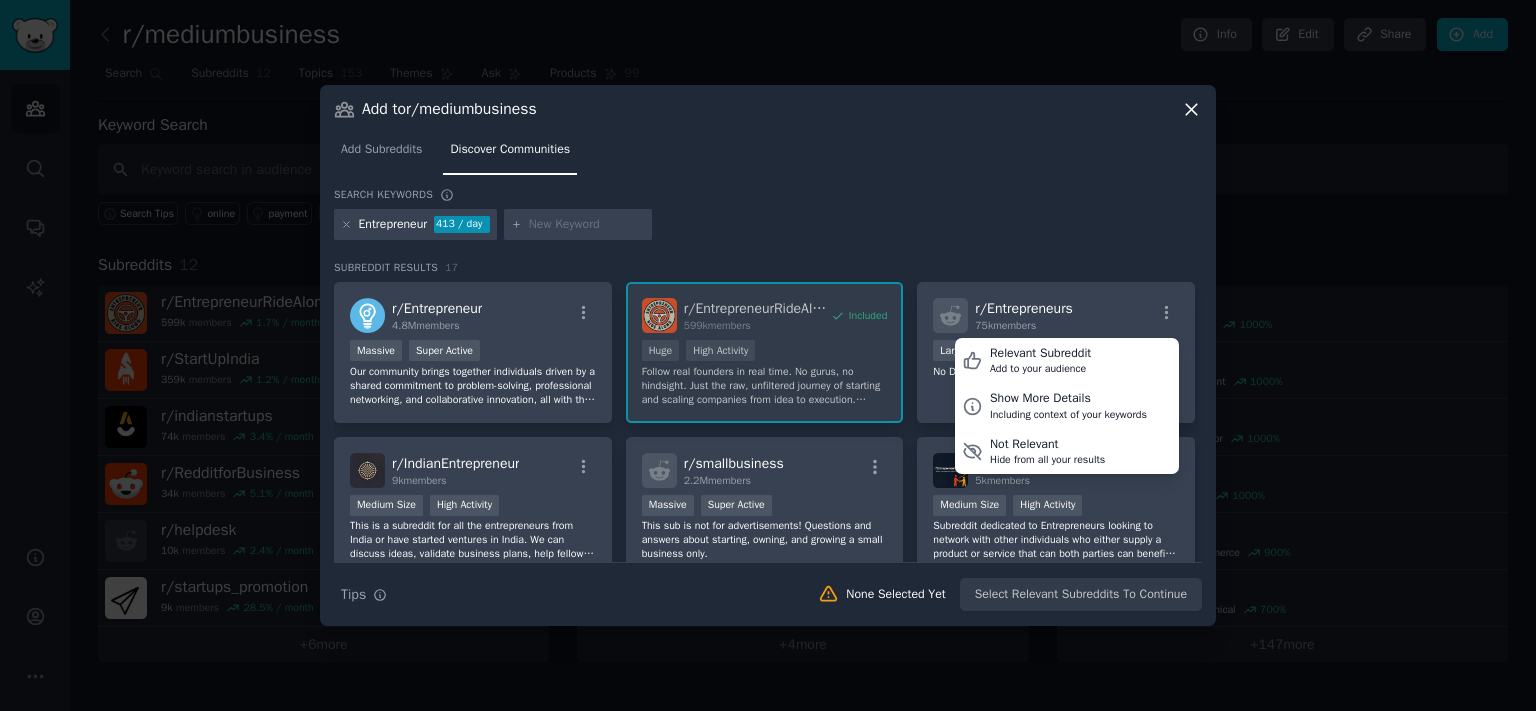 click on "Add Subreddits Discover Communities" at bounding box center [768, 154] 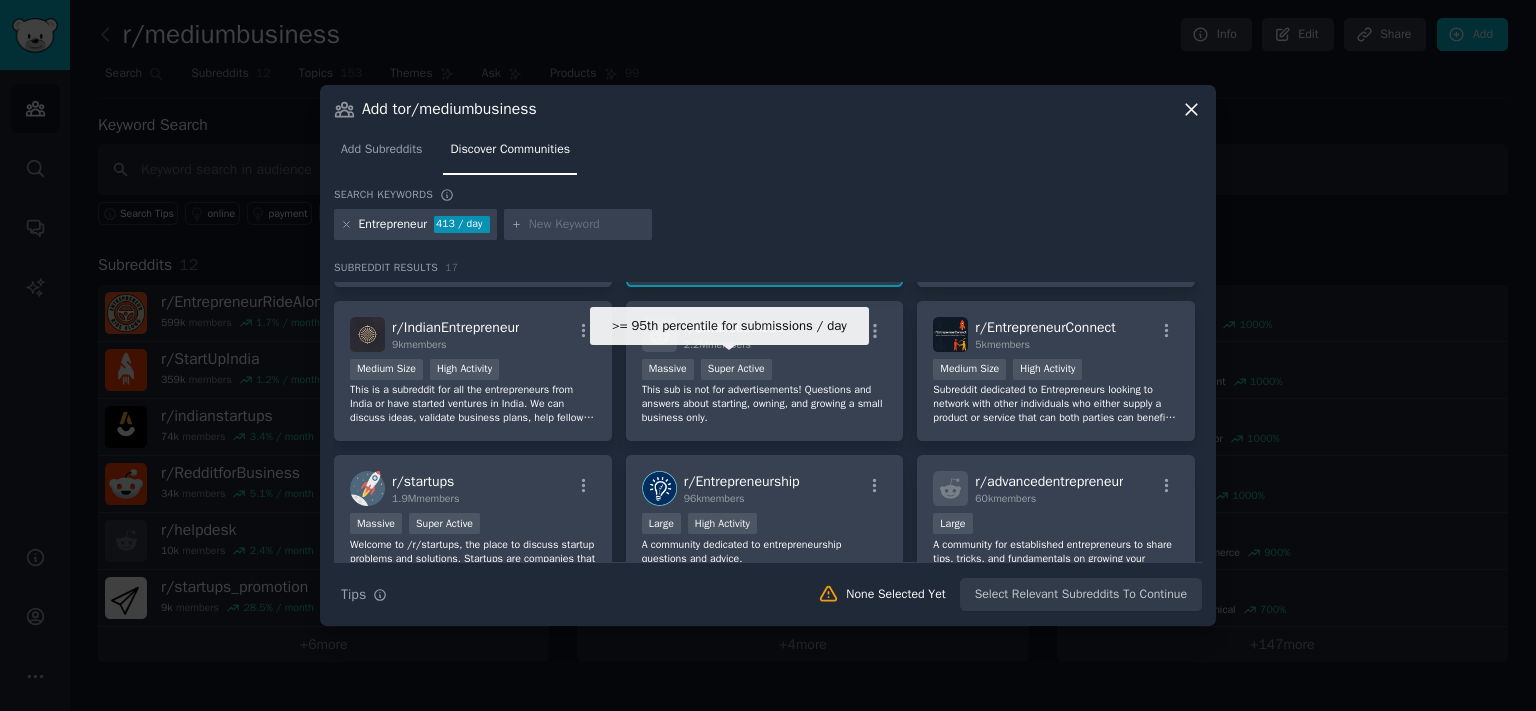 scroll, scrollTop: 331, scrollLeft: 0, axis: vertical 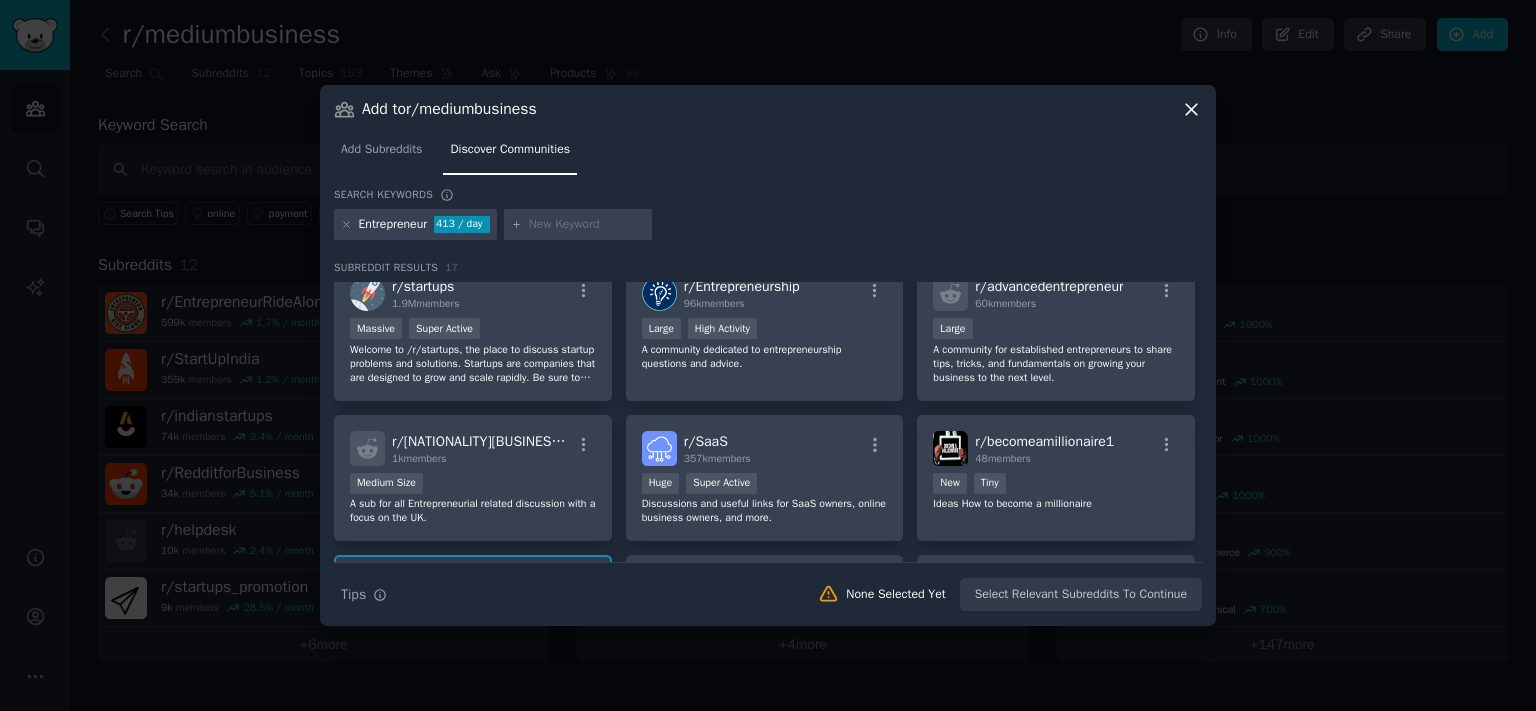 click on "Entrepreneur" at bounding box center [393, 225] 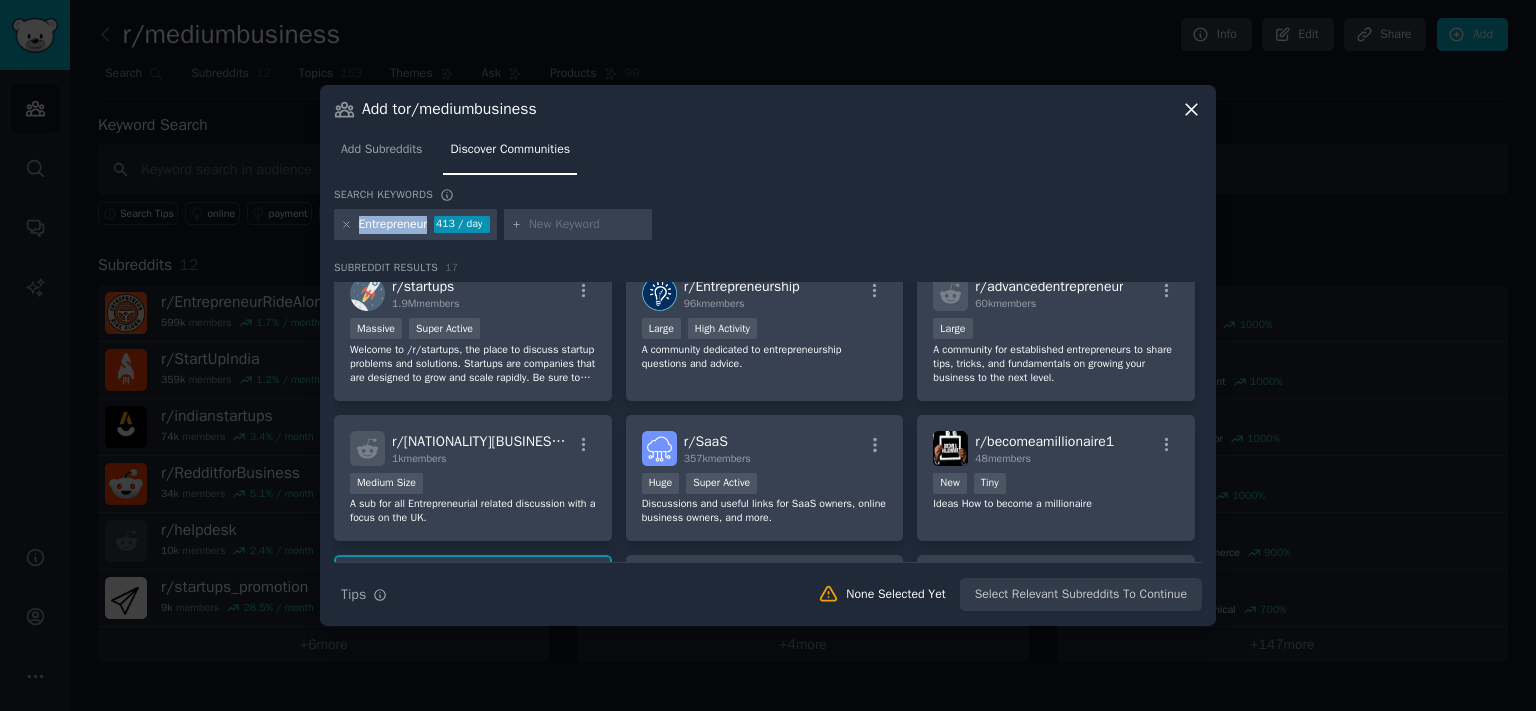 click on "Entrepreneur" at bounding box center [393, 225] 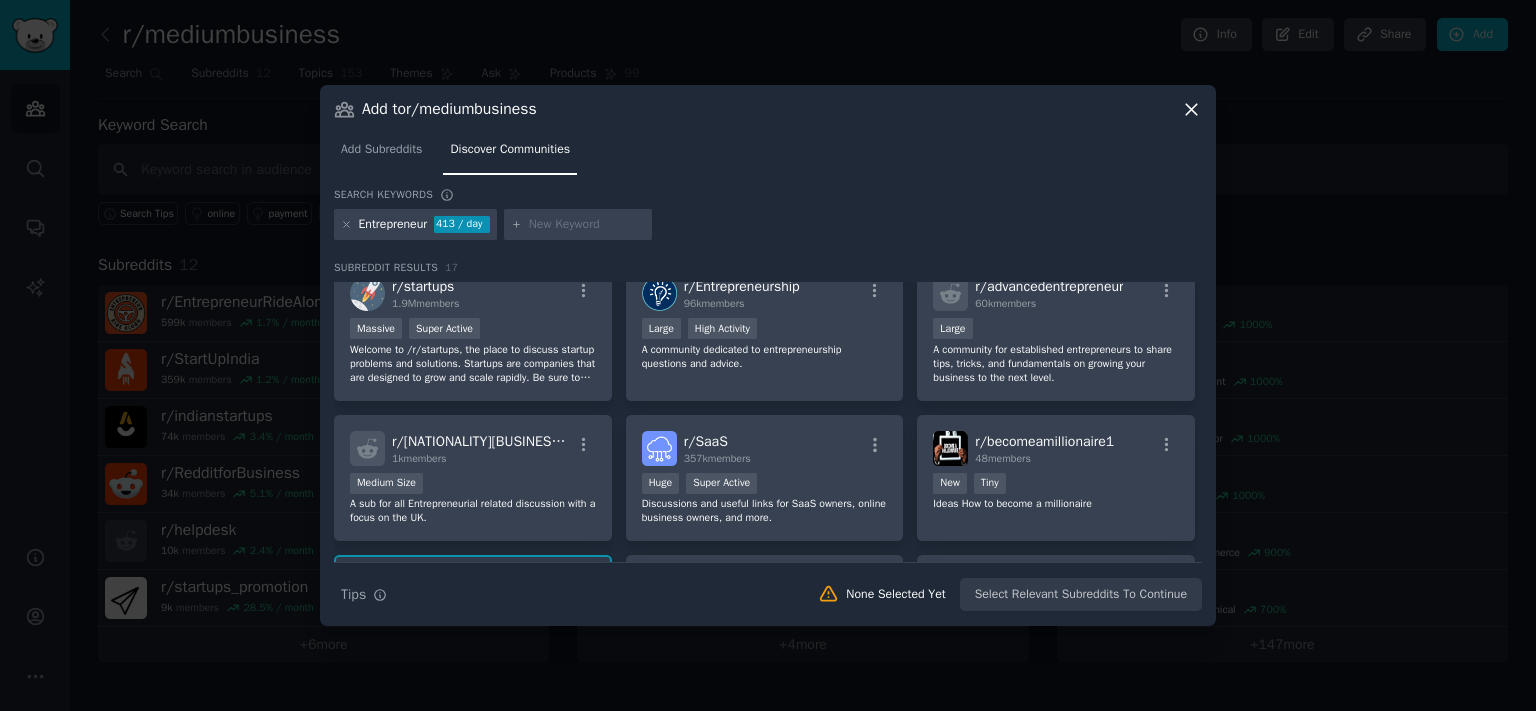 click on "Entrepreneur" at bounding box center [393, 225] 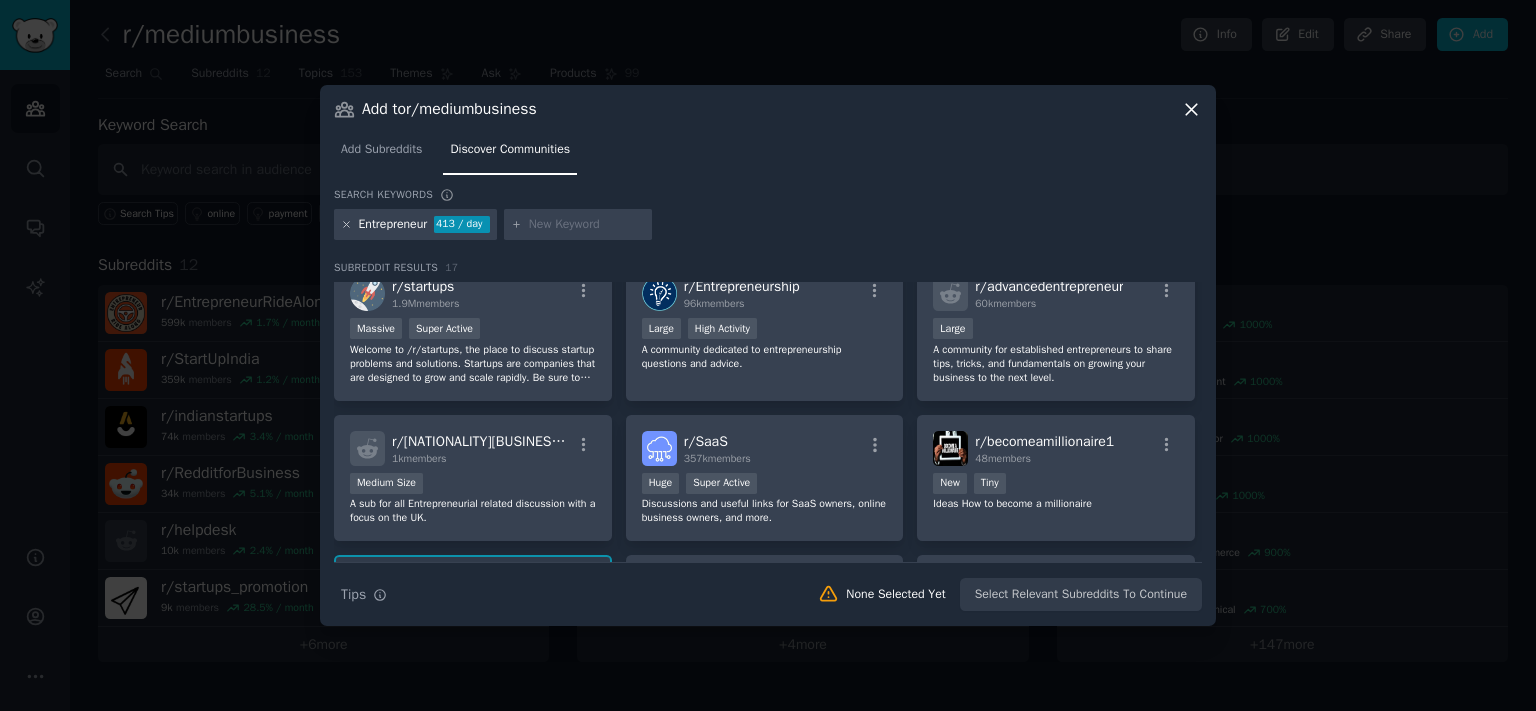 click 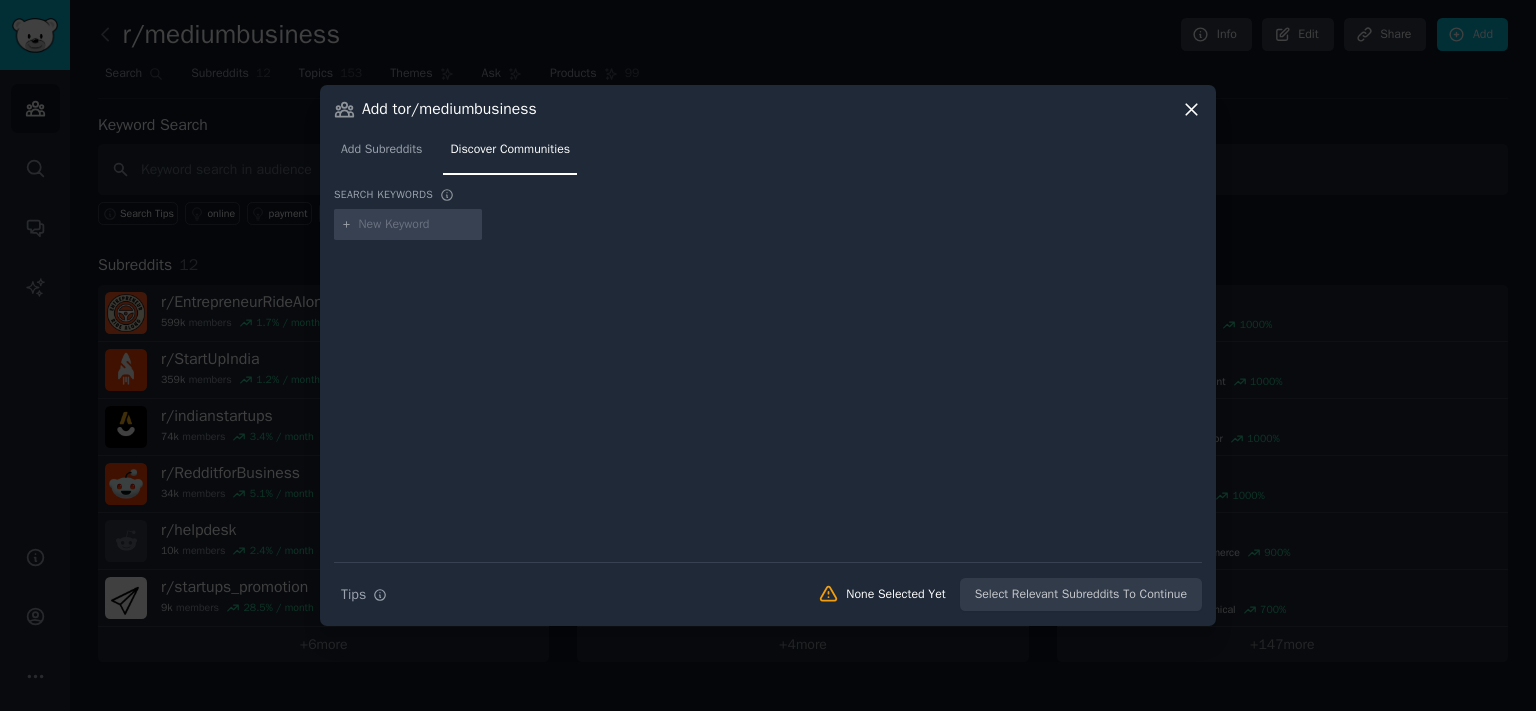 click at bounding box center [417, 225] 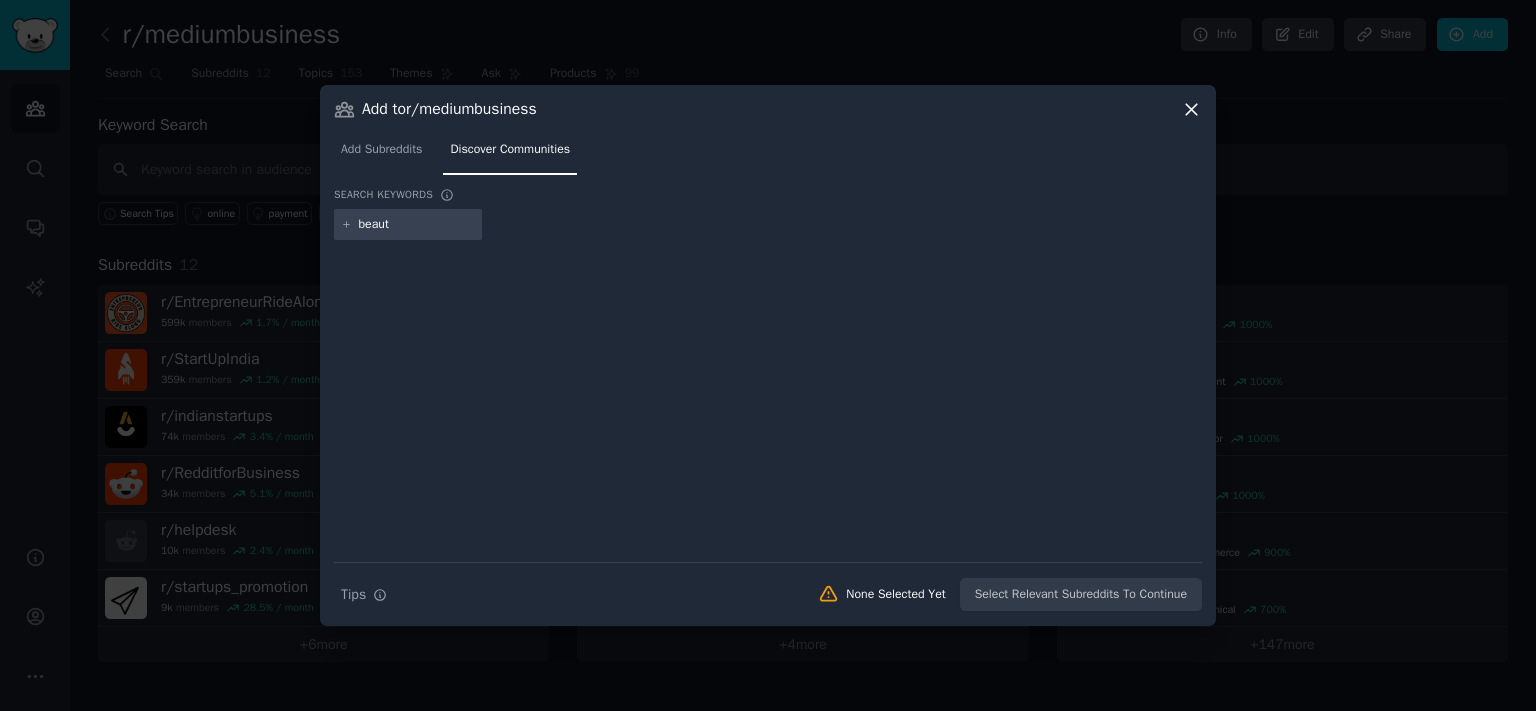 type on "beauty" 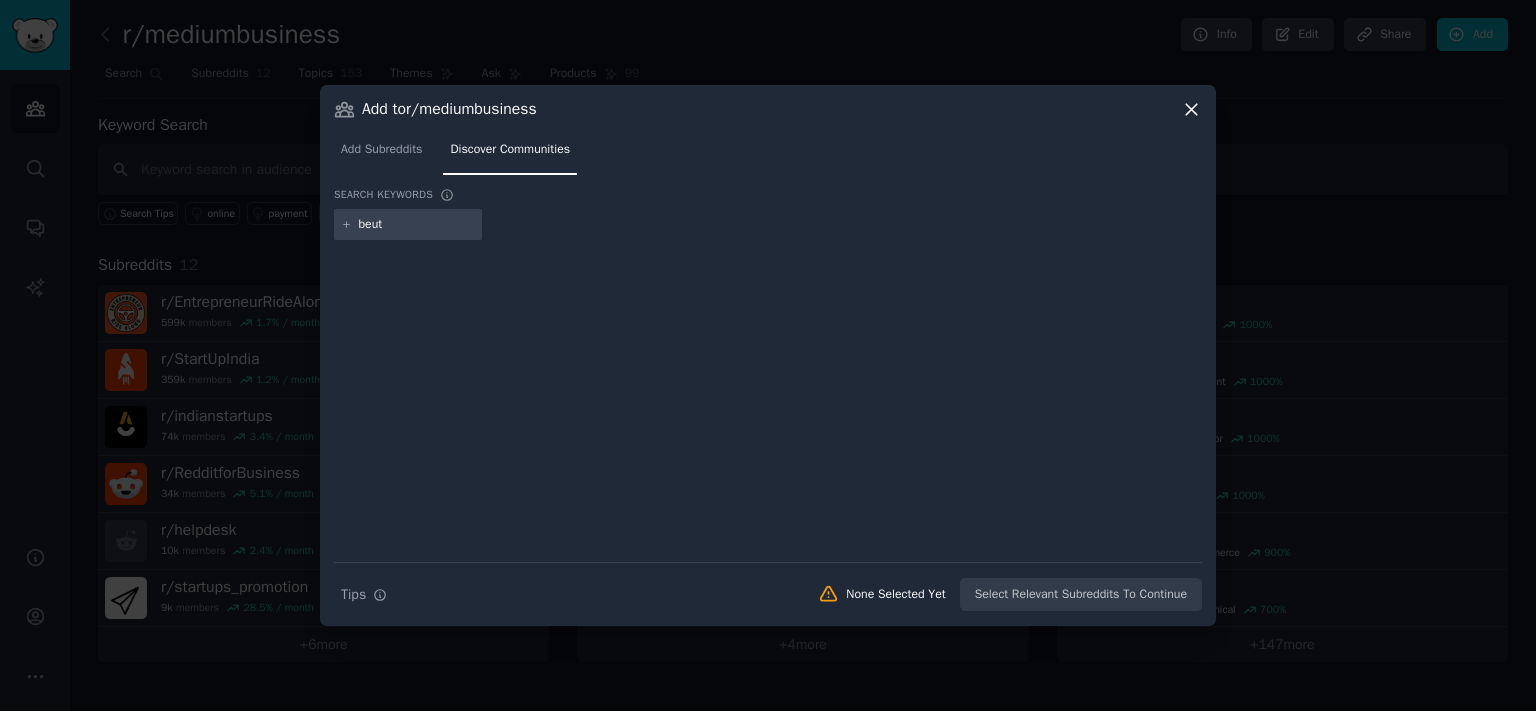 type on "beuty" 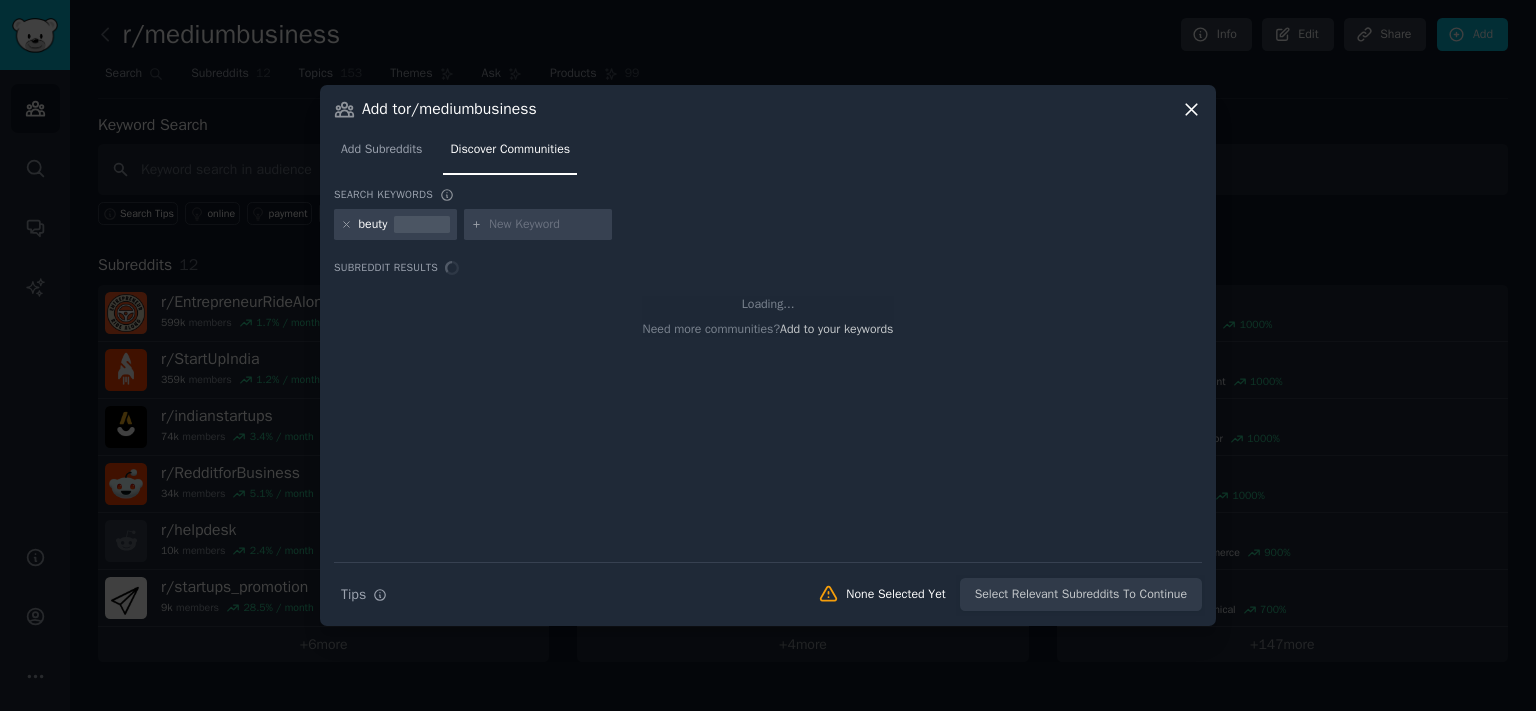 click on "beuty" at bounding box center [373, 225] 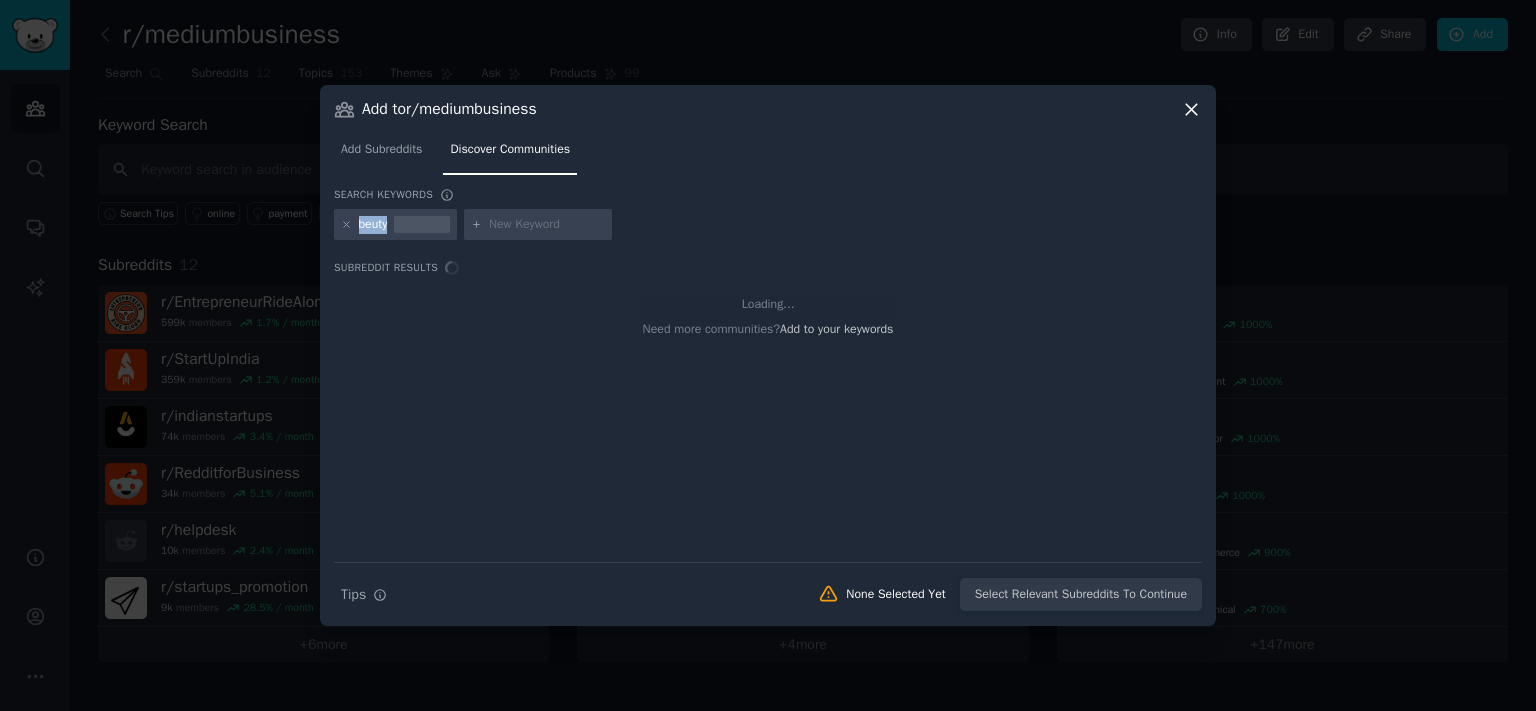 click on "beuty" at bounding box center [373, 225] 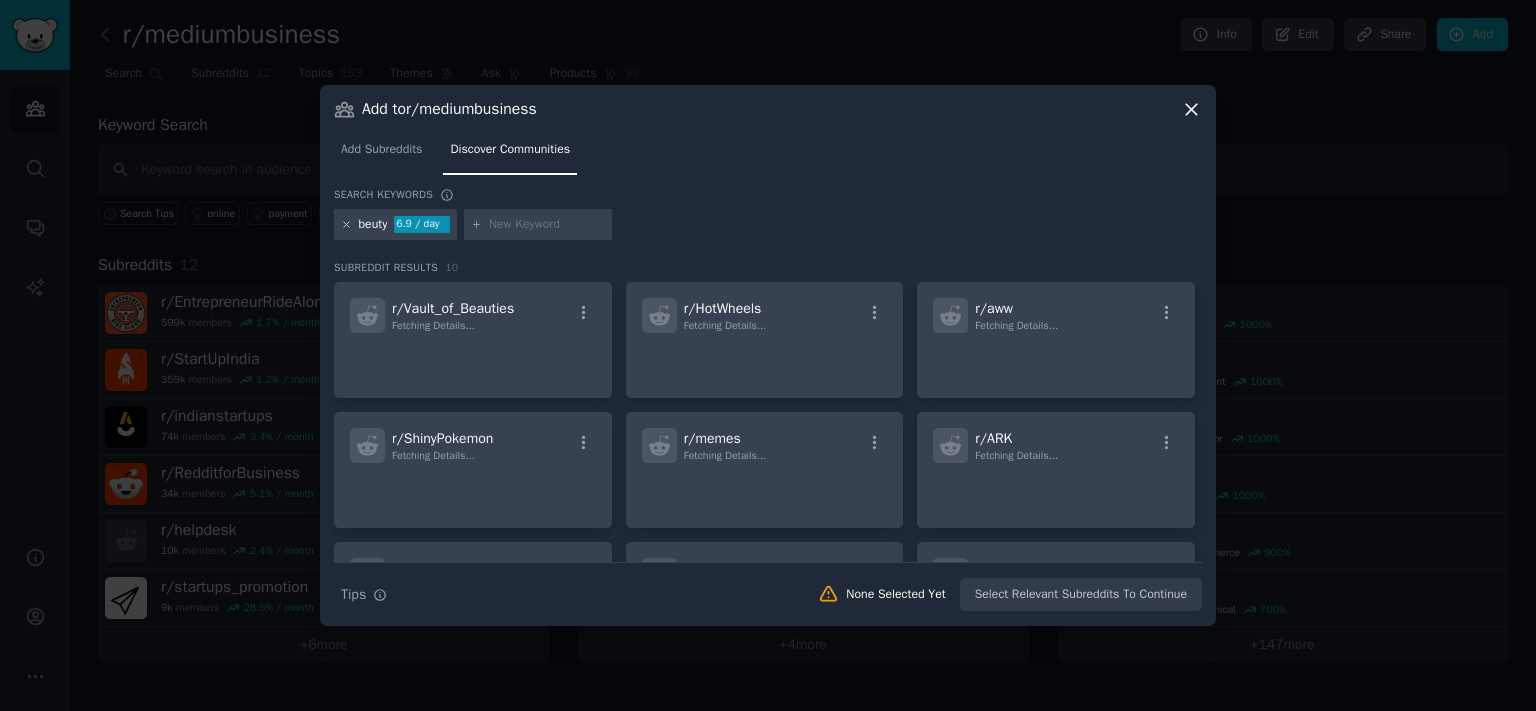 click 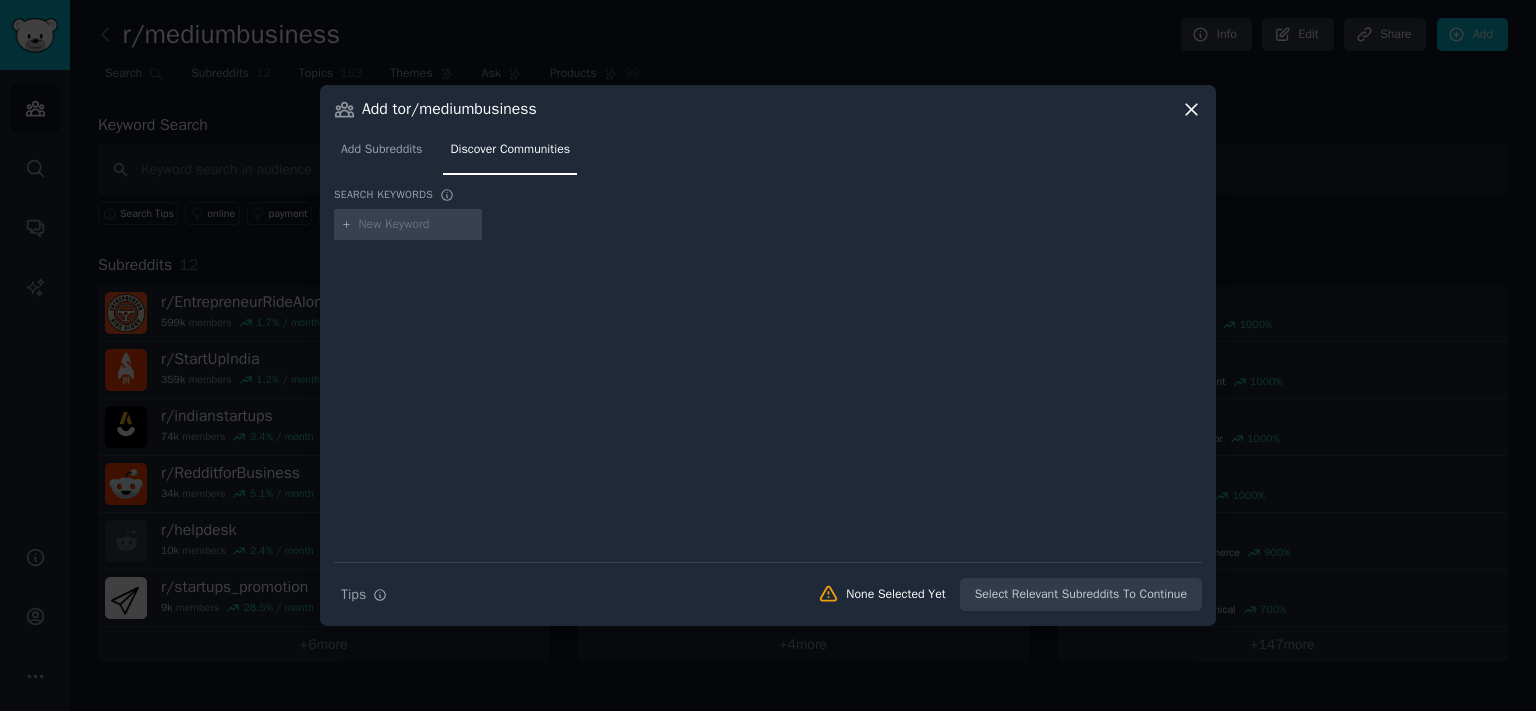 click at bounding box center (417, 225) 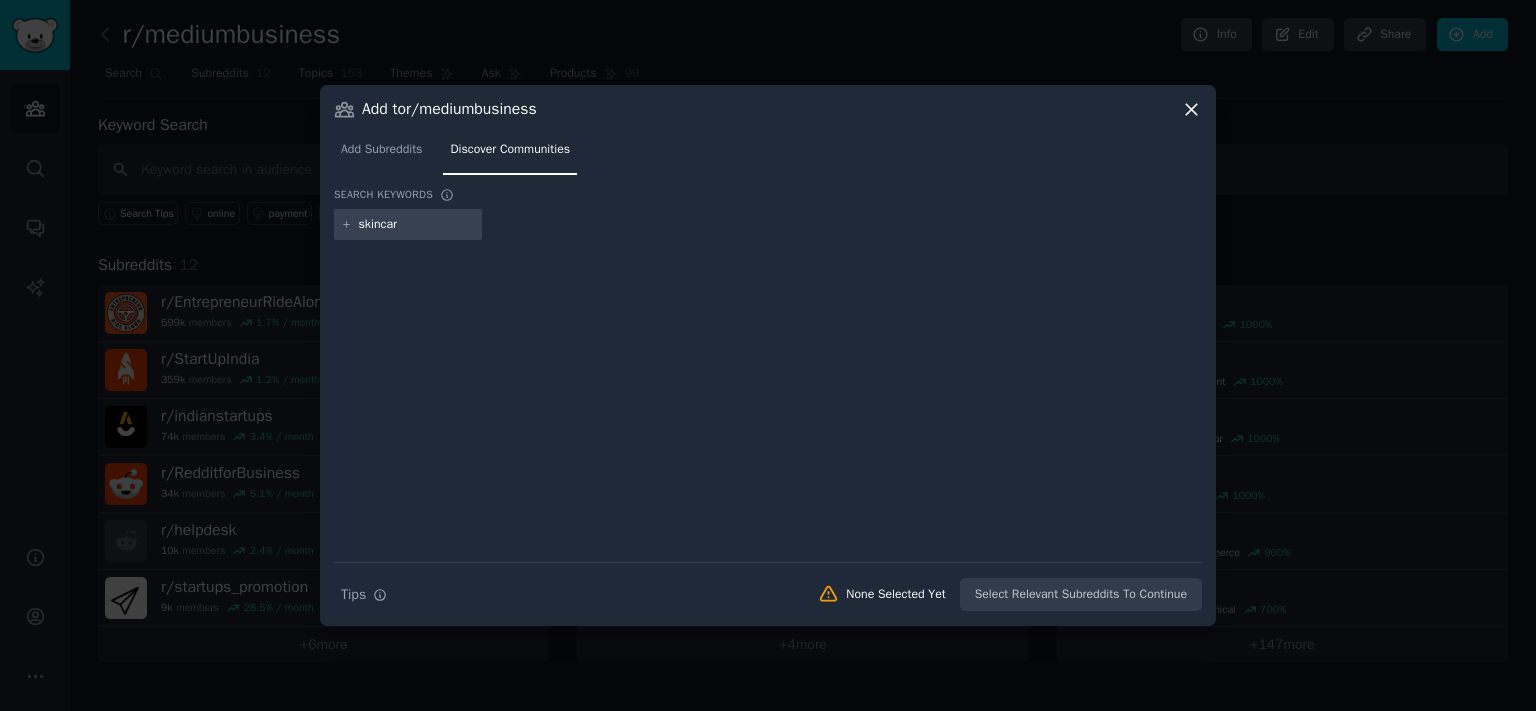 type on "skincare" 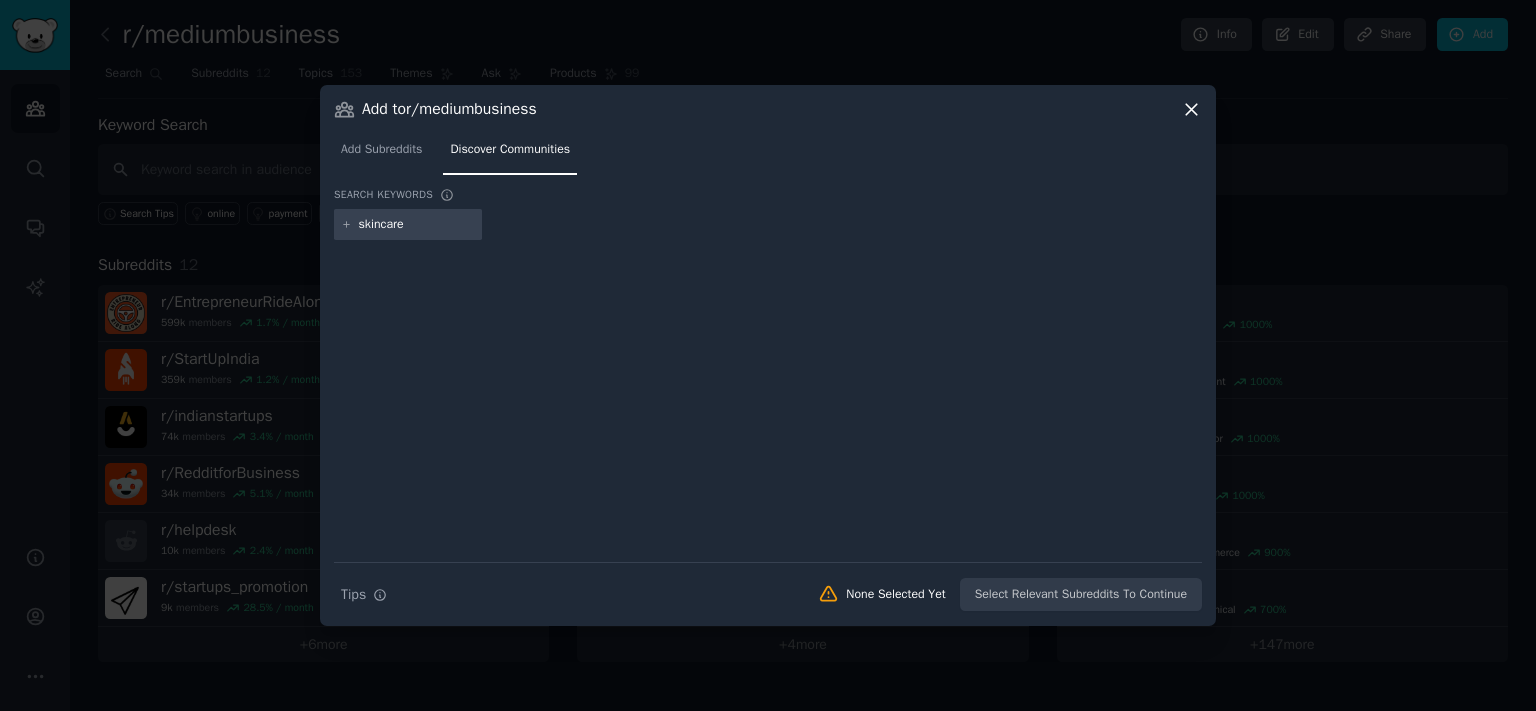 type 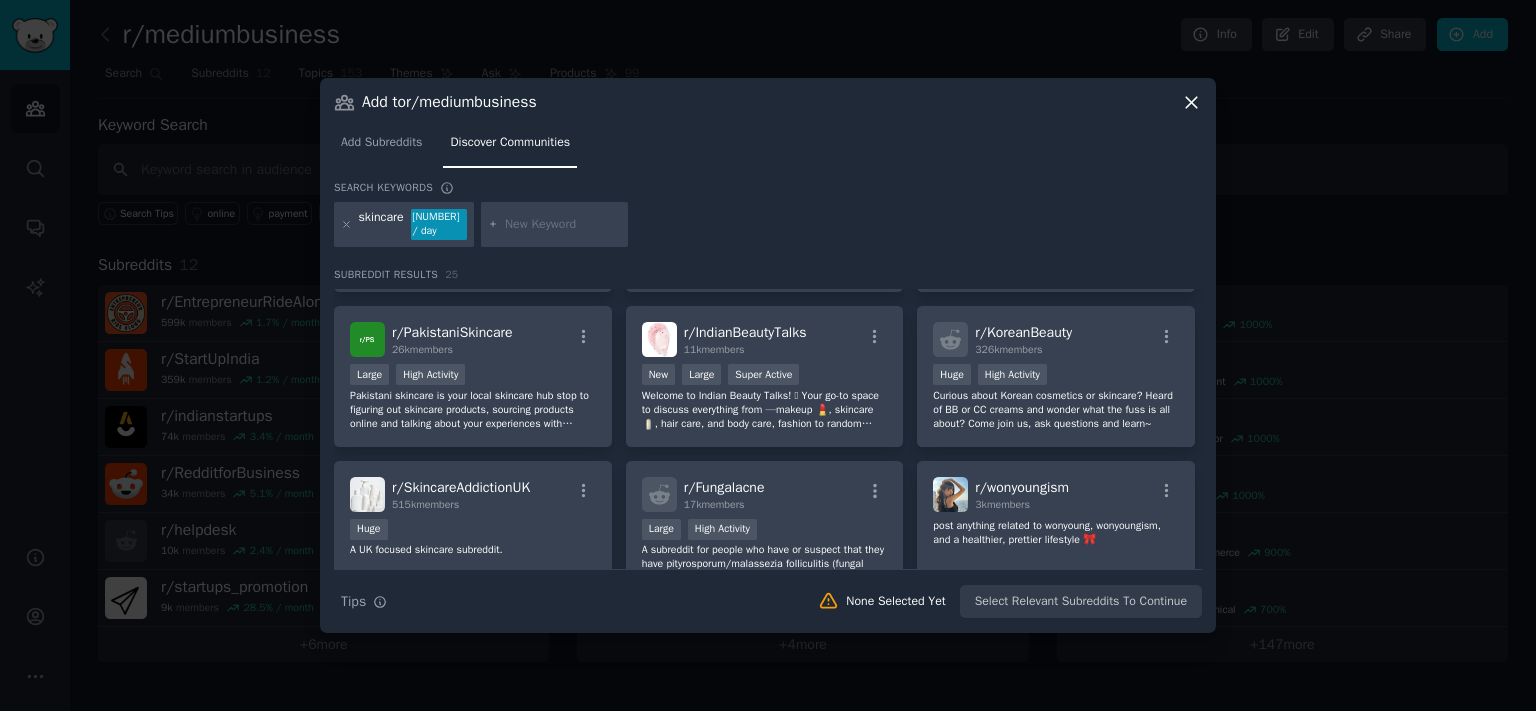scroll, scrollTop: 880, scrollLeft: 0, axis: vertical 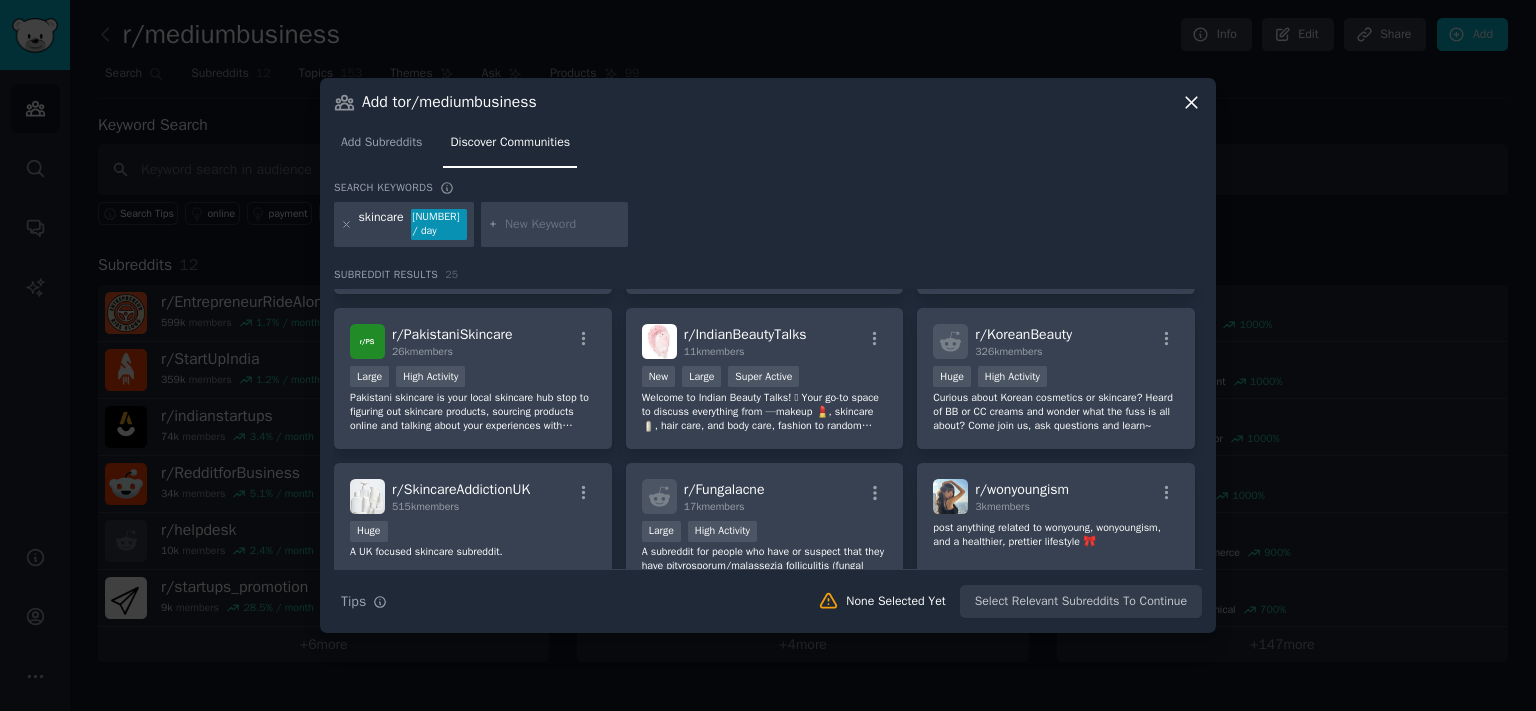 click 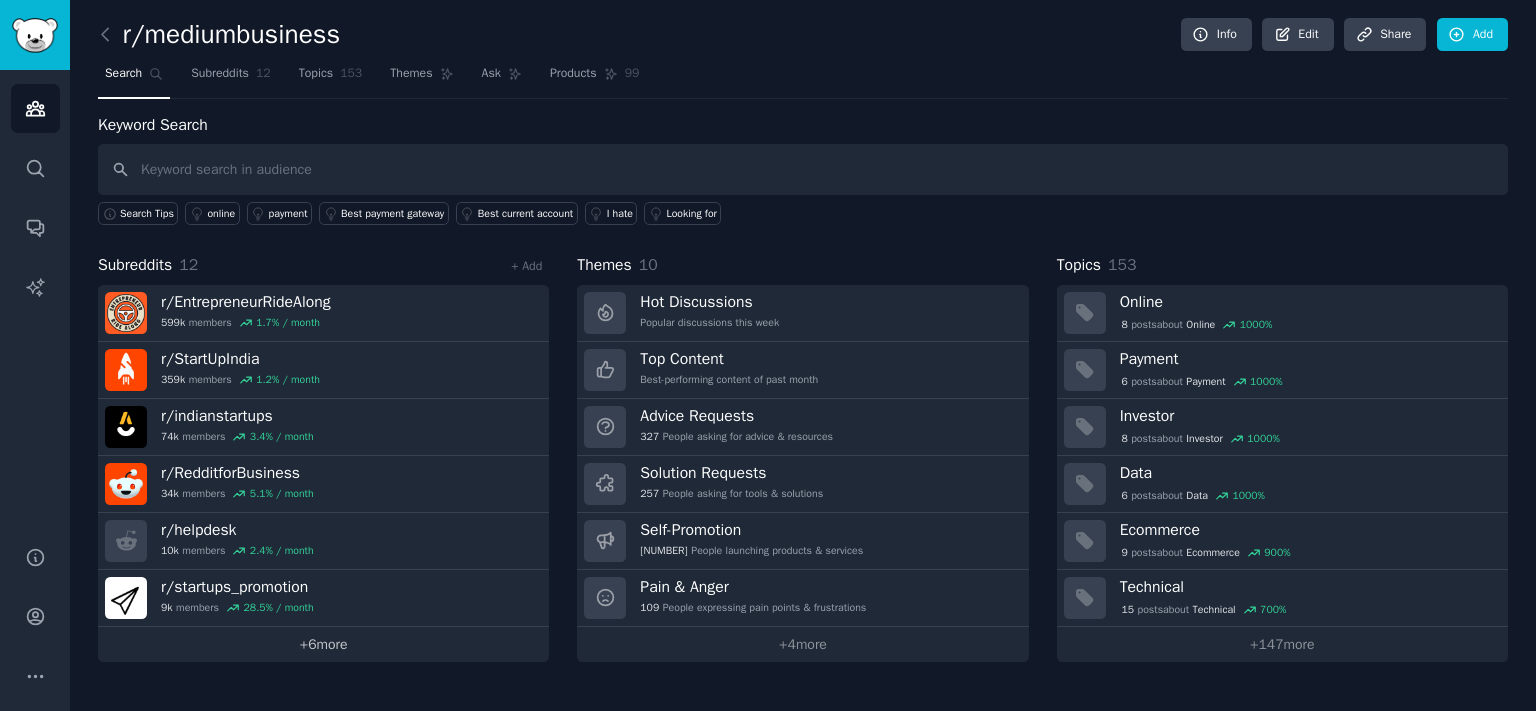 click on "+  6  more" at bounding box center [323, 644] 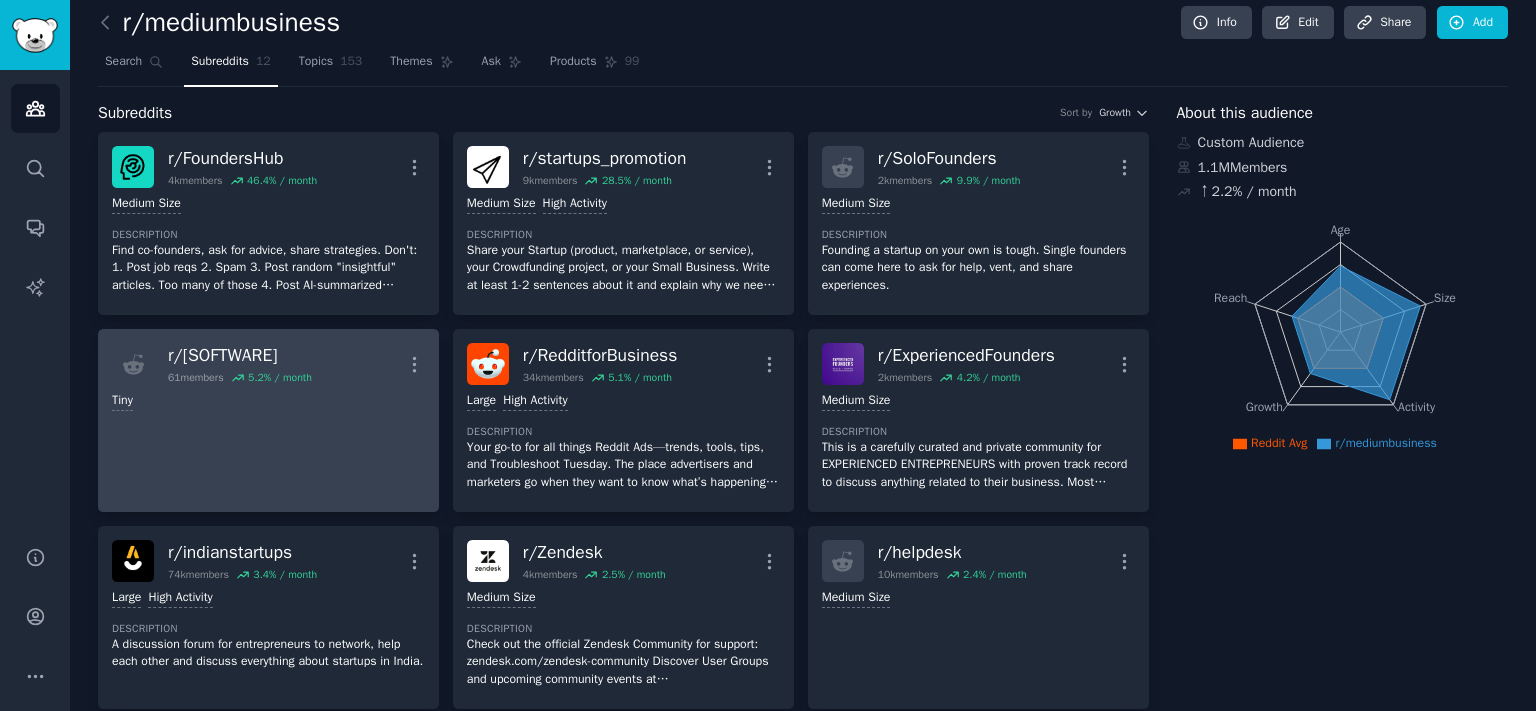 scroll, scrollTop: 0, scrollLeft: 0, axis: both 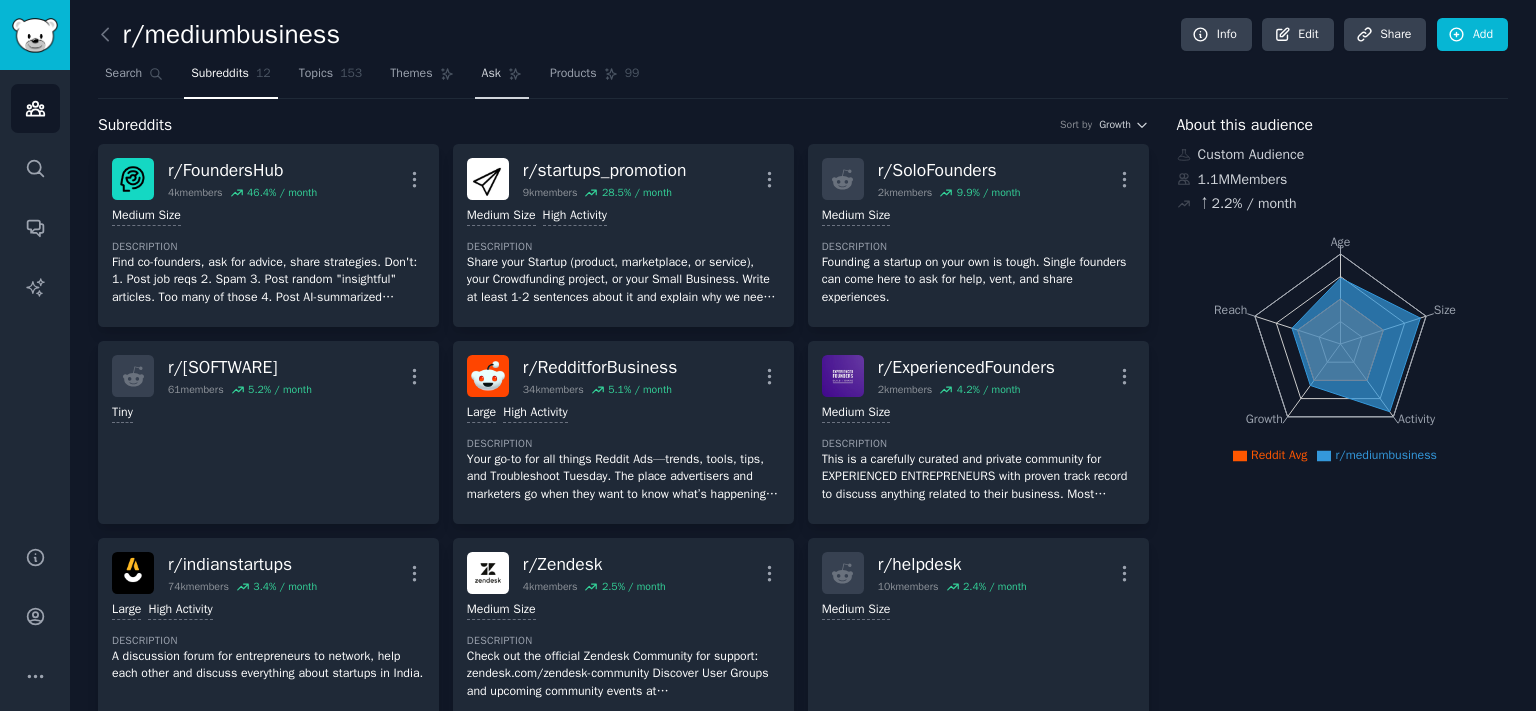 click on "Ask" at bounding box center (491, 74) 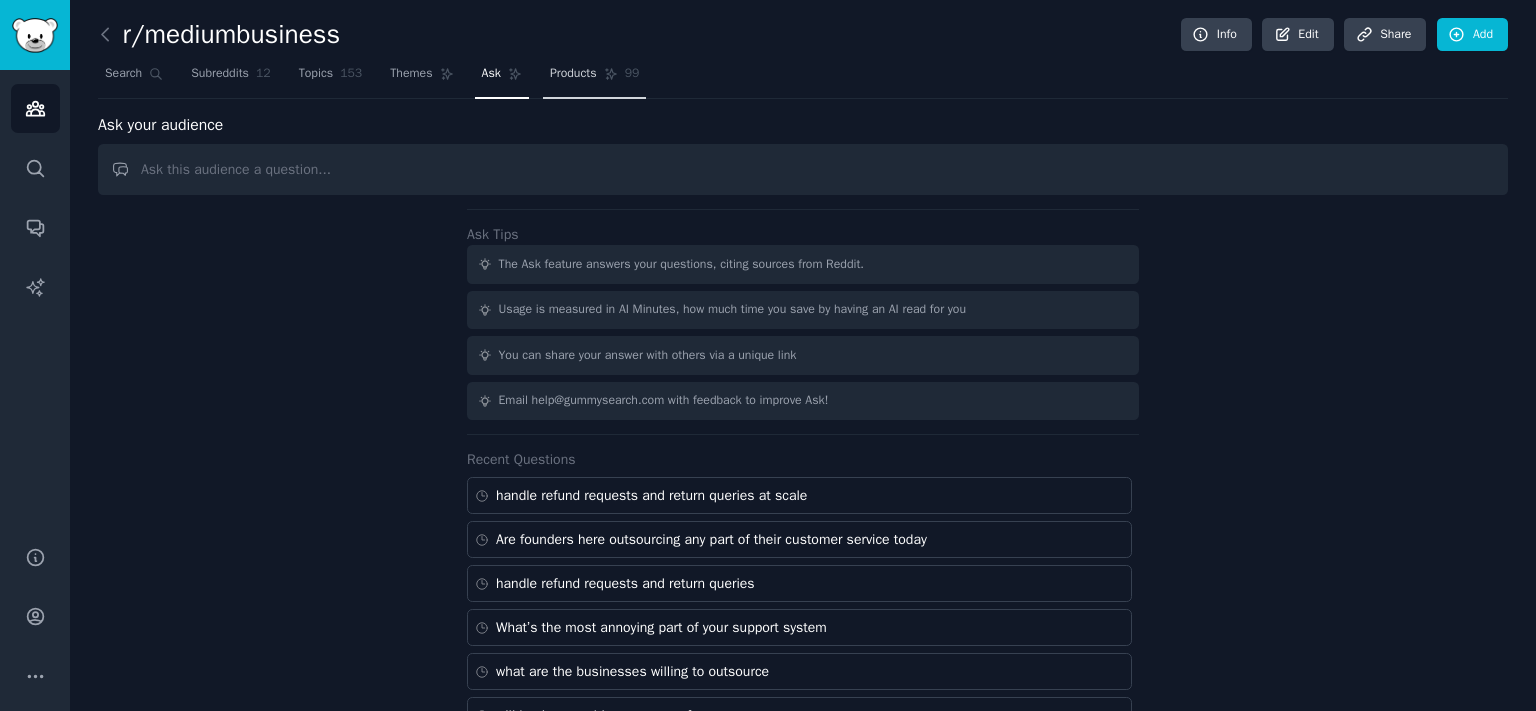click on "Products" at bounding box center [573, 74] 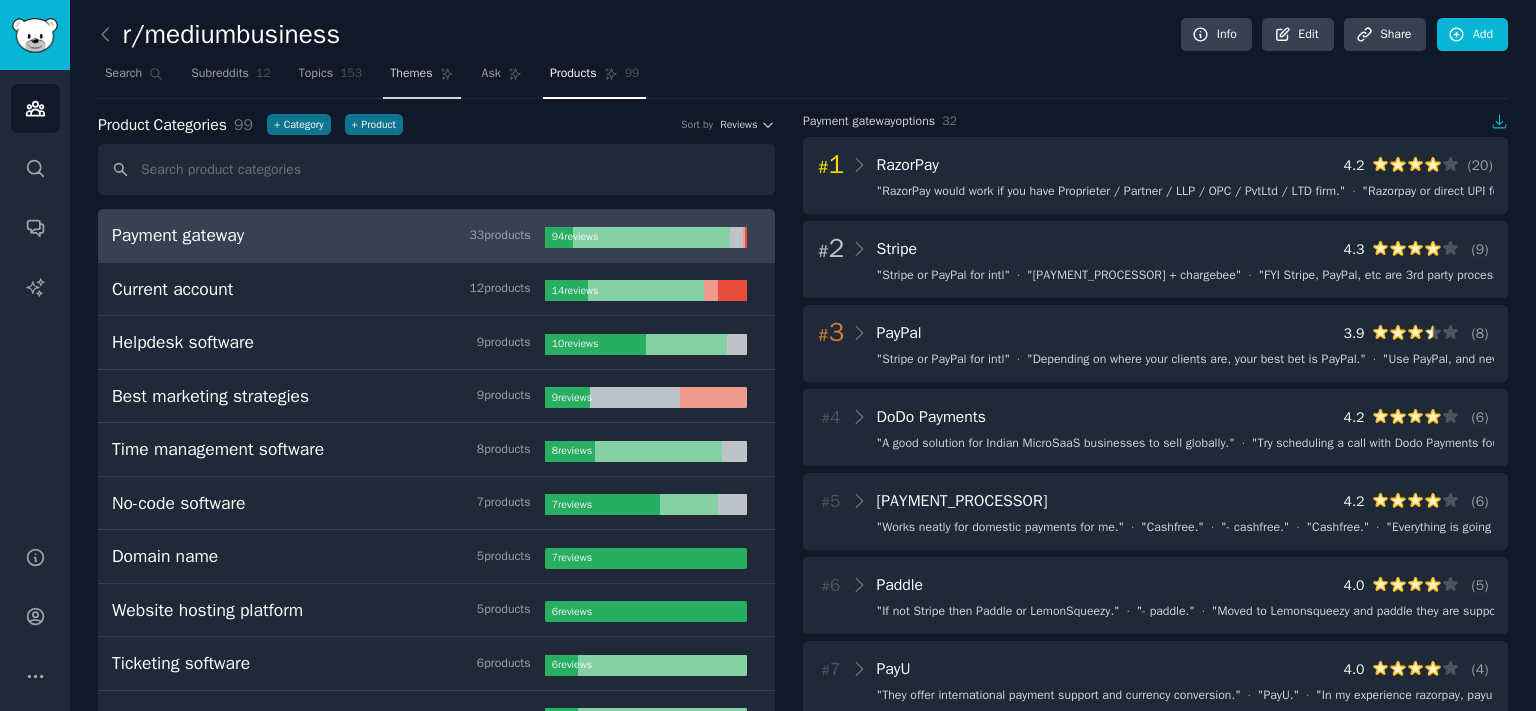 click on "Themes" at bounding box center (411, 74) 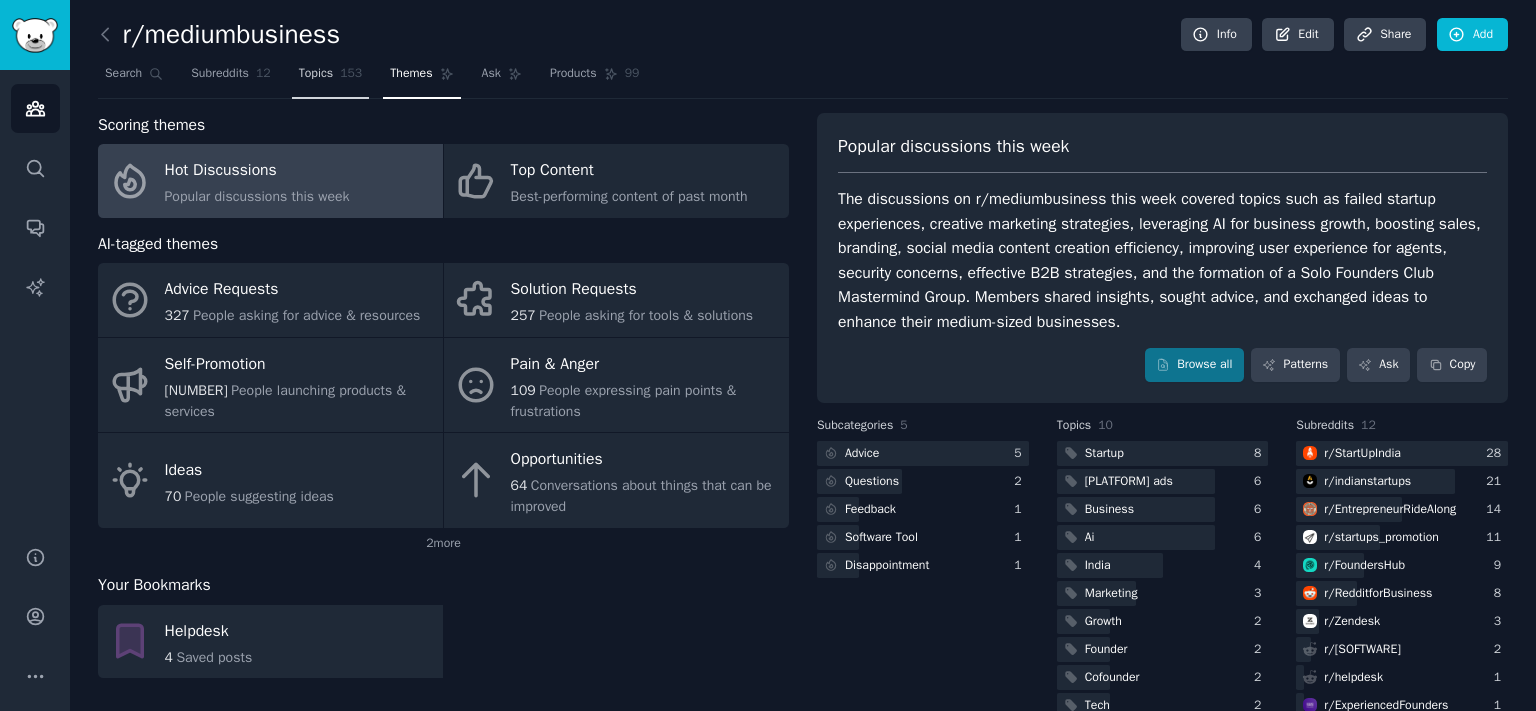 click on "Topics" at bounding box center (316, 74) 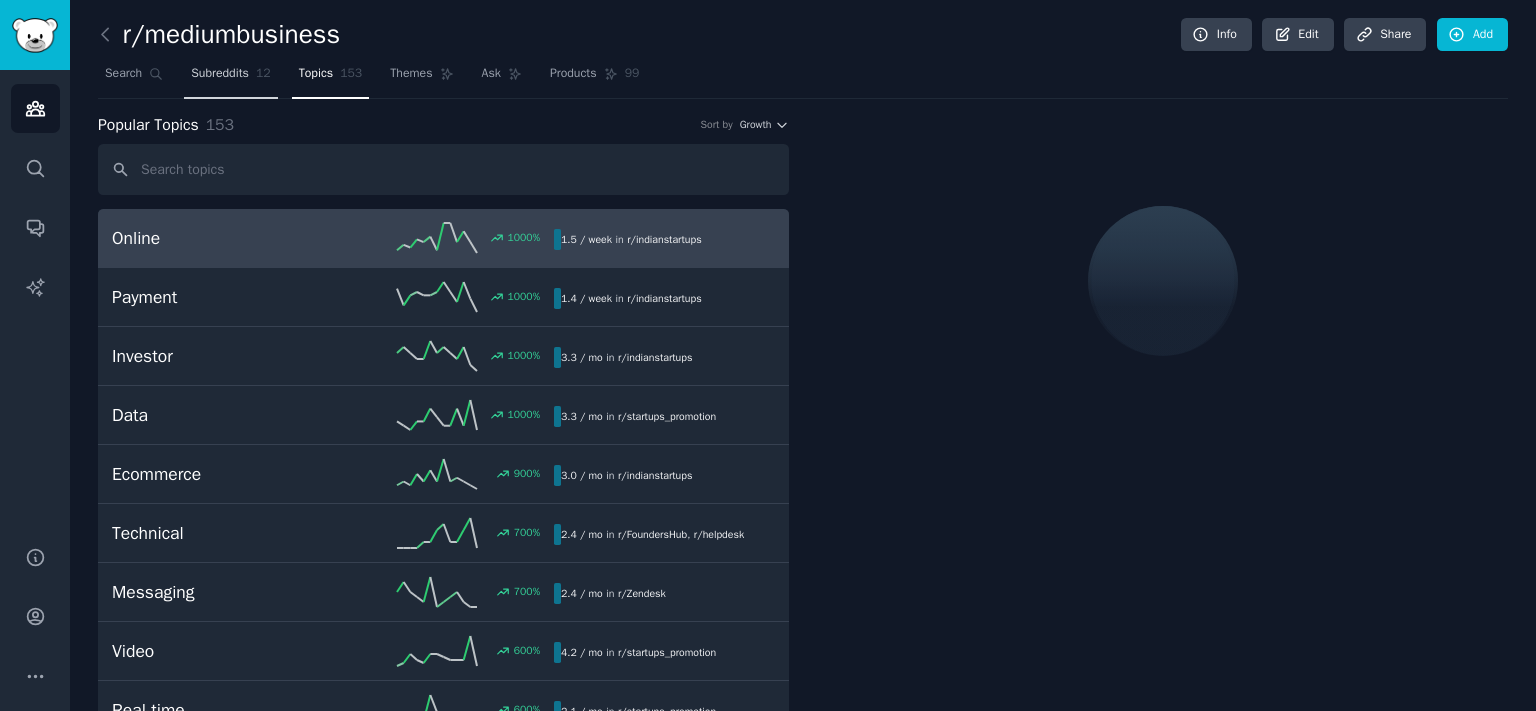click on "Subreddits" at bounding box center [220, 74] 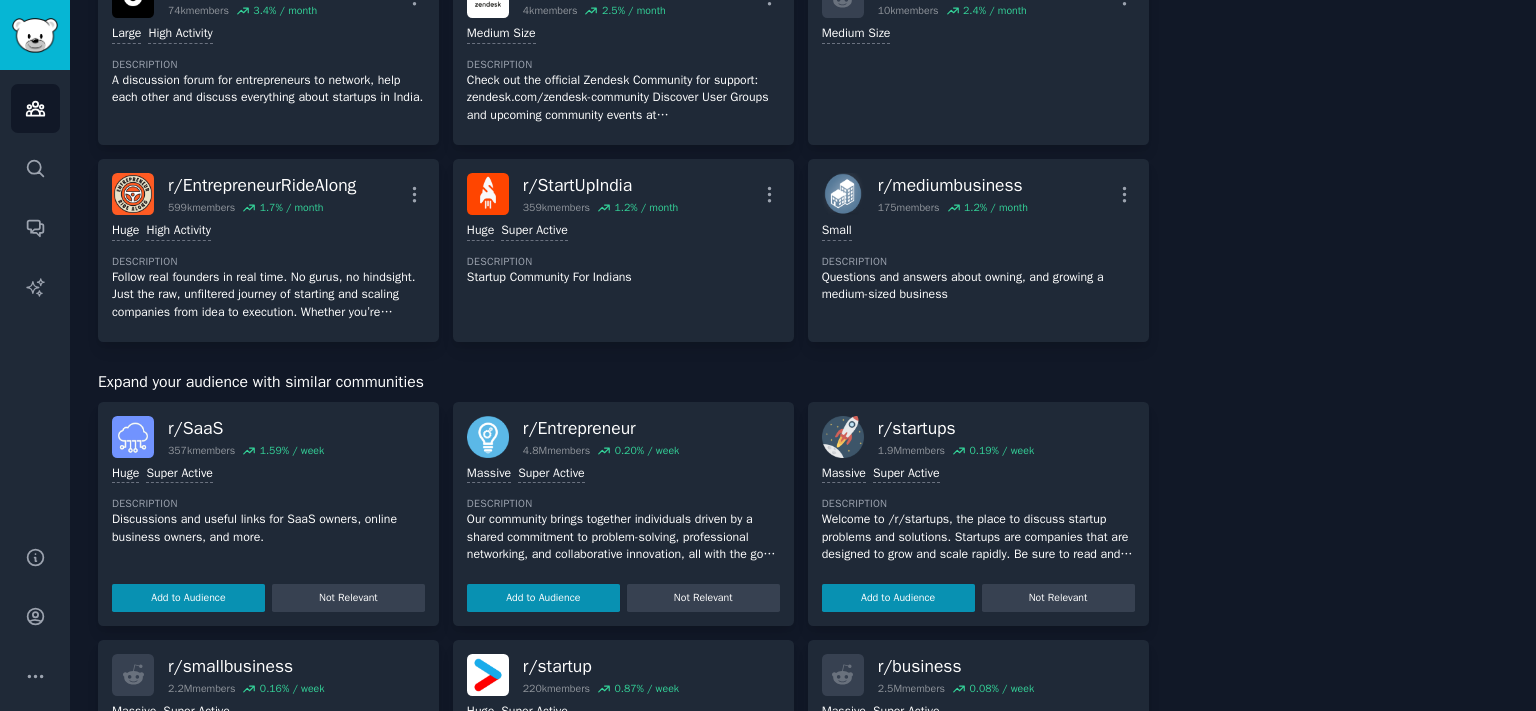 scroll, scrollTop: 772, scrollLeft: 0, axis: vertical 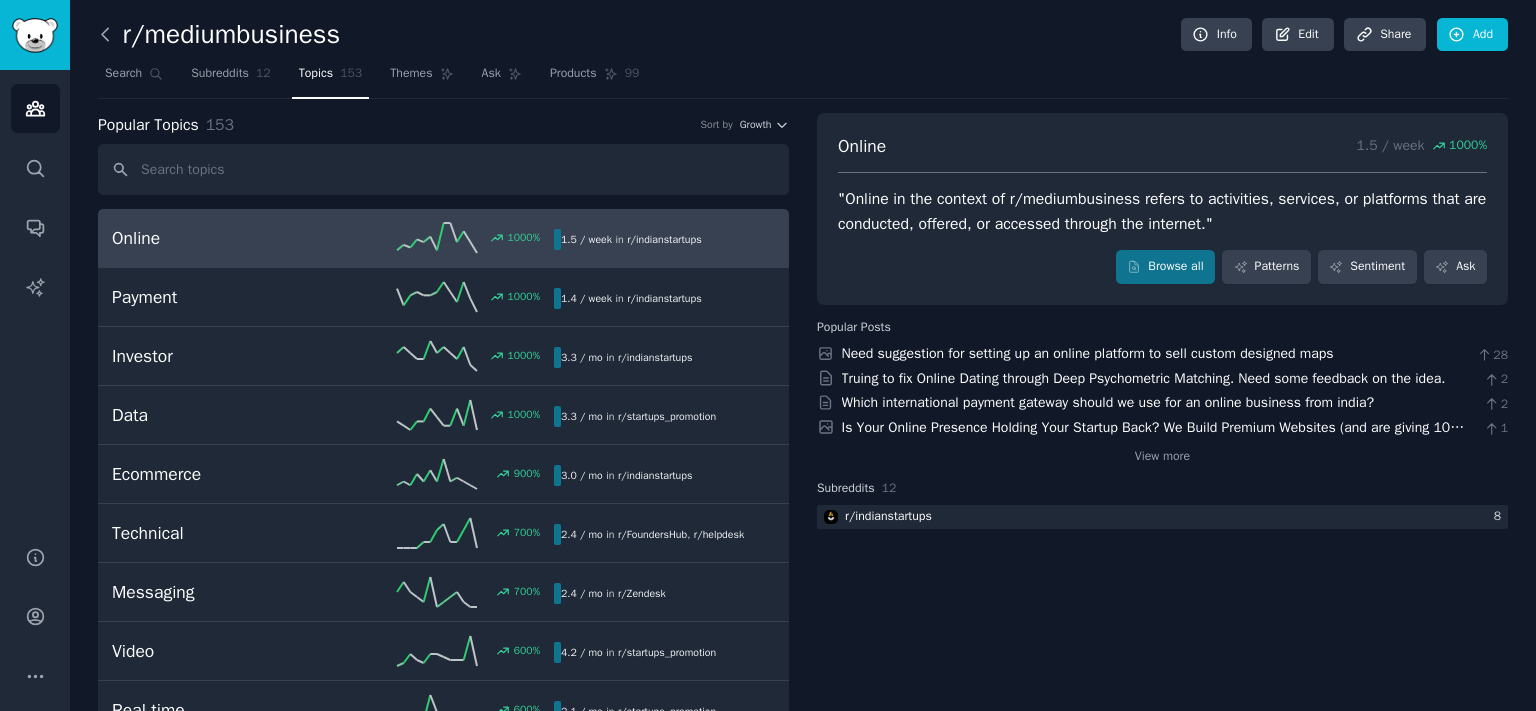 click 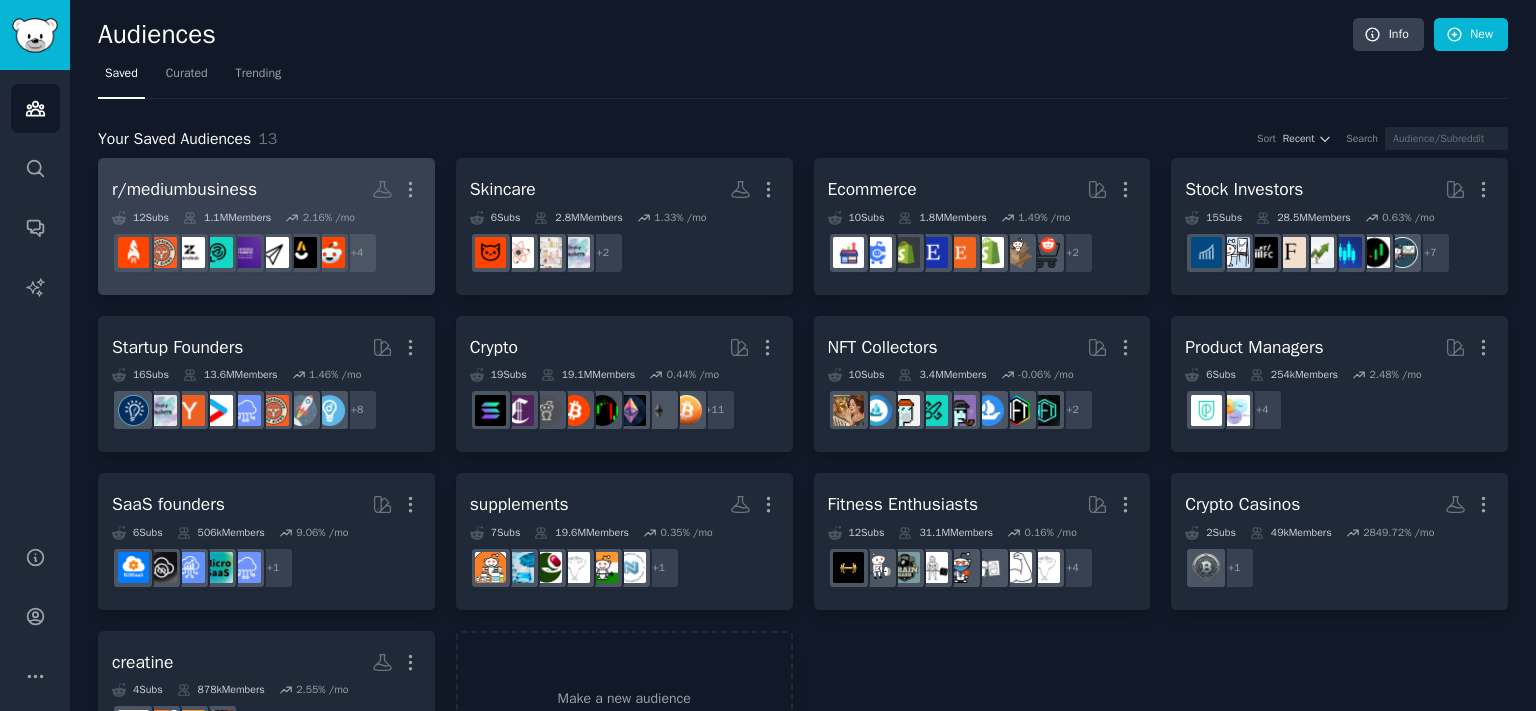 click on "r/mediumbusiness More 12  Sub s 1.1M  Members 2.16 % /mo r/EntrepreneurRideAlong + 4" at bounding box center [266, 226] 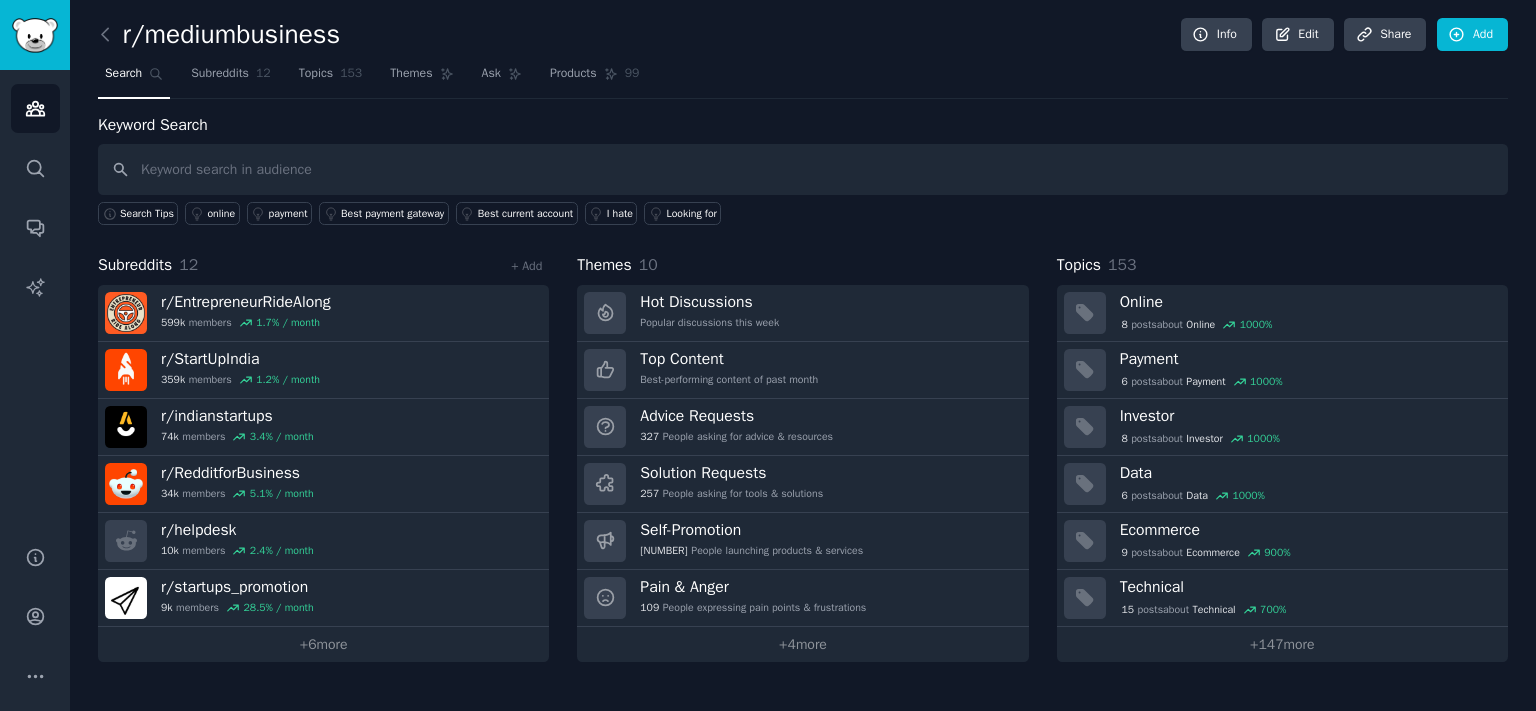 click on "Reddit's space to learn the tools and skills necessary to build a successful startup. A community meant to support each other and grow through the exchange of knowledge and ideas. A rising tide lifts all ships in its wake." 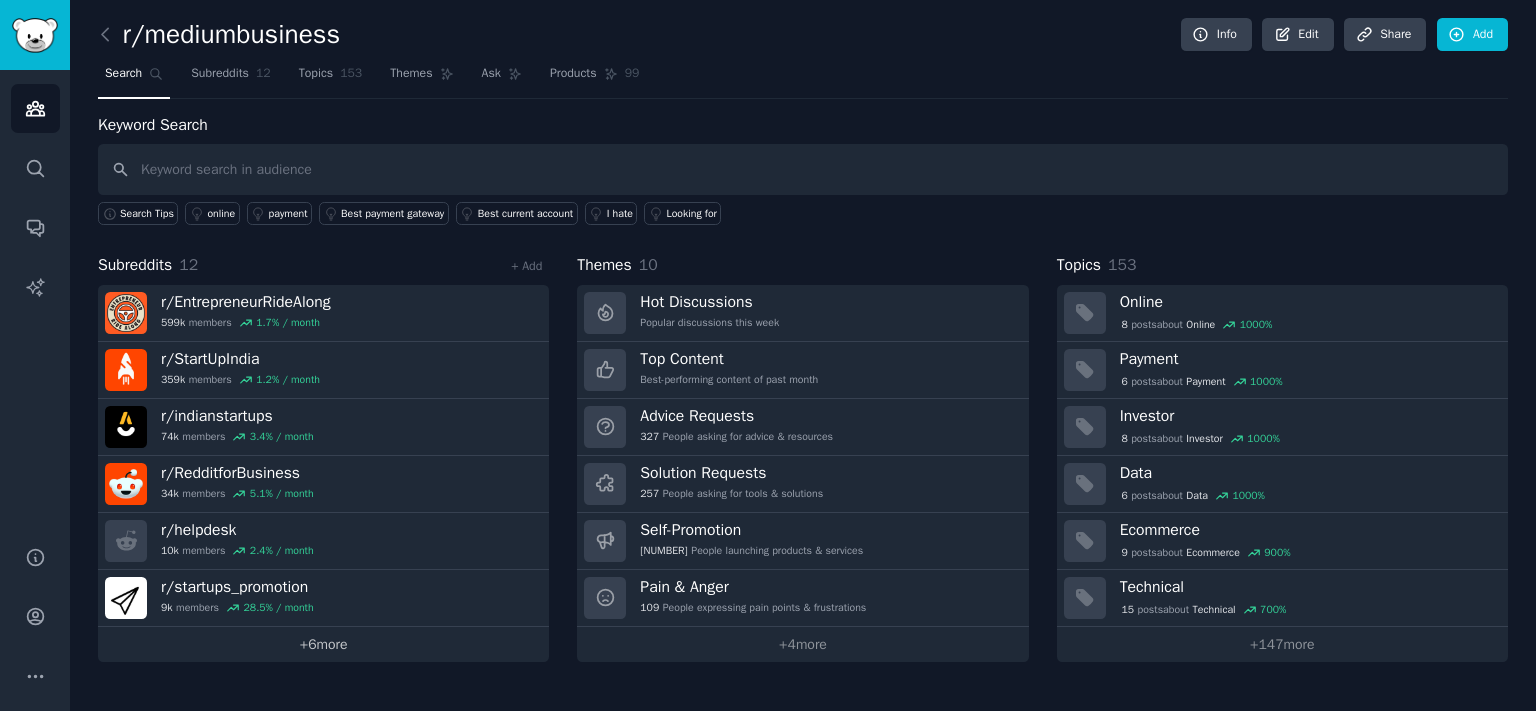 click on "+  6  more" at bounding box center [323, 644] 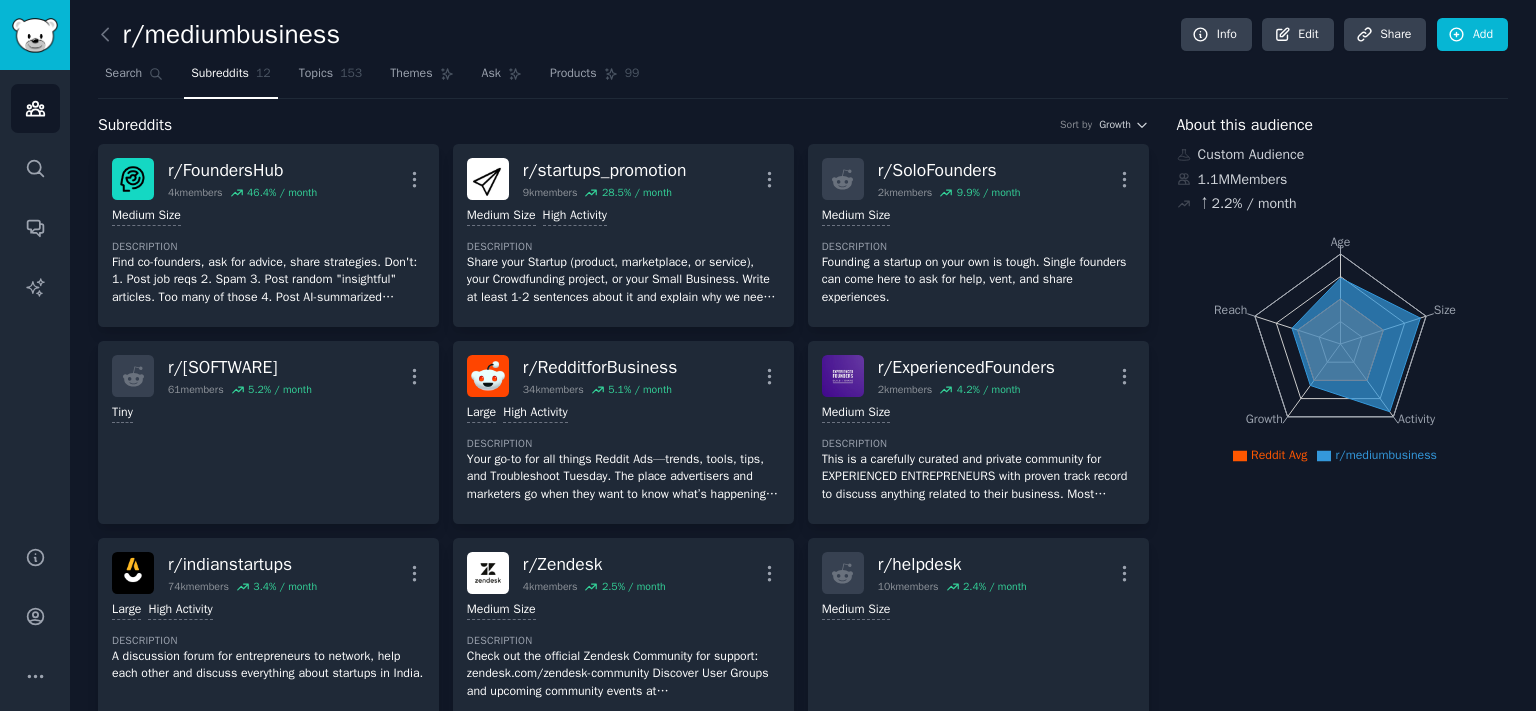 click 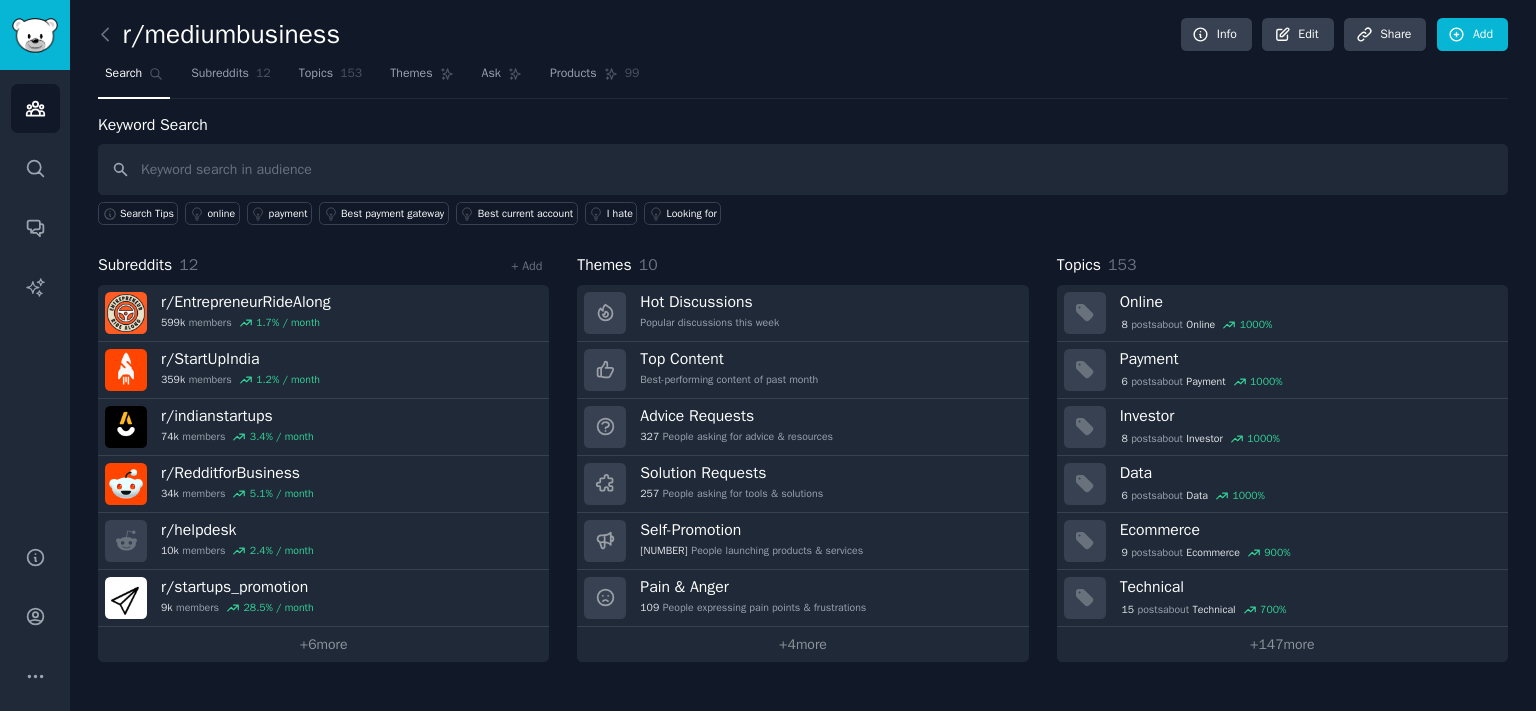 click at bounding box center [803, 169] 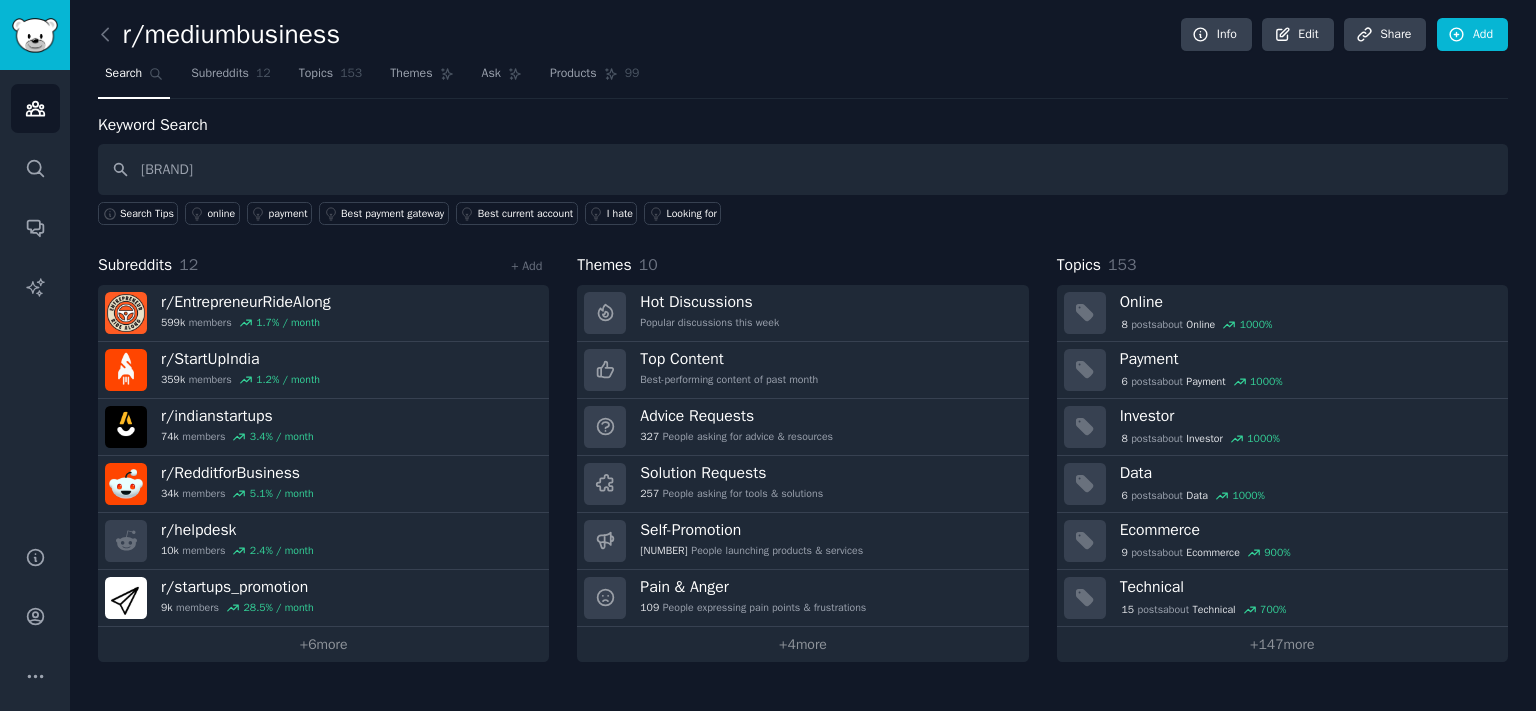 type on "[BRAND]" 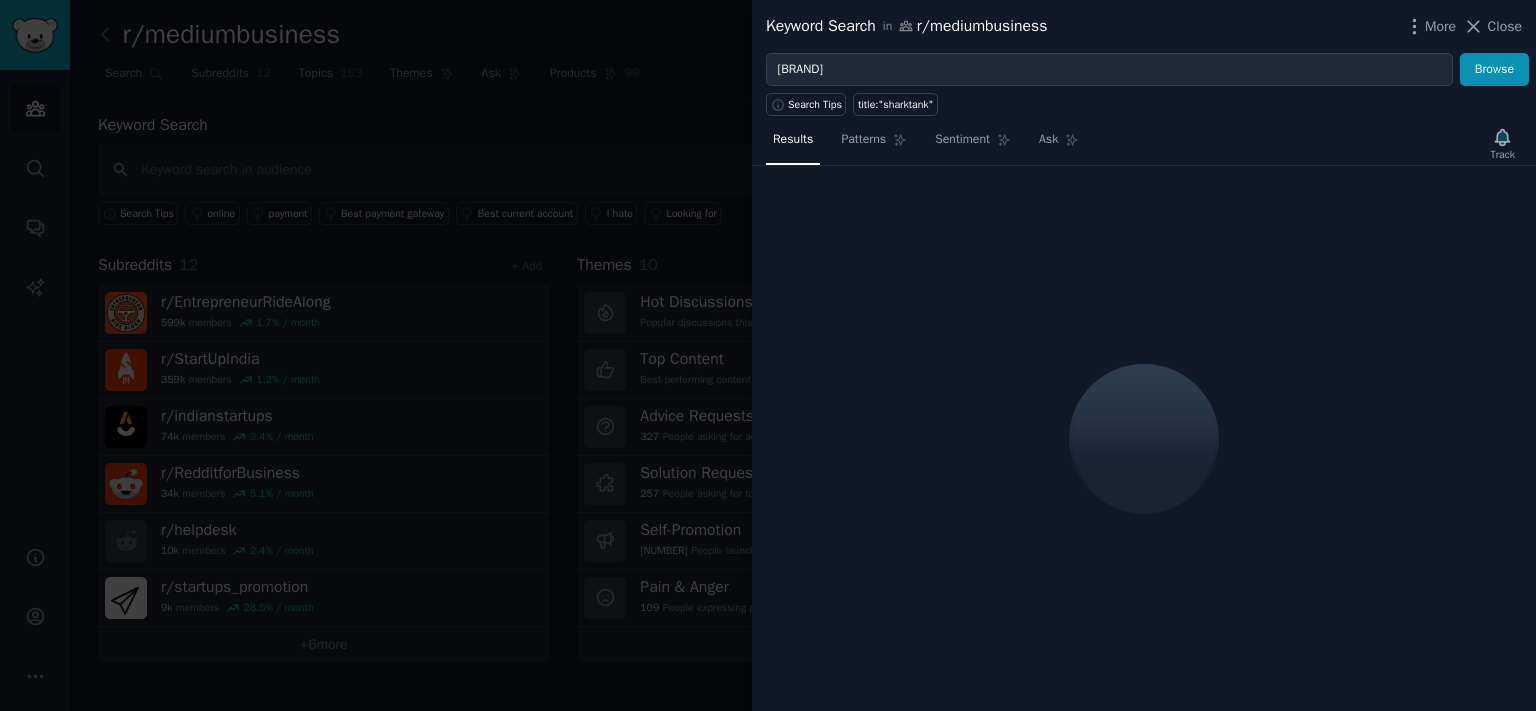 type 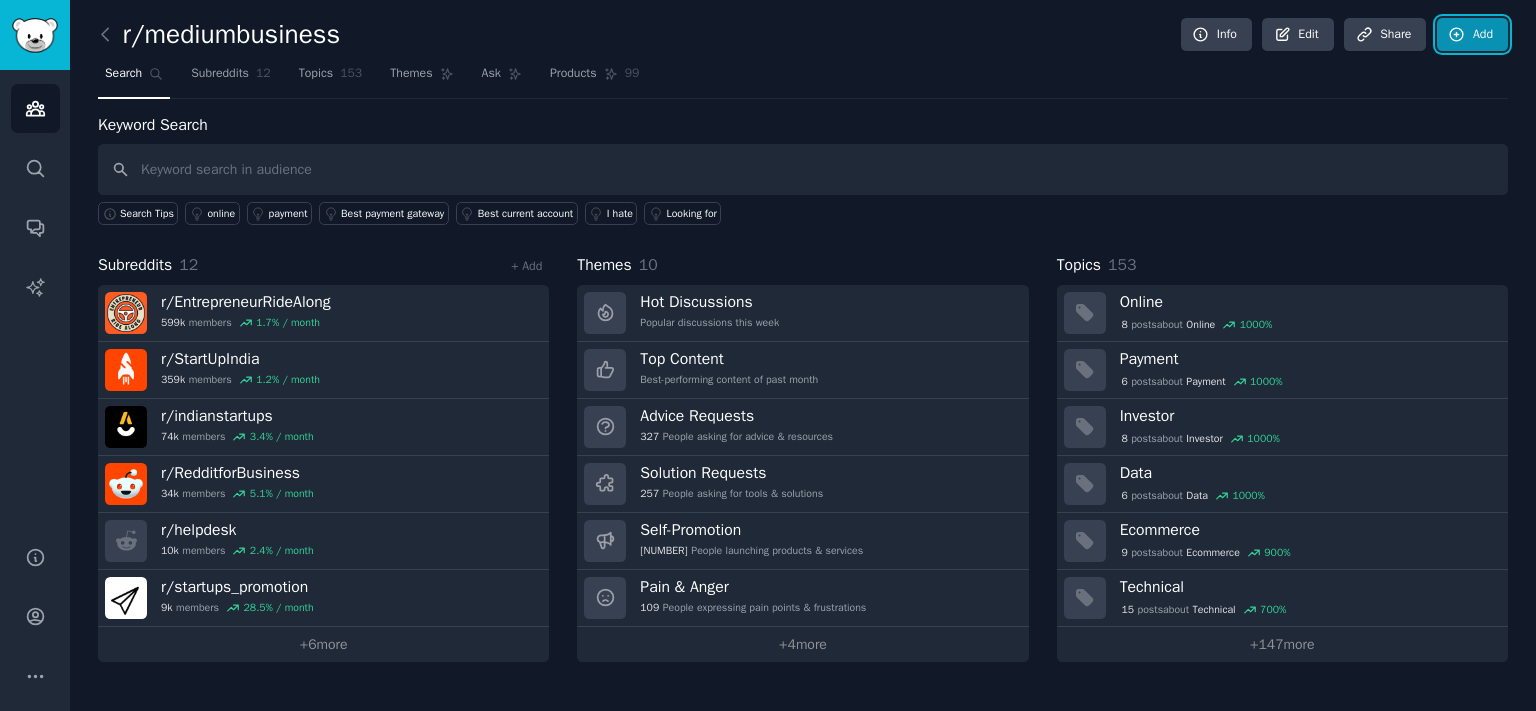 click on "Add" at bounding box center (1472, 35) 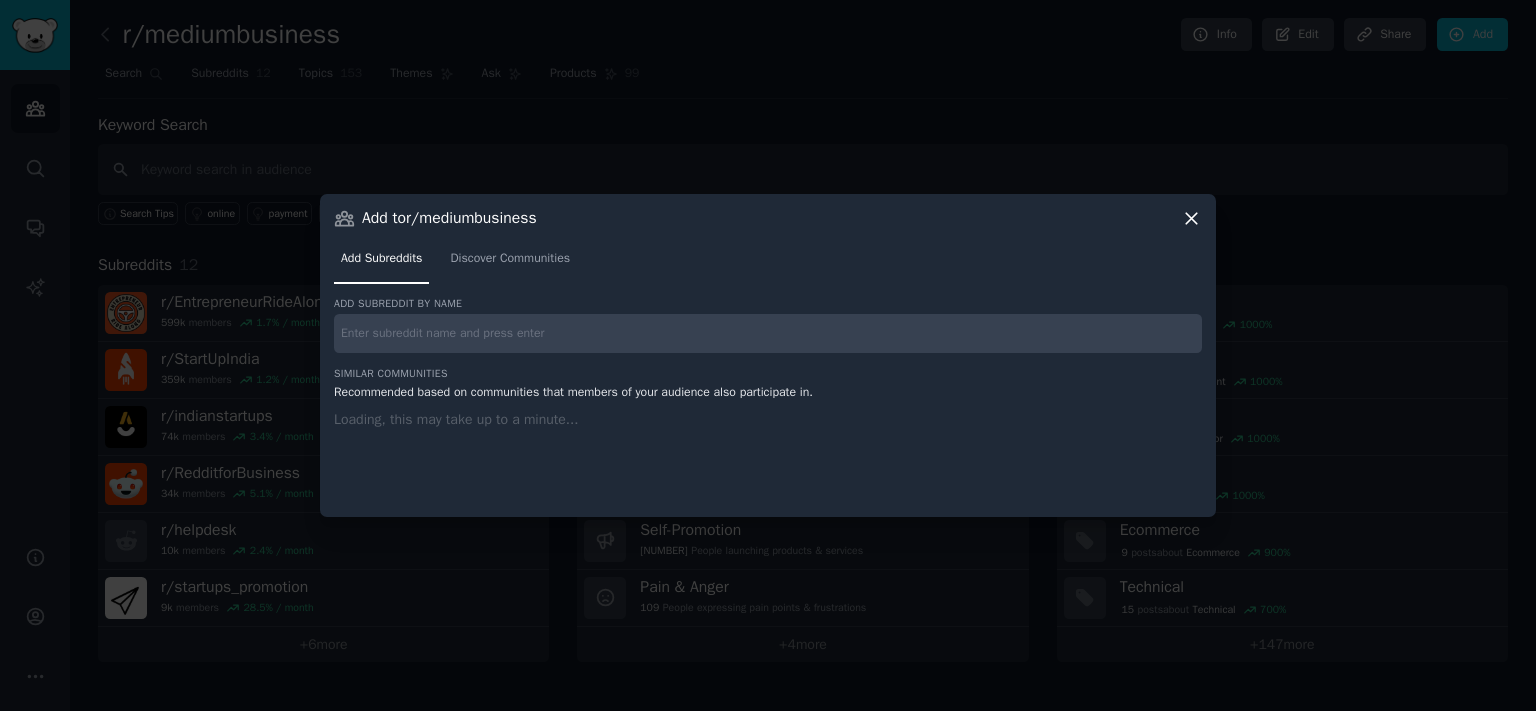 drag, startPoint x: 363, startPoint y: 313, endPoint x: 371, endPoint y: 321, distance: 11.313708 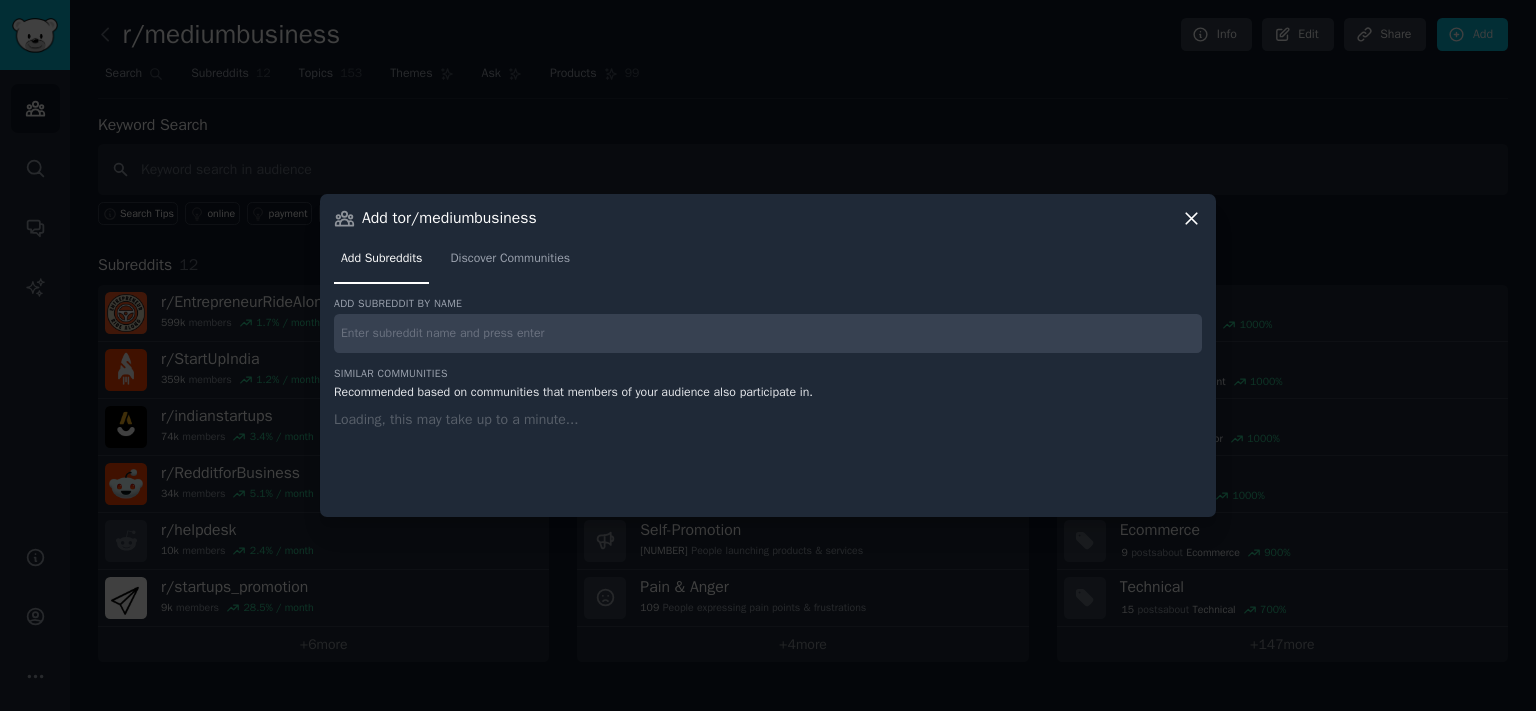 click at bounding box center (768, 333) 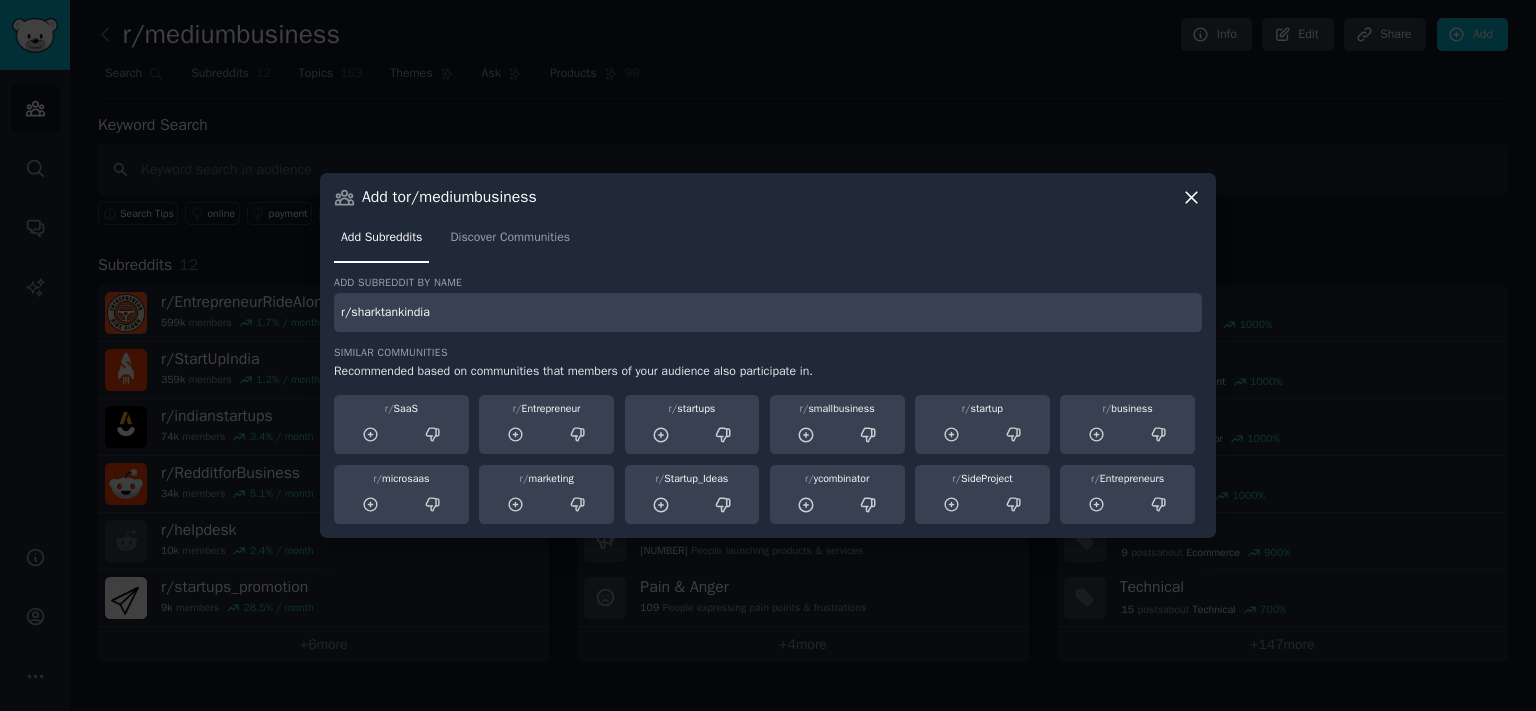 type on "r/sharktankindia" 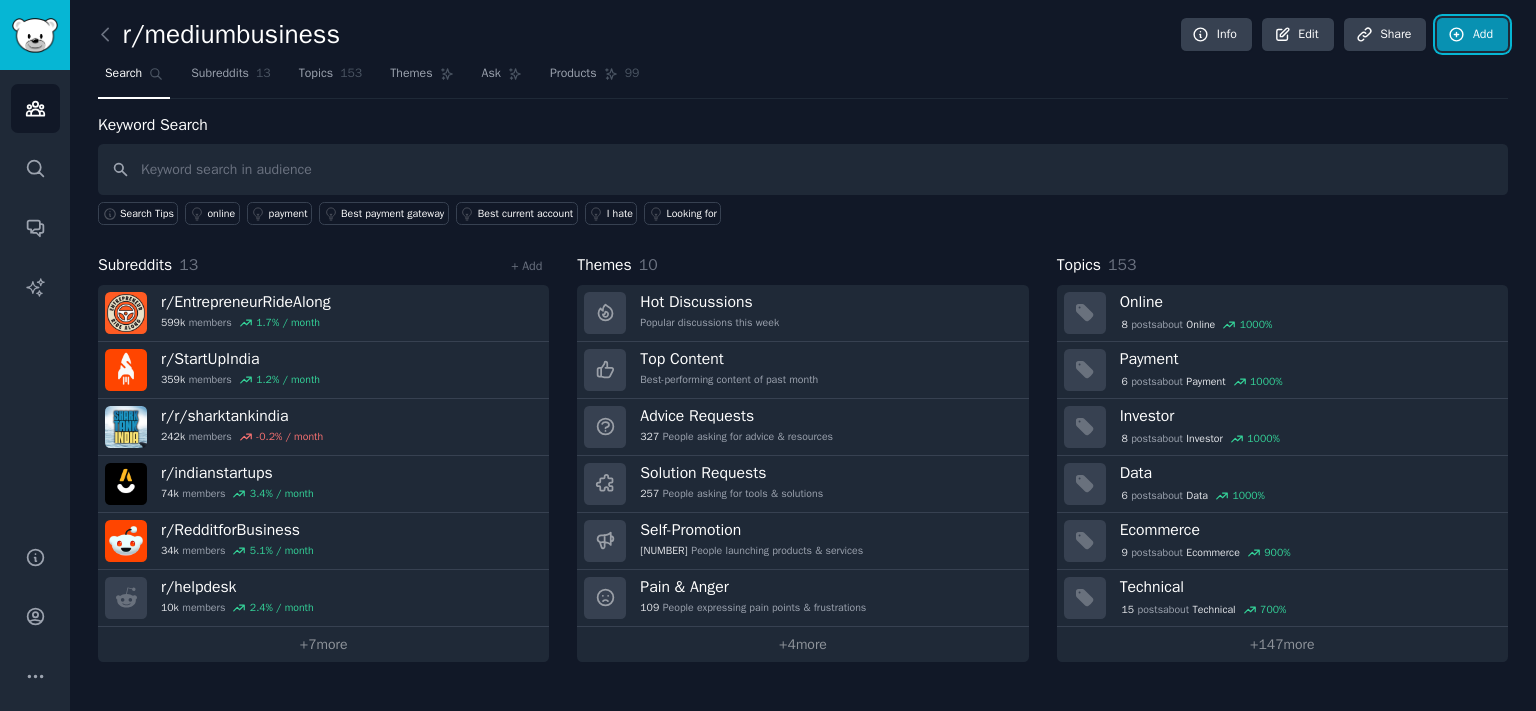 click on "Add" at bounding box center [1472, 35] 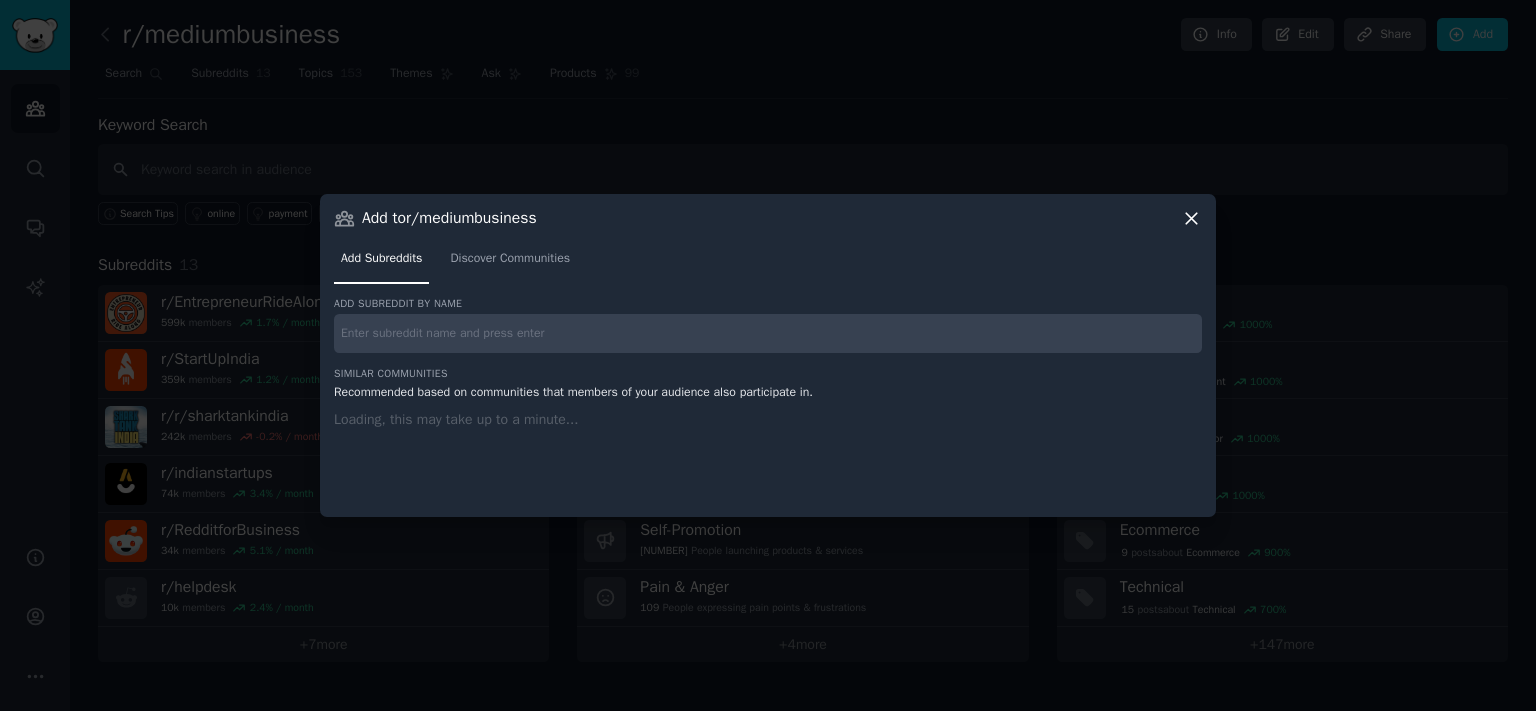 type 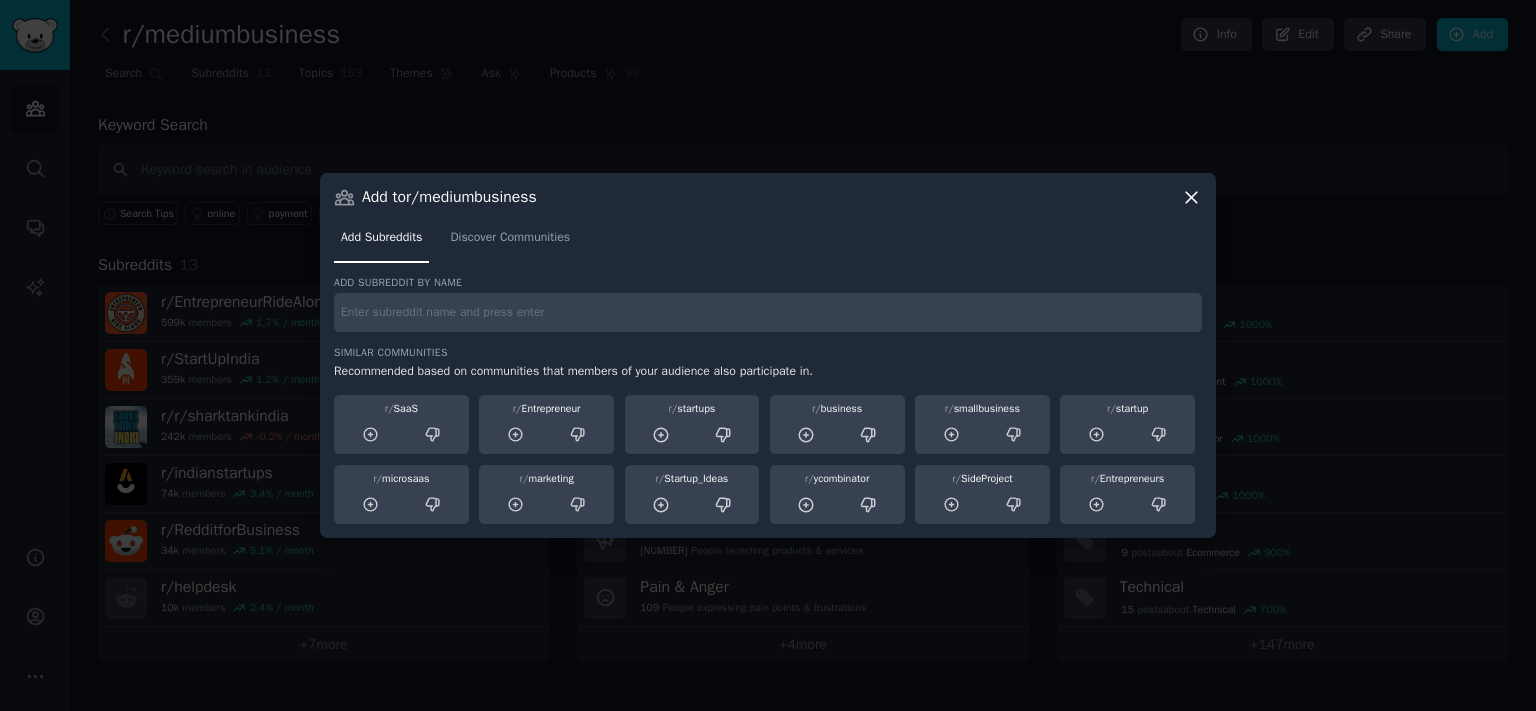click on "Add subreddit by name Similar Communities Recommended based on communities that members of your audience also participate in. r/ SaaS r/ Entrepreneur r/ startups r/ business r/ smallbusiness r/ startup r/ microsaas r/ marketing r/ Startup_Ideas r/ ycombinator r/ SideProject r/ Entrepreneurs" at bounding box center (768, 400) 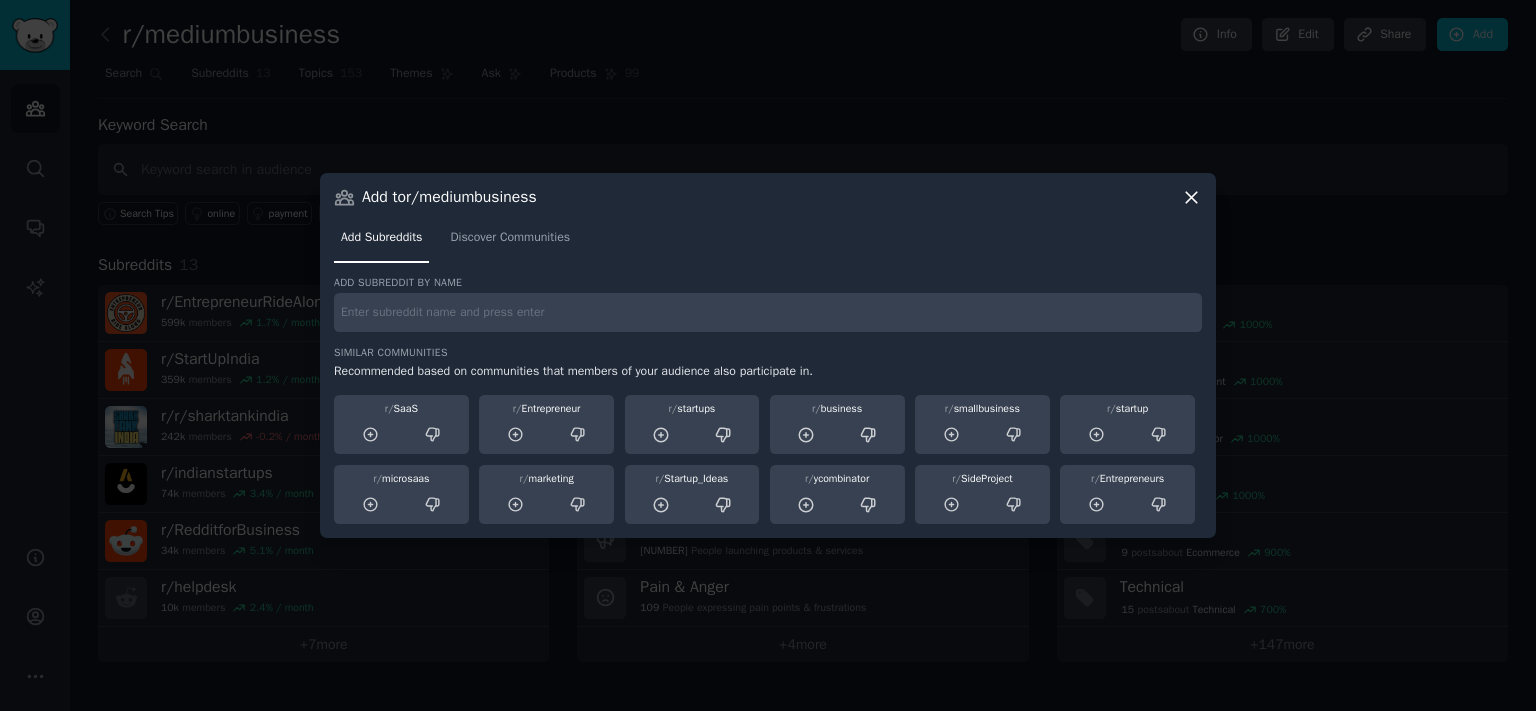 click at bounding box center [768, 312] 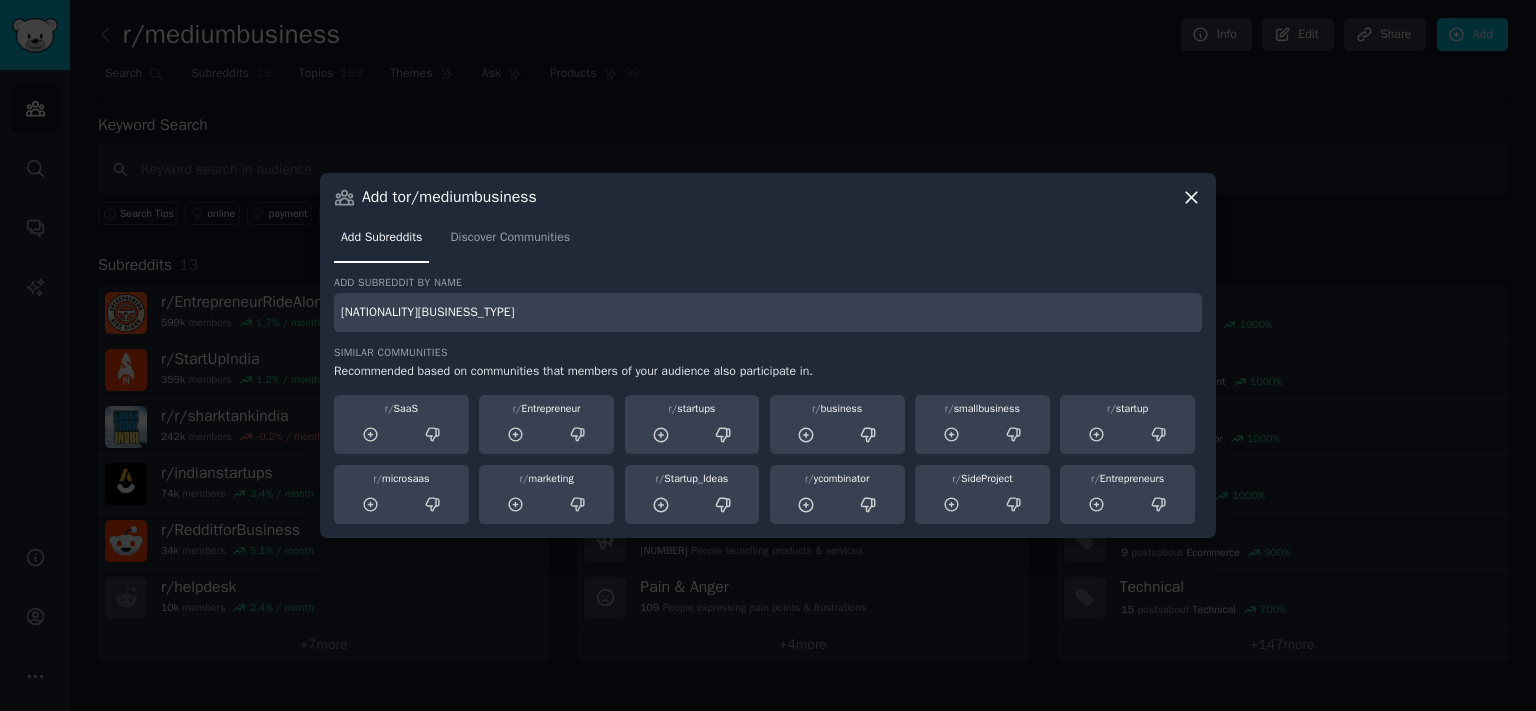 type on "[NATIONALITY][BUSINESS_TYPE]" 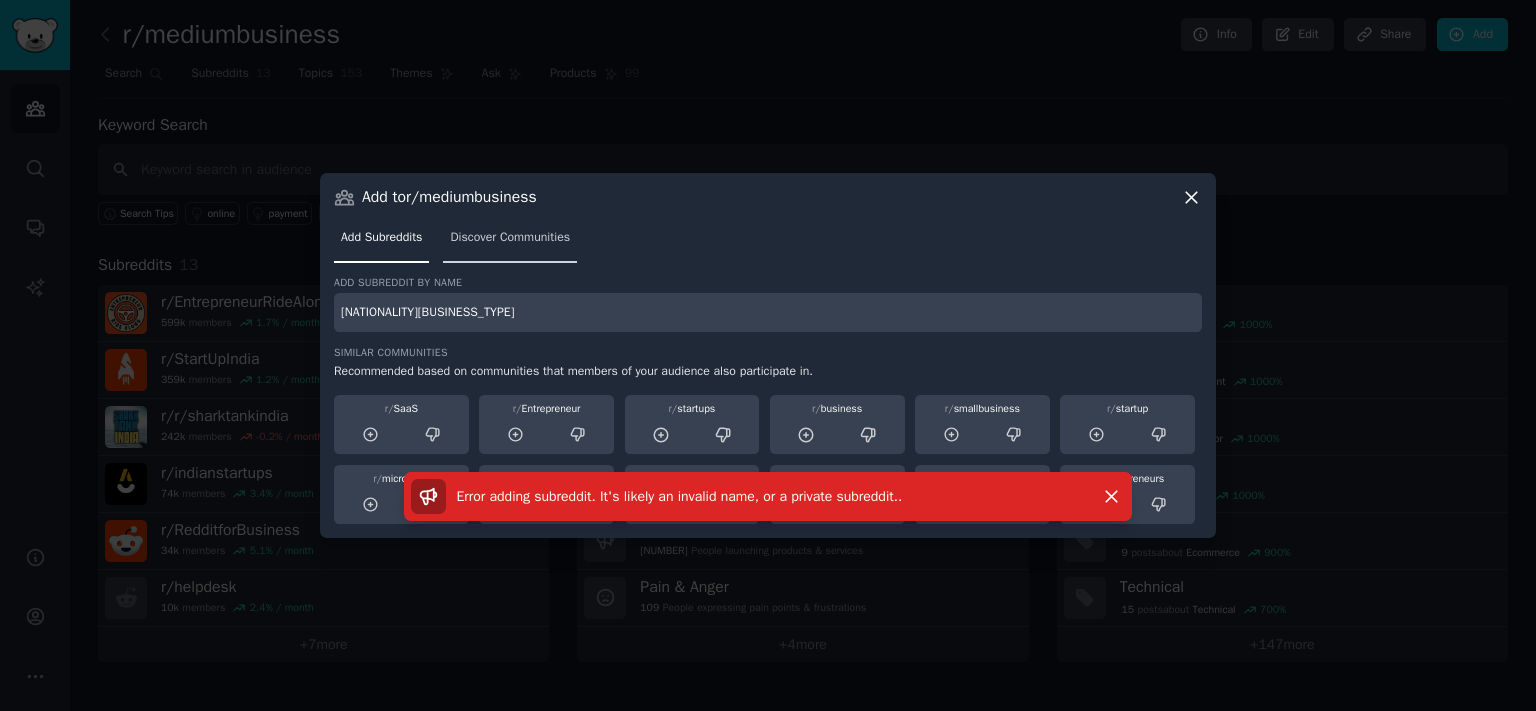 click on "Discover Communities" at bounding box center [510, 238] 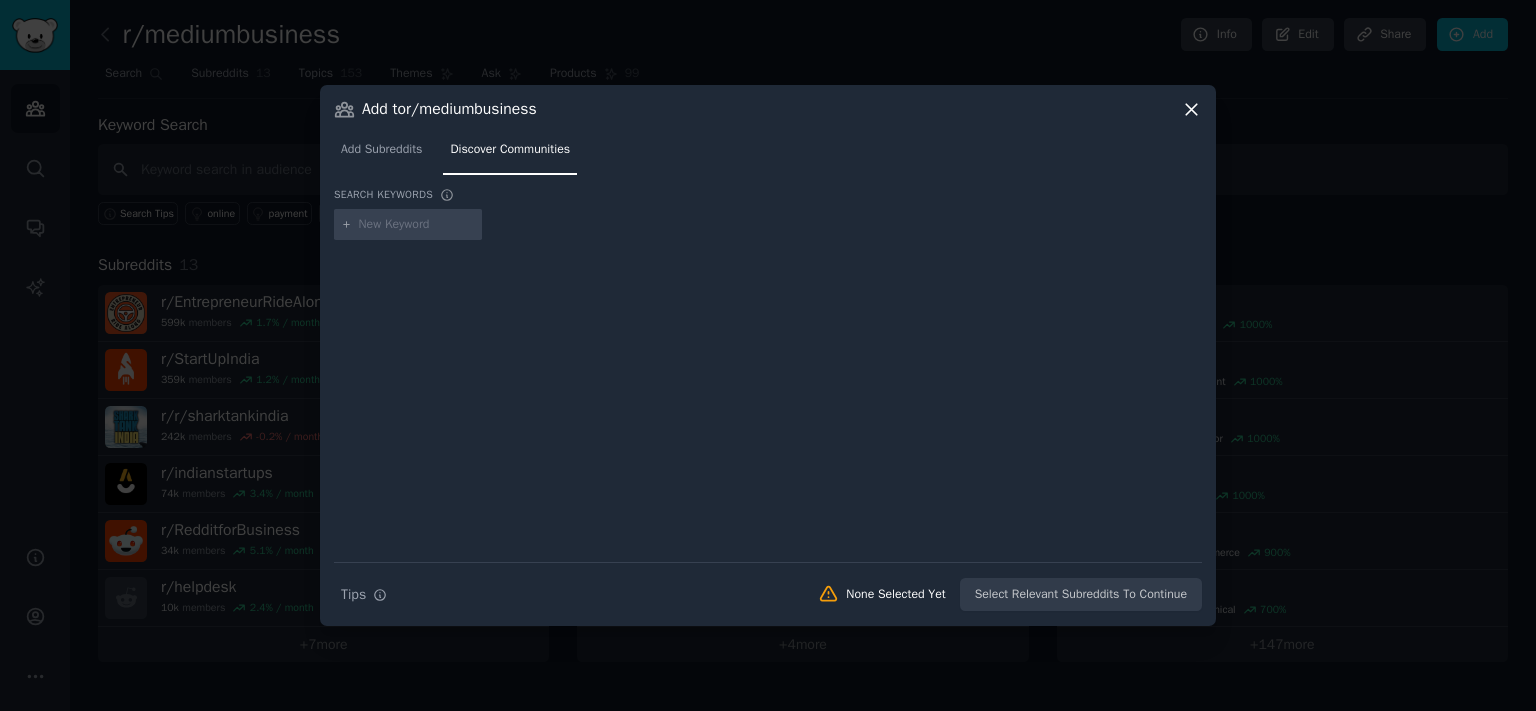 click at bounding box center (417, 225) 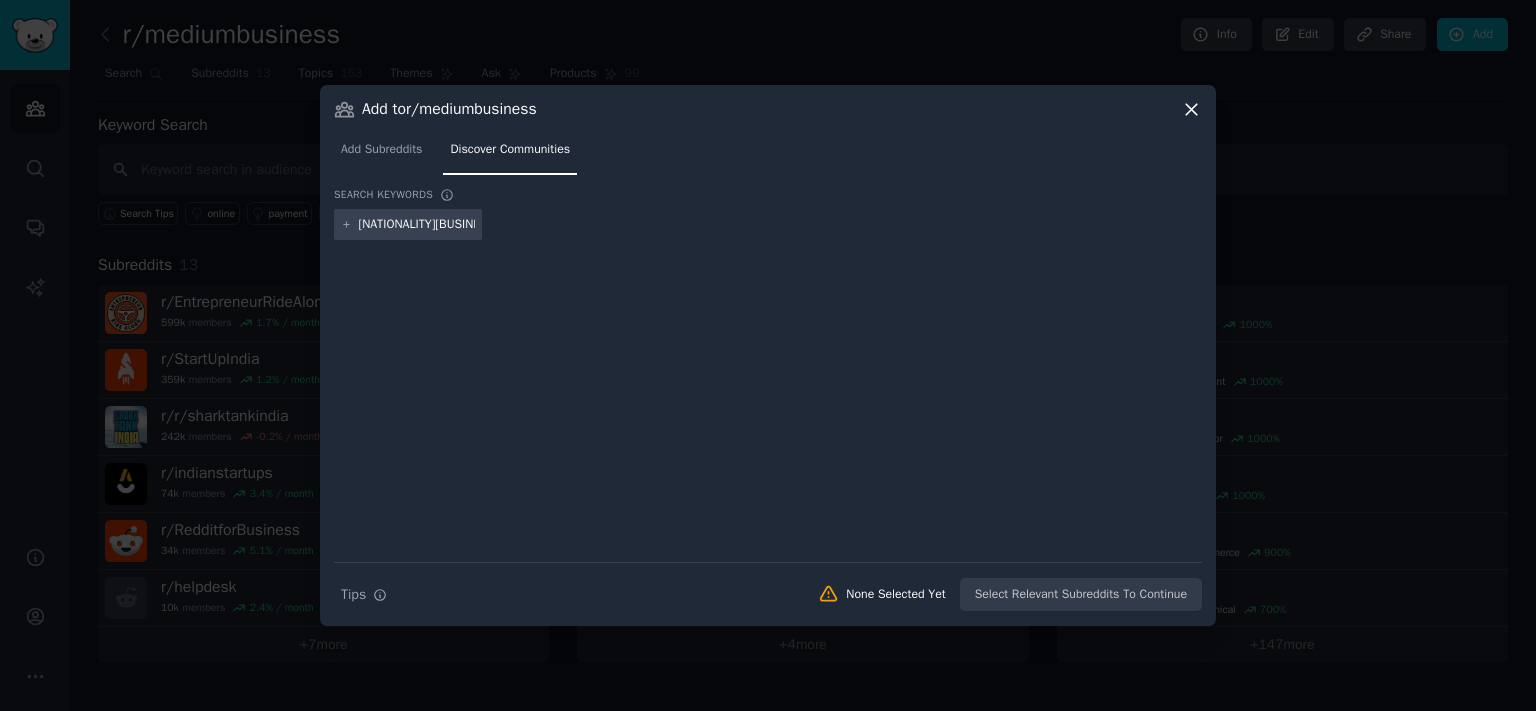 type 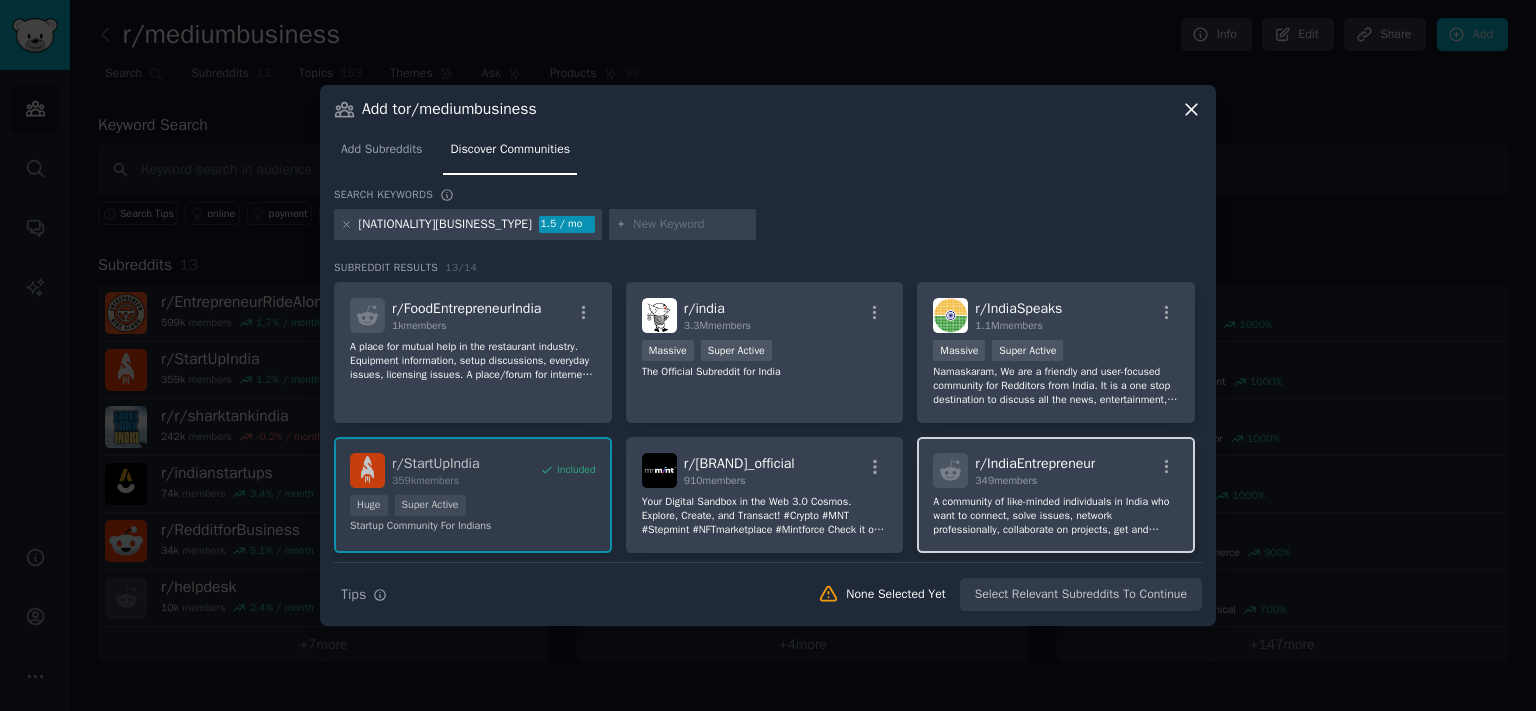 click on "r/ IndiaEntrepreneur 349  members" at bounding box center (1056, 470) 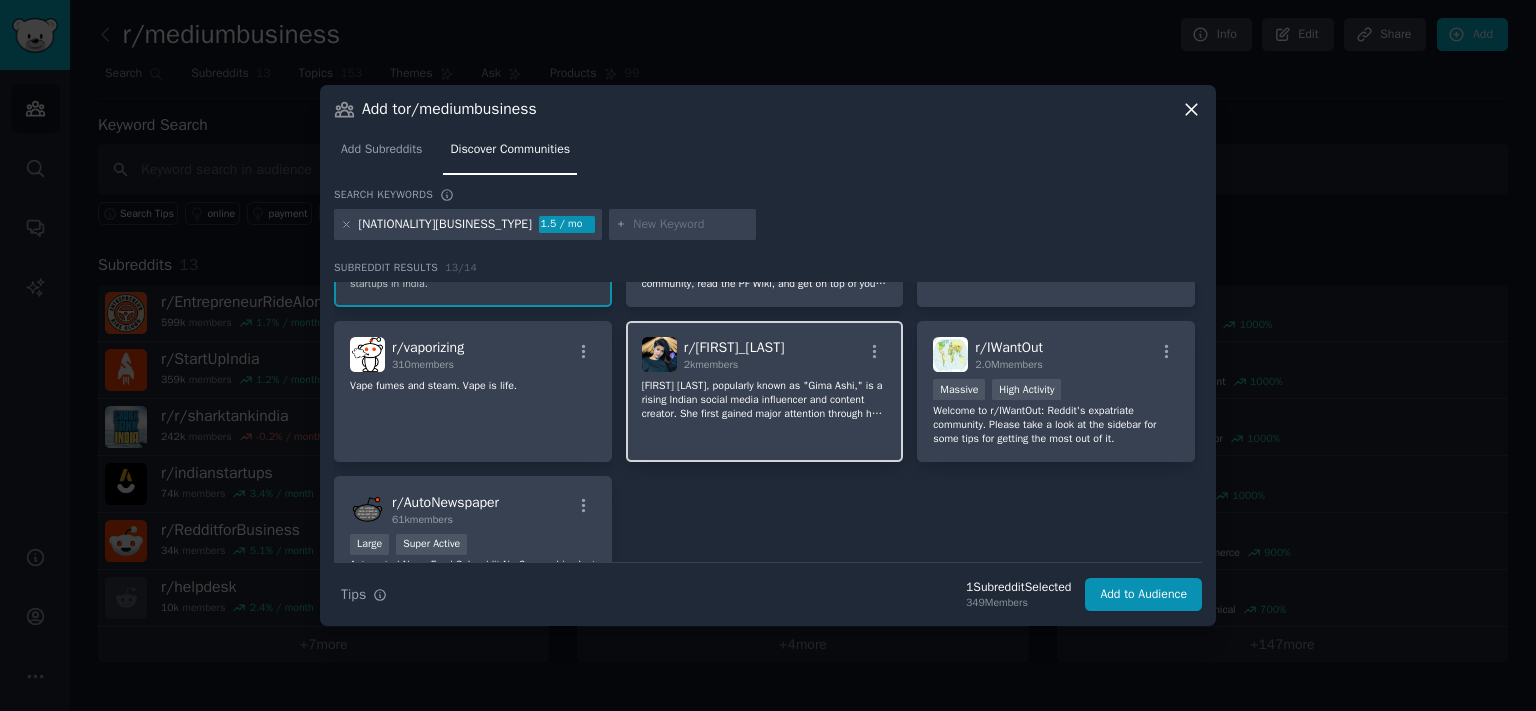 scroll, scrollTop: 395, scrollLeft: 0, axis: vertical 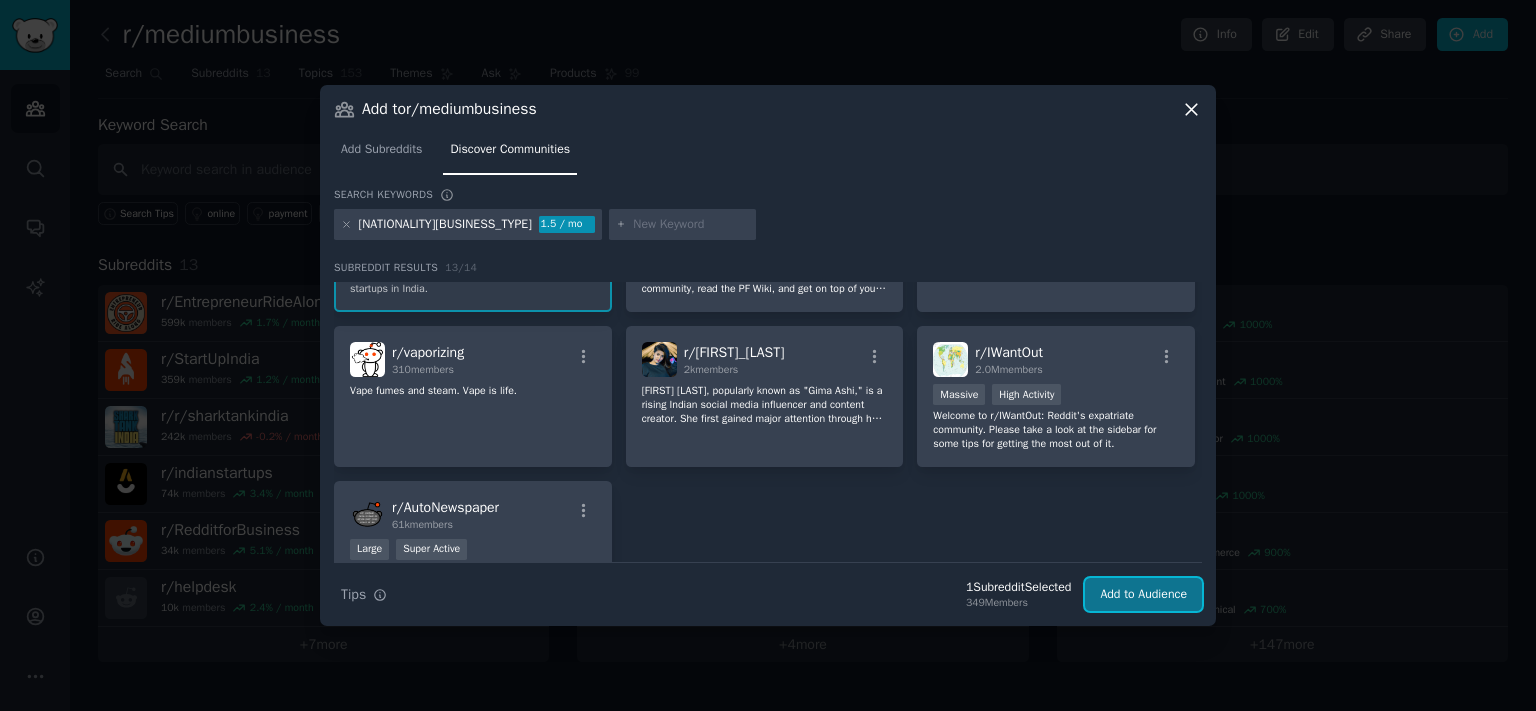 click on "Add to Audience" at bounding box center (1143, 595) 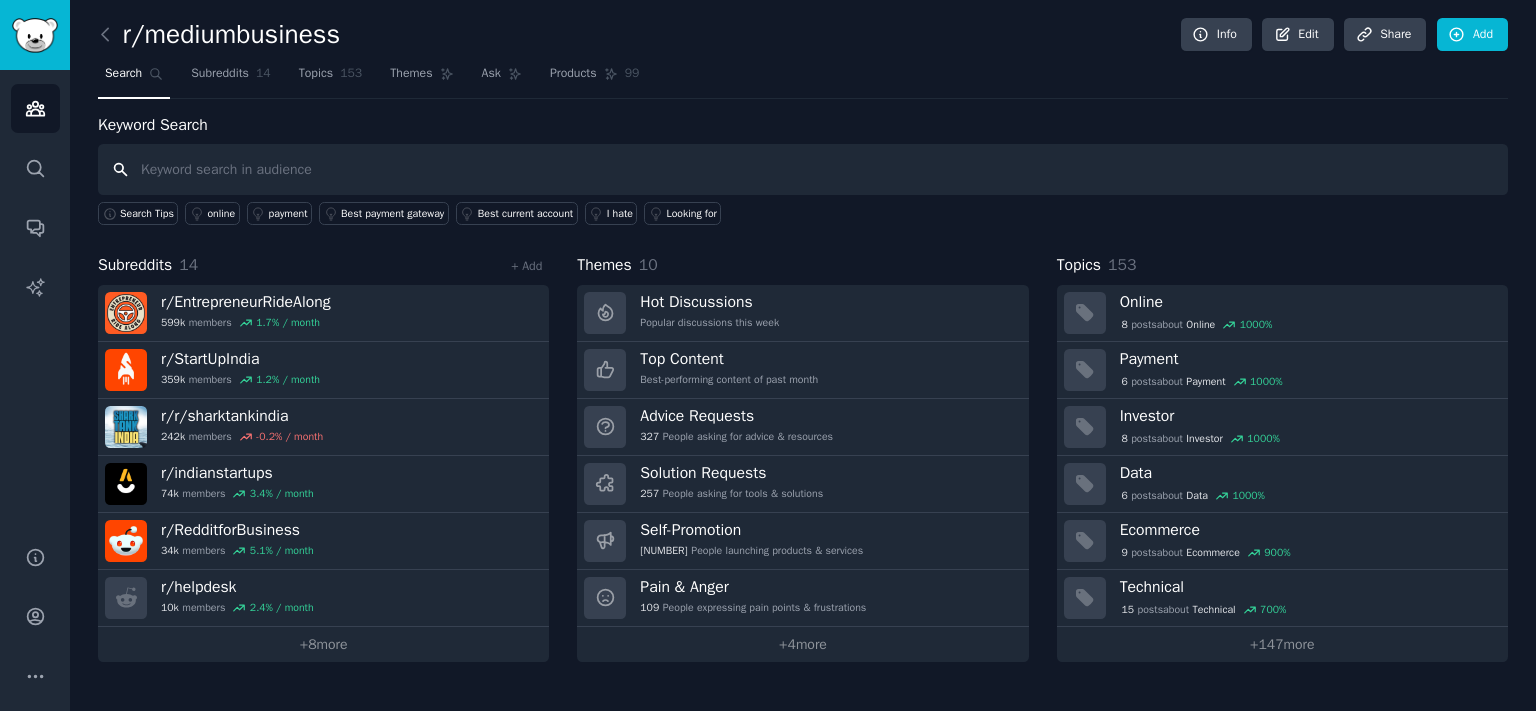 click at bounding box center (803, 169) 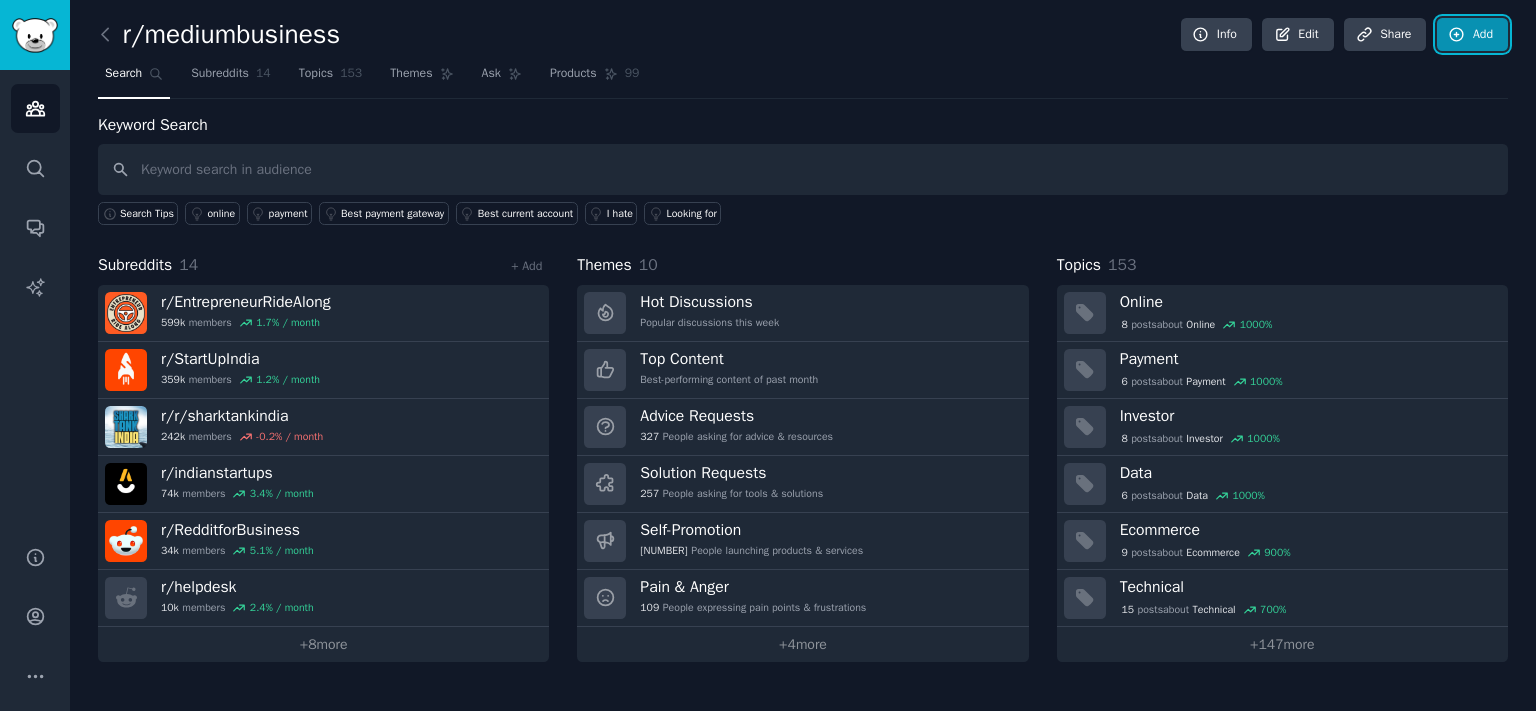click on "Add" at bounding box center (1472, 35) 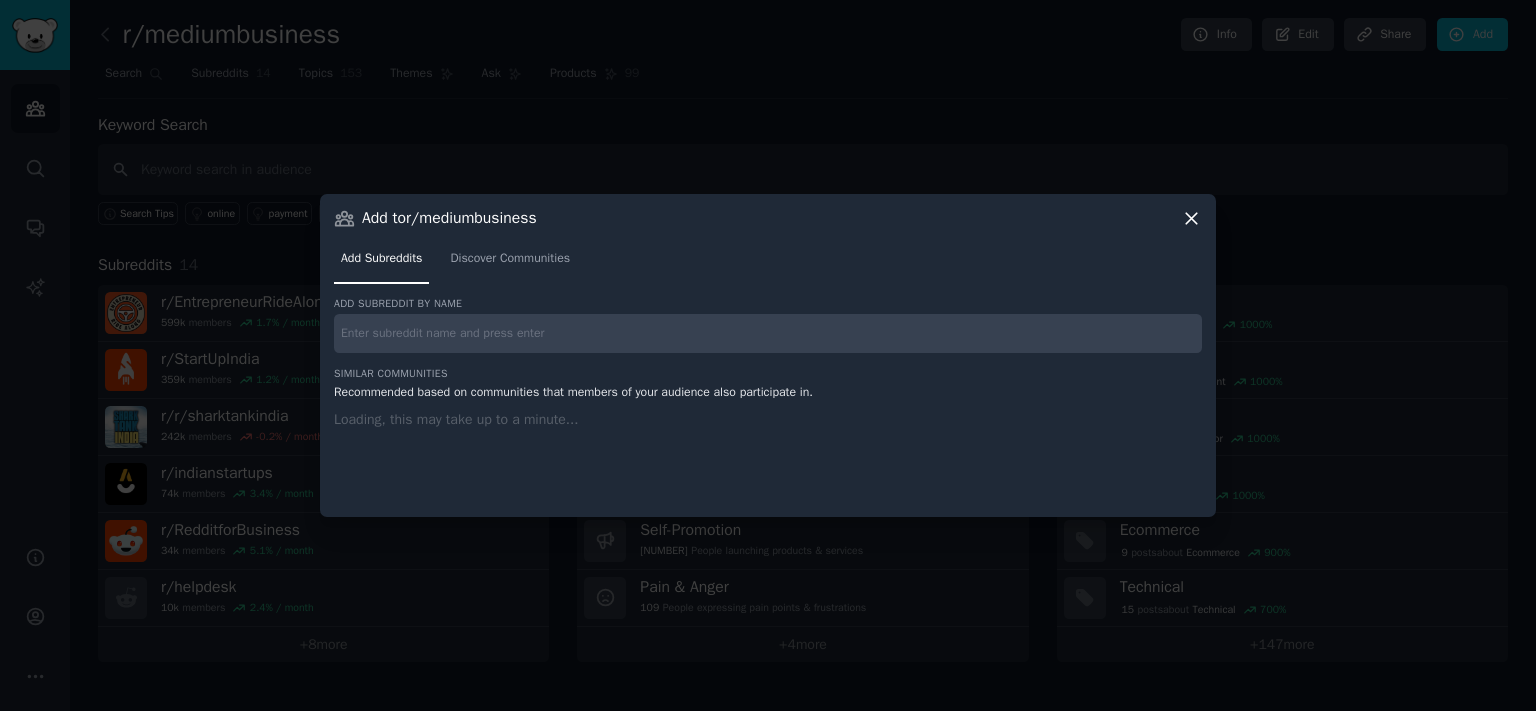 type 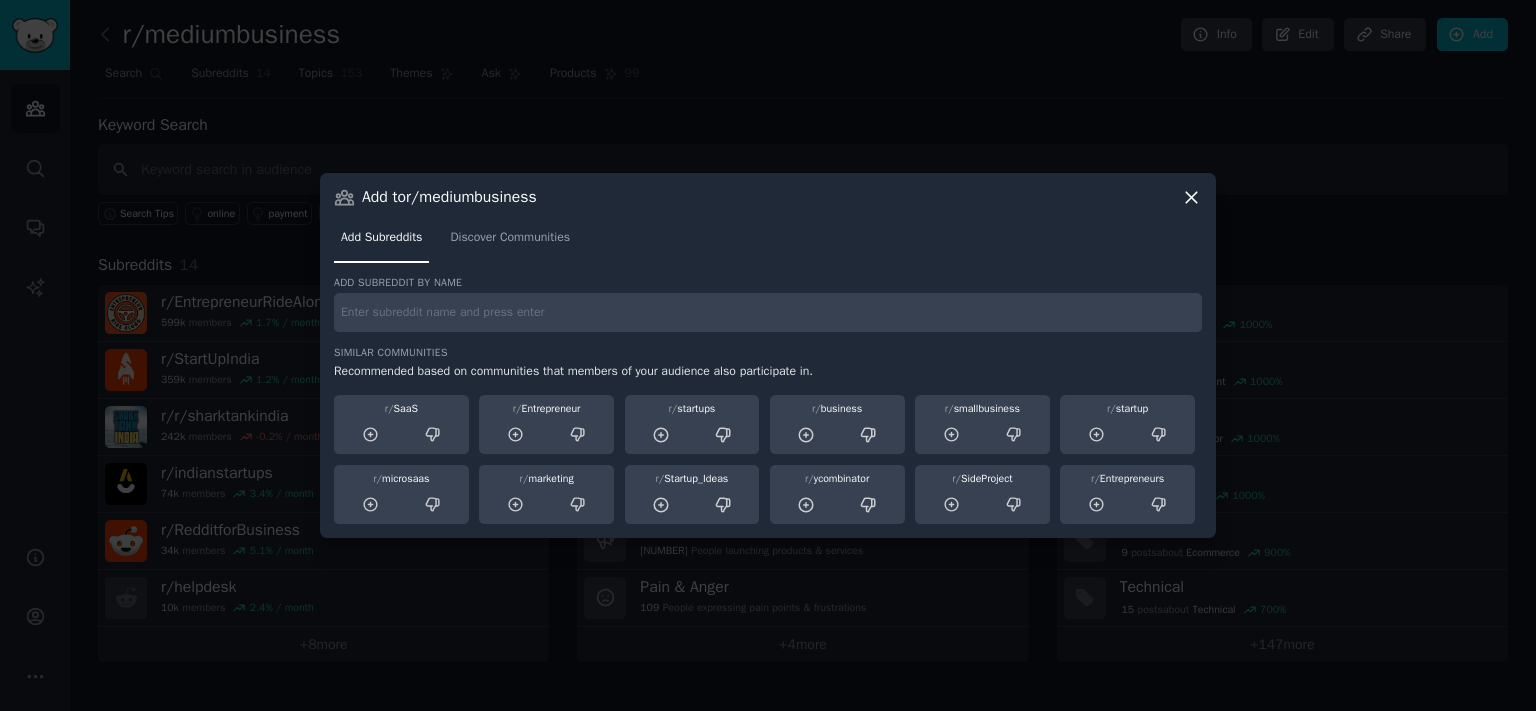click on "Add subreddit by name Similar Communities Recommended based on communities that members of your audience also participate in. r/ SaaS r/ Entrepreneur r/ startups r/ business r/ smallbusiness r/ startup r/ microsaas r/ marketing r/ Startup_Ideas r/ ycombinator r/ SideProject r/ Entrepreneurs" at bounding box center (768, 400) 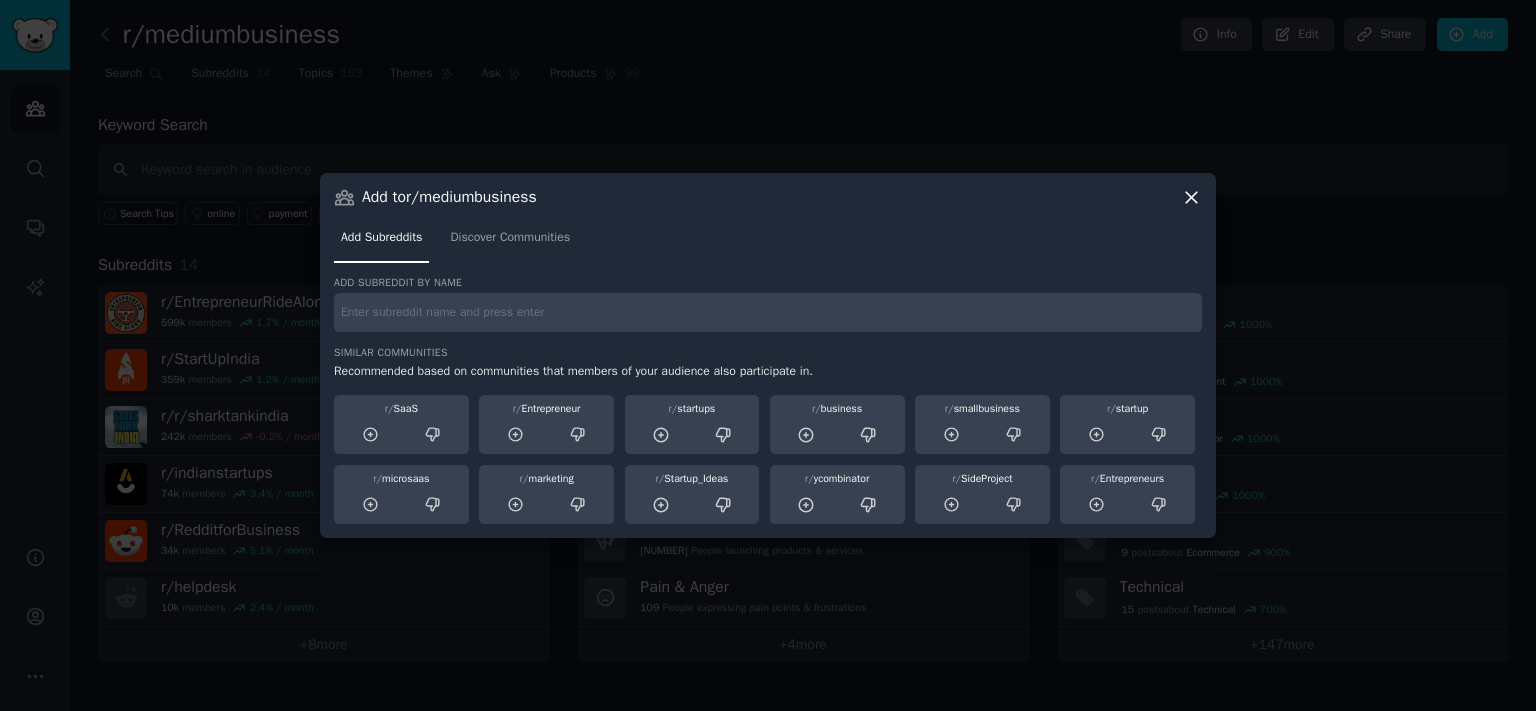 click at bounding box center [768, 312] 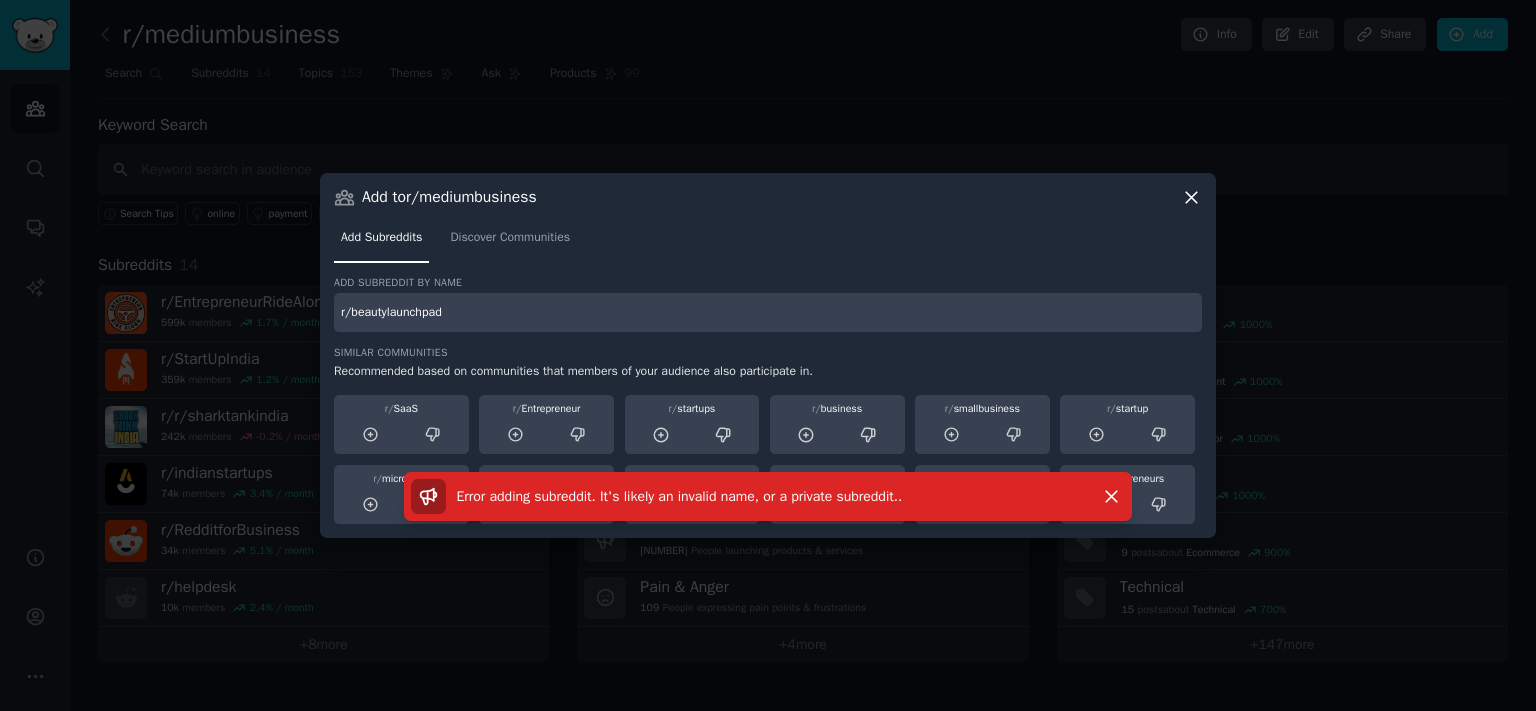 click on "r/beautylaunchpad" at bounding box center (768, 312) 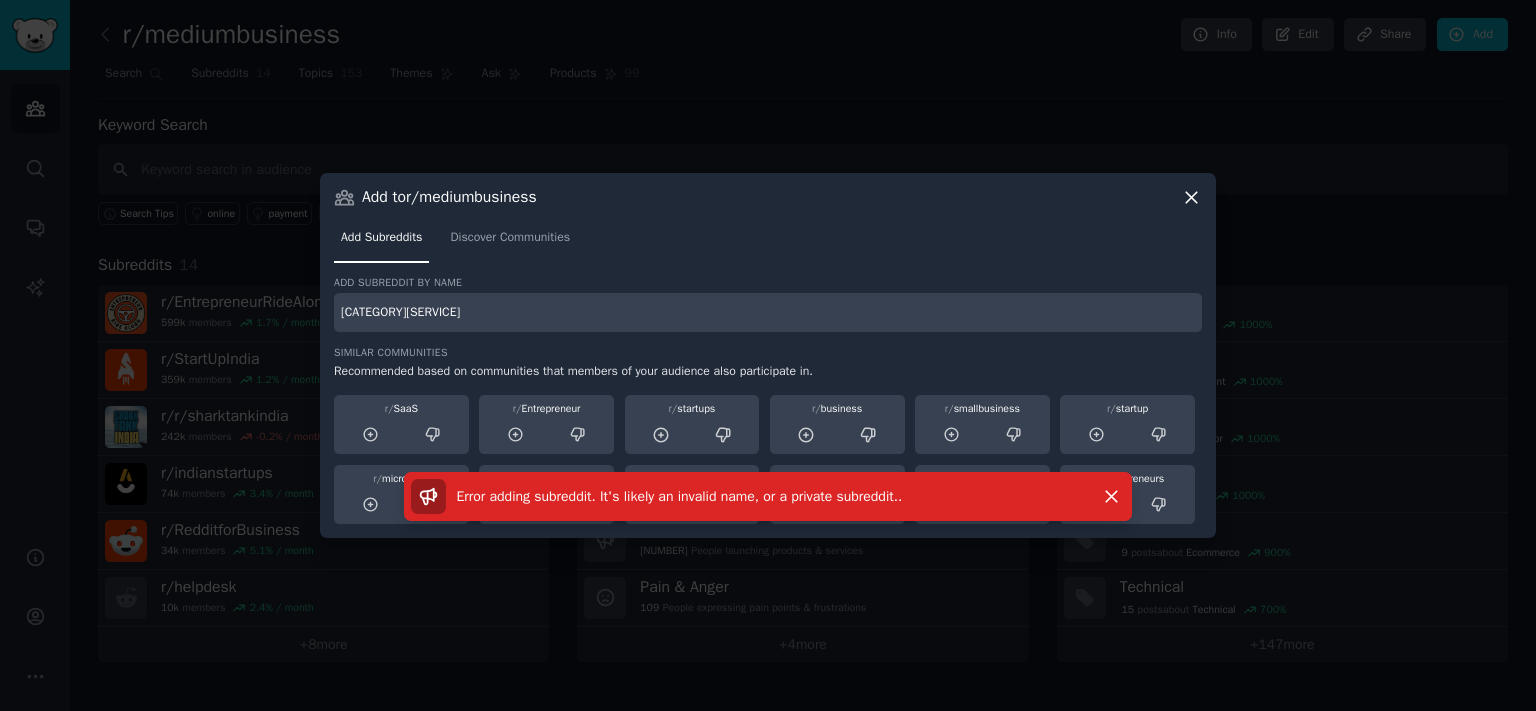 type on "[CATEGORY][SERVICE]" 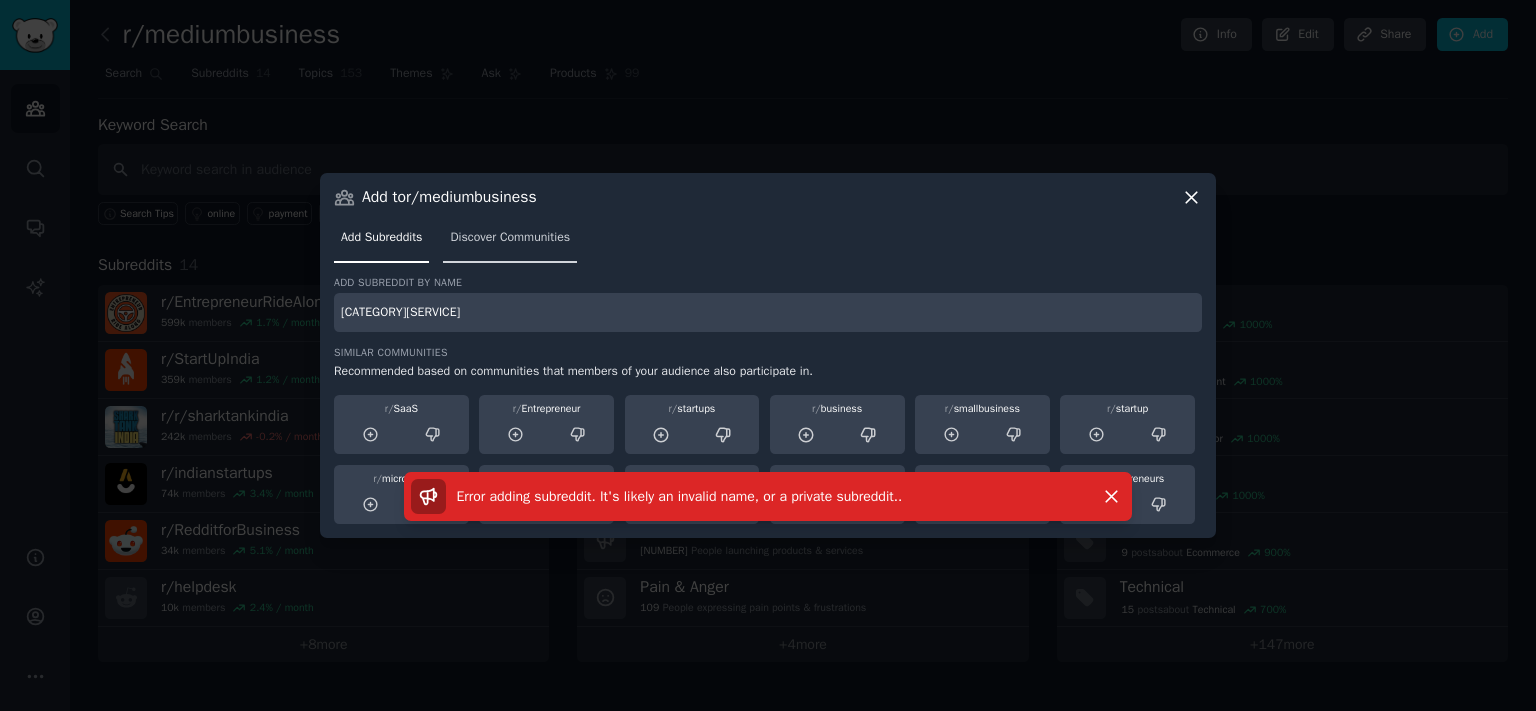 click on "Discover Communities" at bounding box center (510, 242) 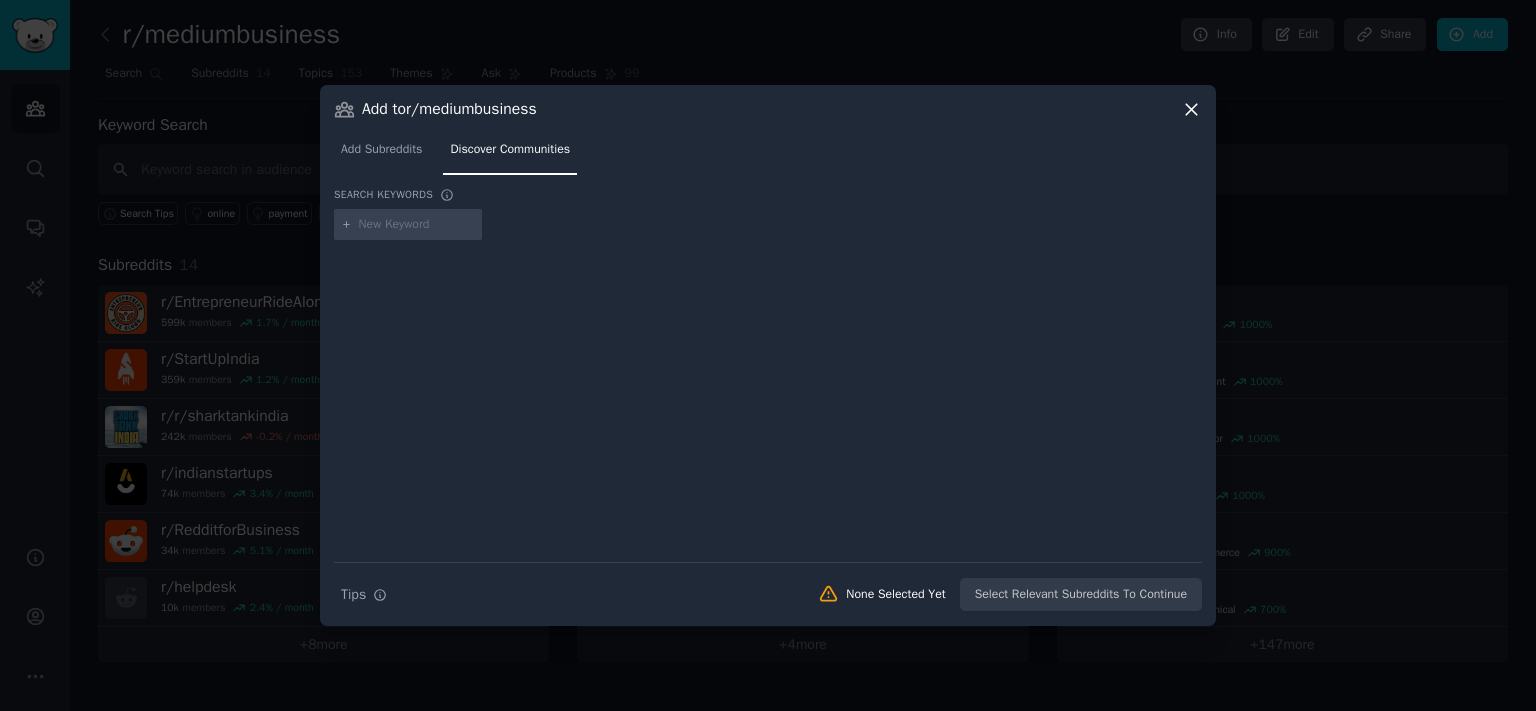 click at bounding box center (408, 225) 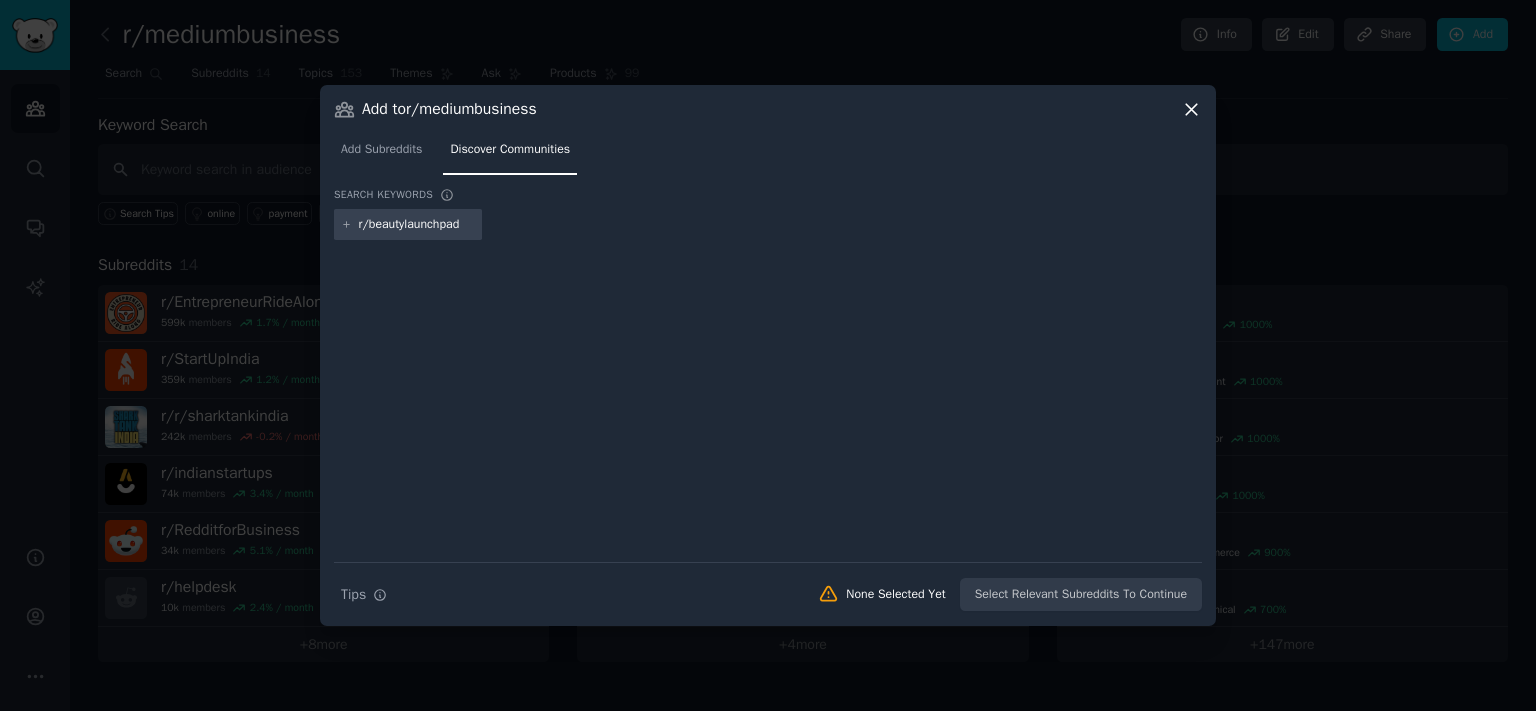 drag, startPoint x: 291, startPoint y: 224, endPoint x: 252, endPoint y: 231, distance: 39.623226 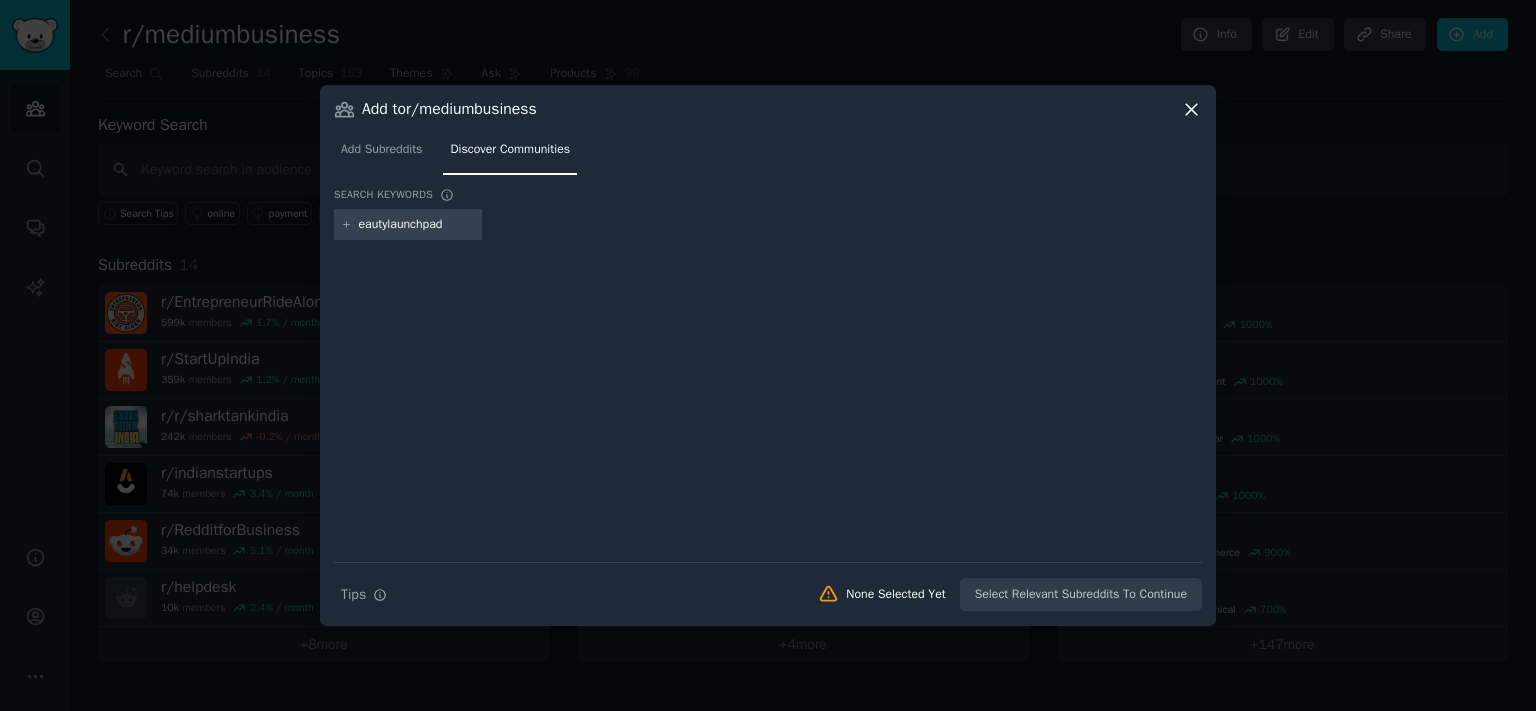 type on "[CATEGORY][SERVICE]" 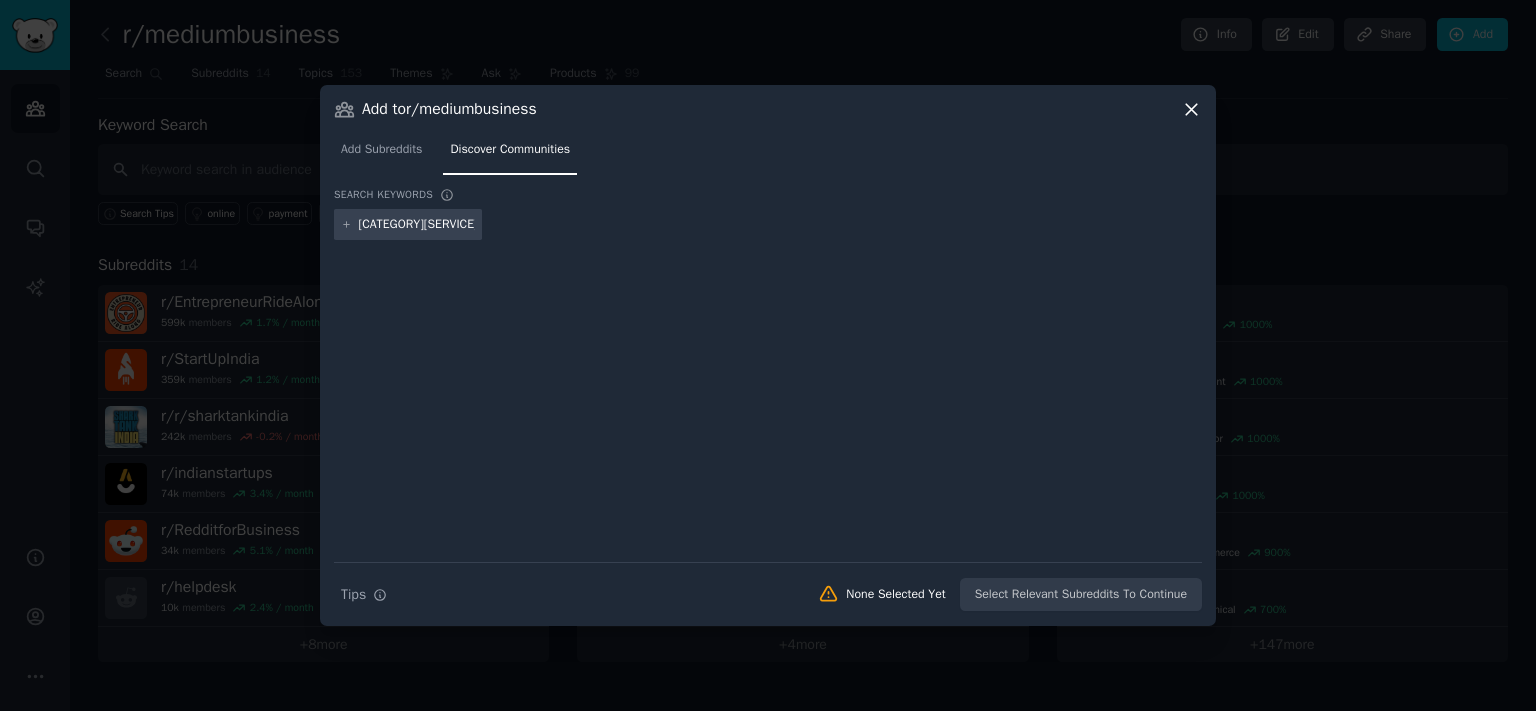 type 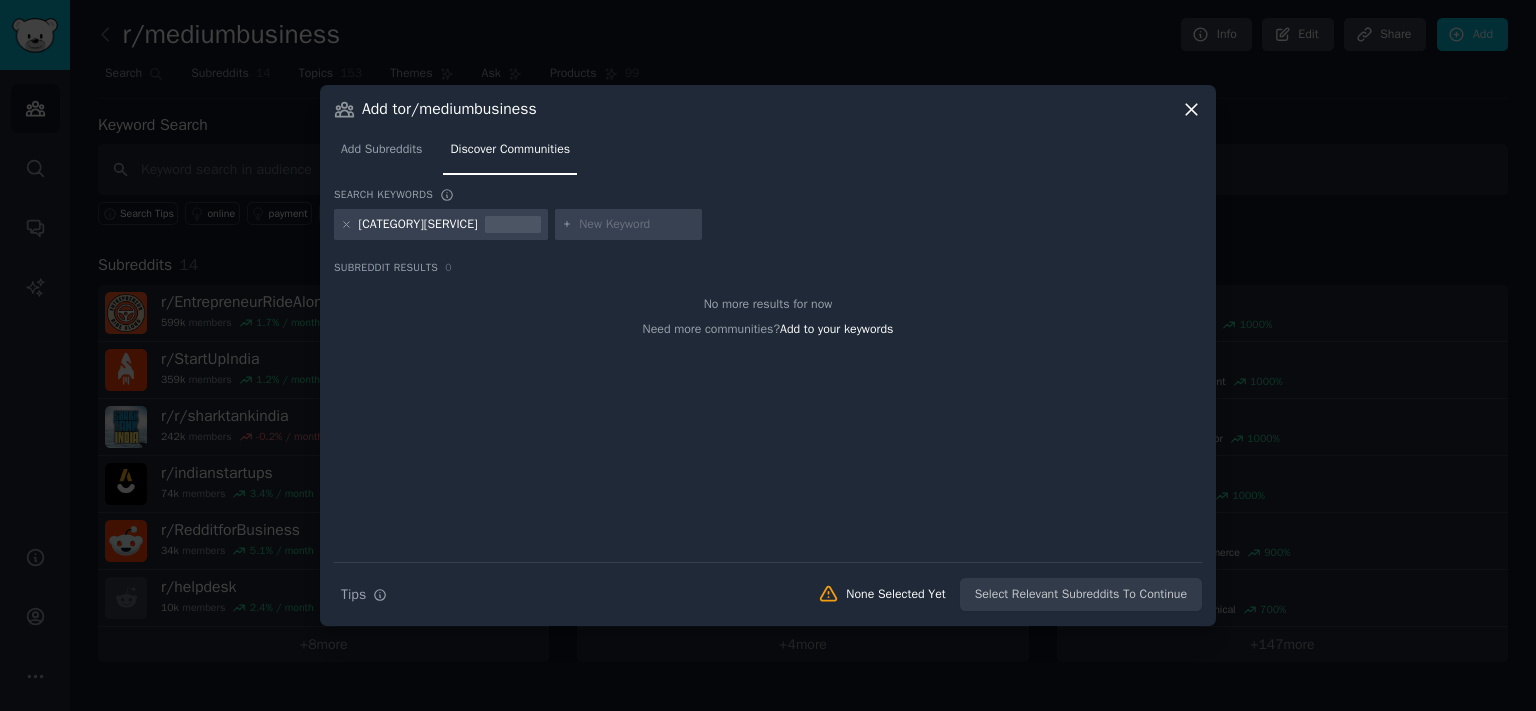 click on "Add Subreddits" at bounding box center [381, 154] 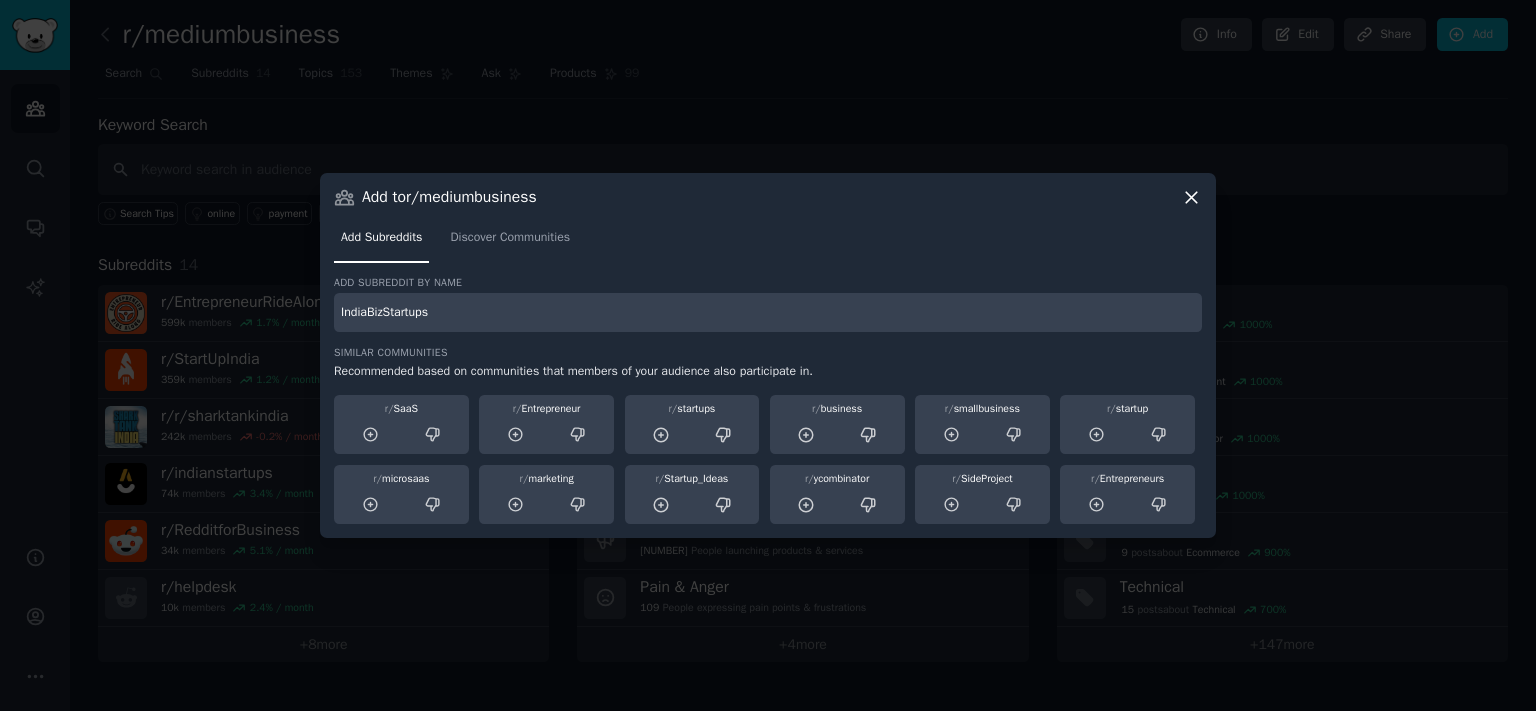 type on "IndiaBizStartups" 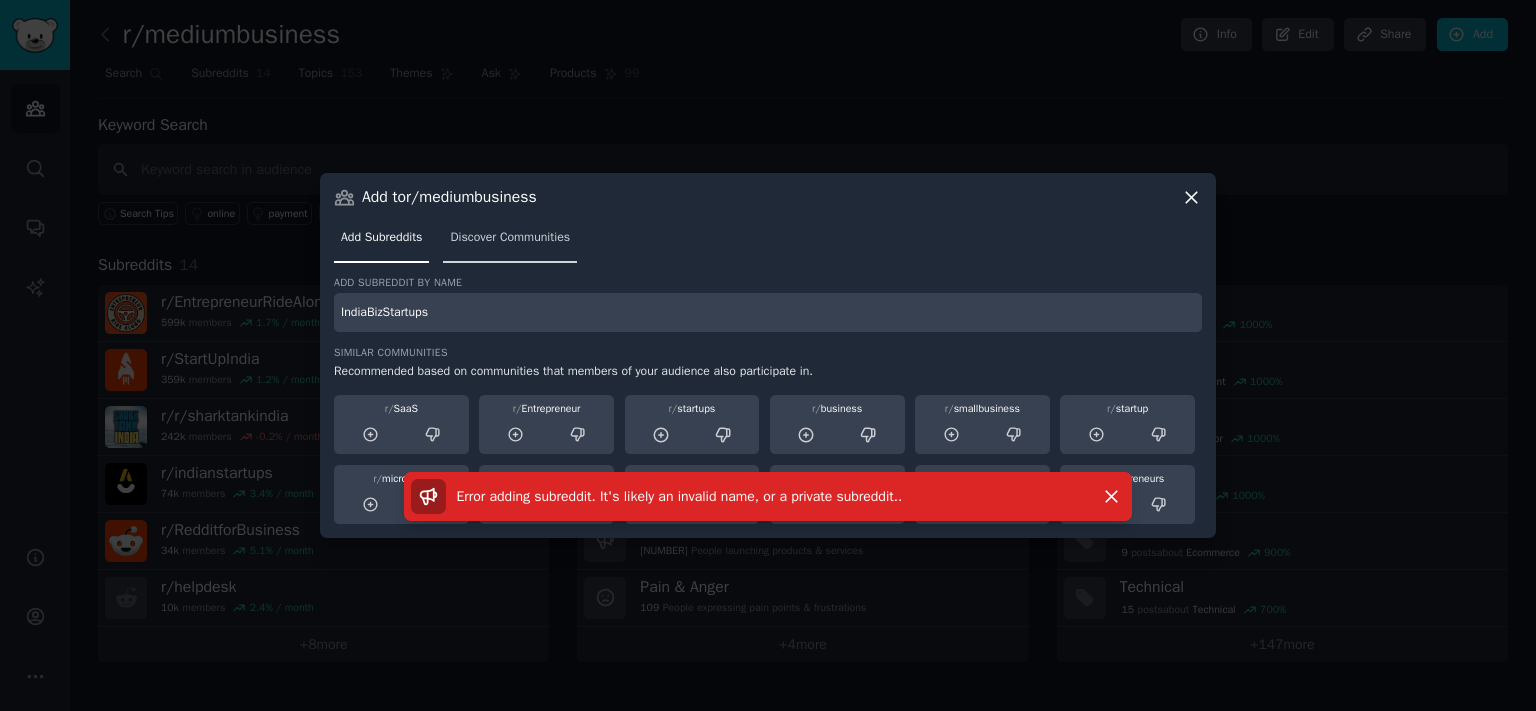click on "Discover Communities" at bounding box center (510, 238) 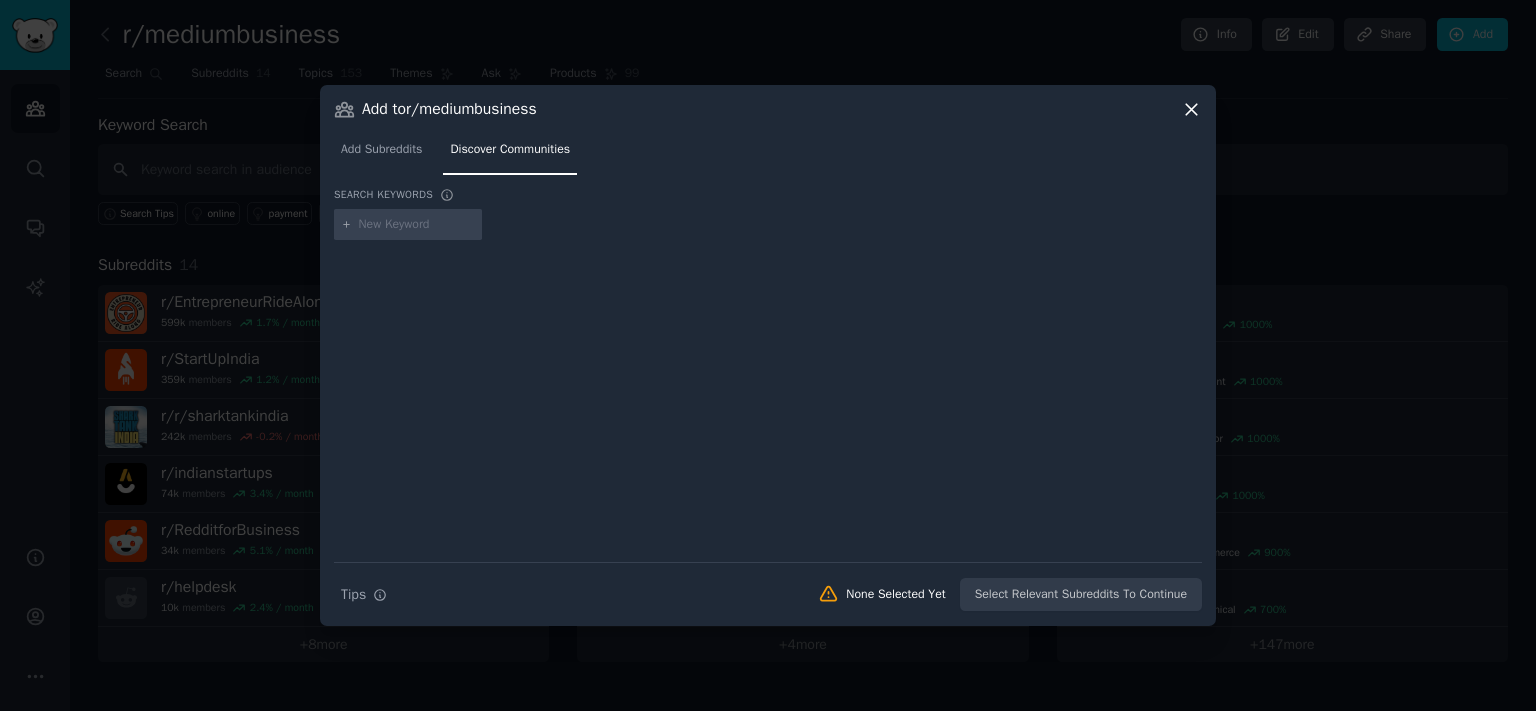 click at bounding box center (408, 225) 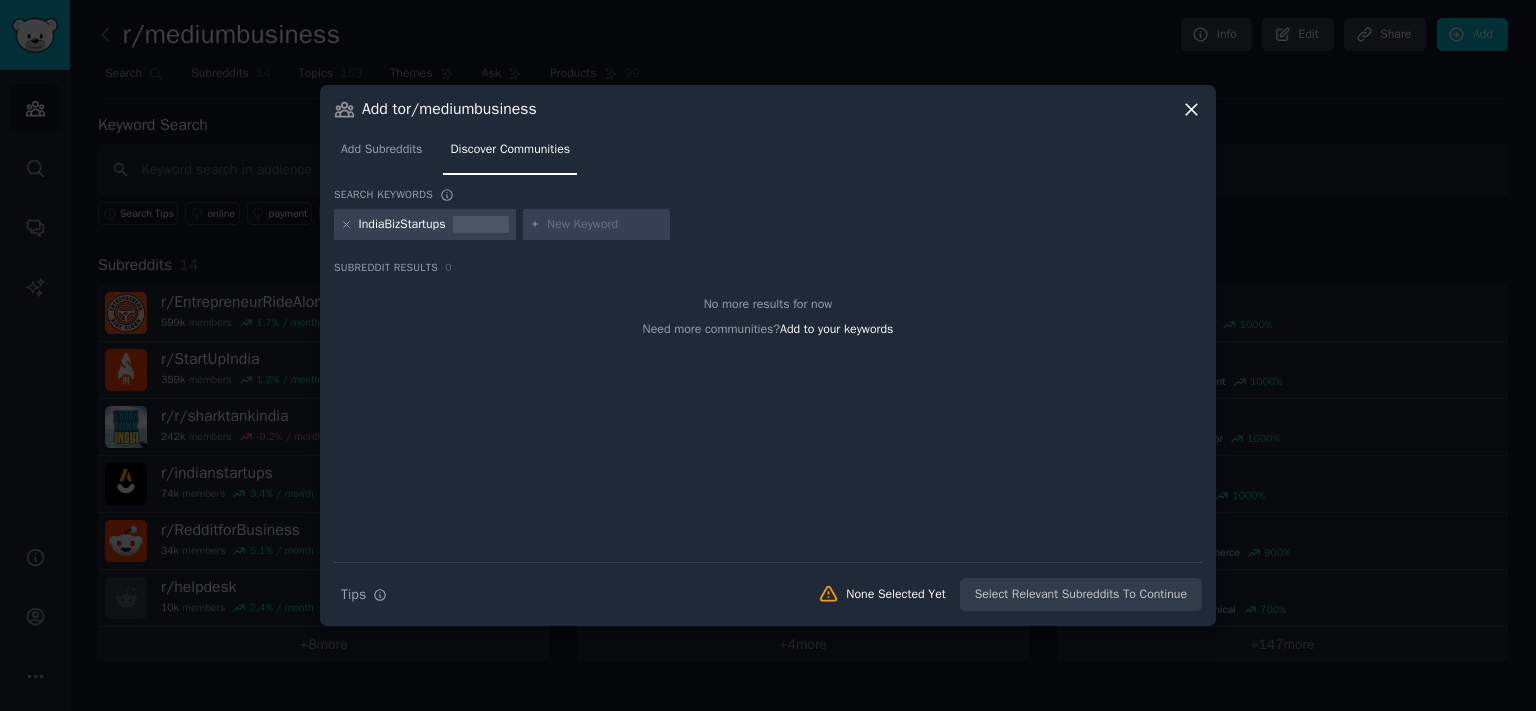 drag, startPoint x: 347, startPoint y: 228, endPoint x: 414, endPoint y: 230, distance: 67.02985 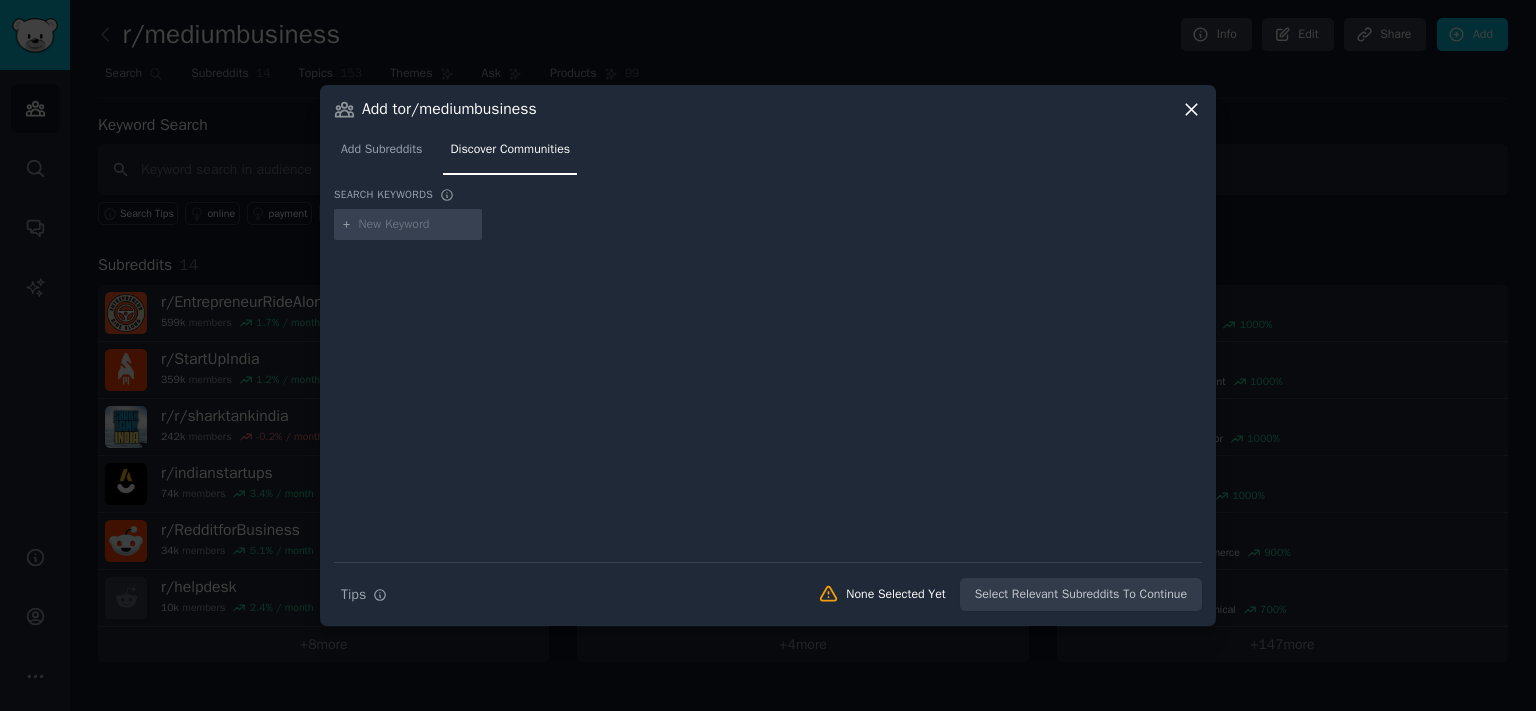 click at bounding box center [417, 225] 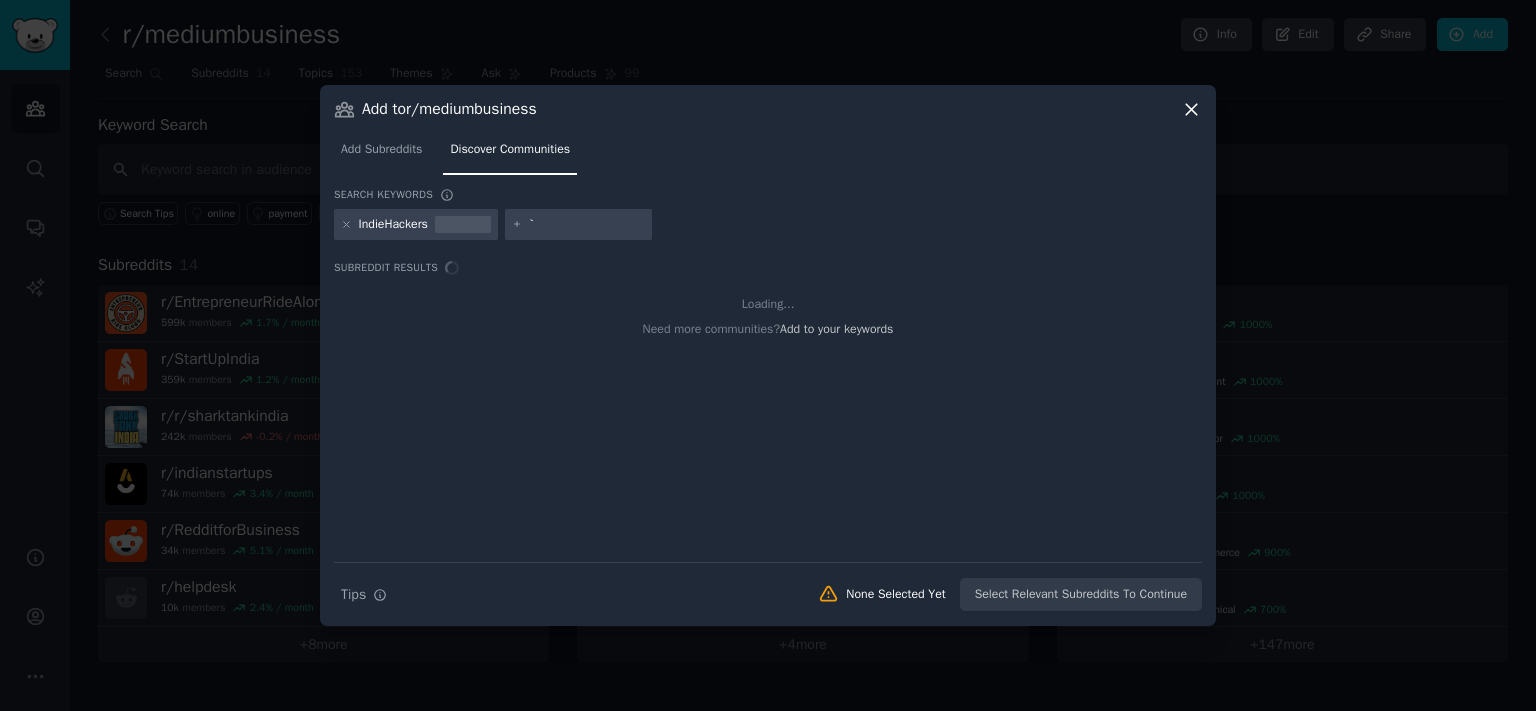 type on "`" 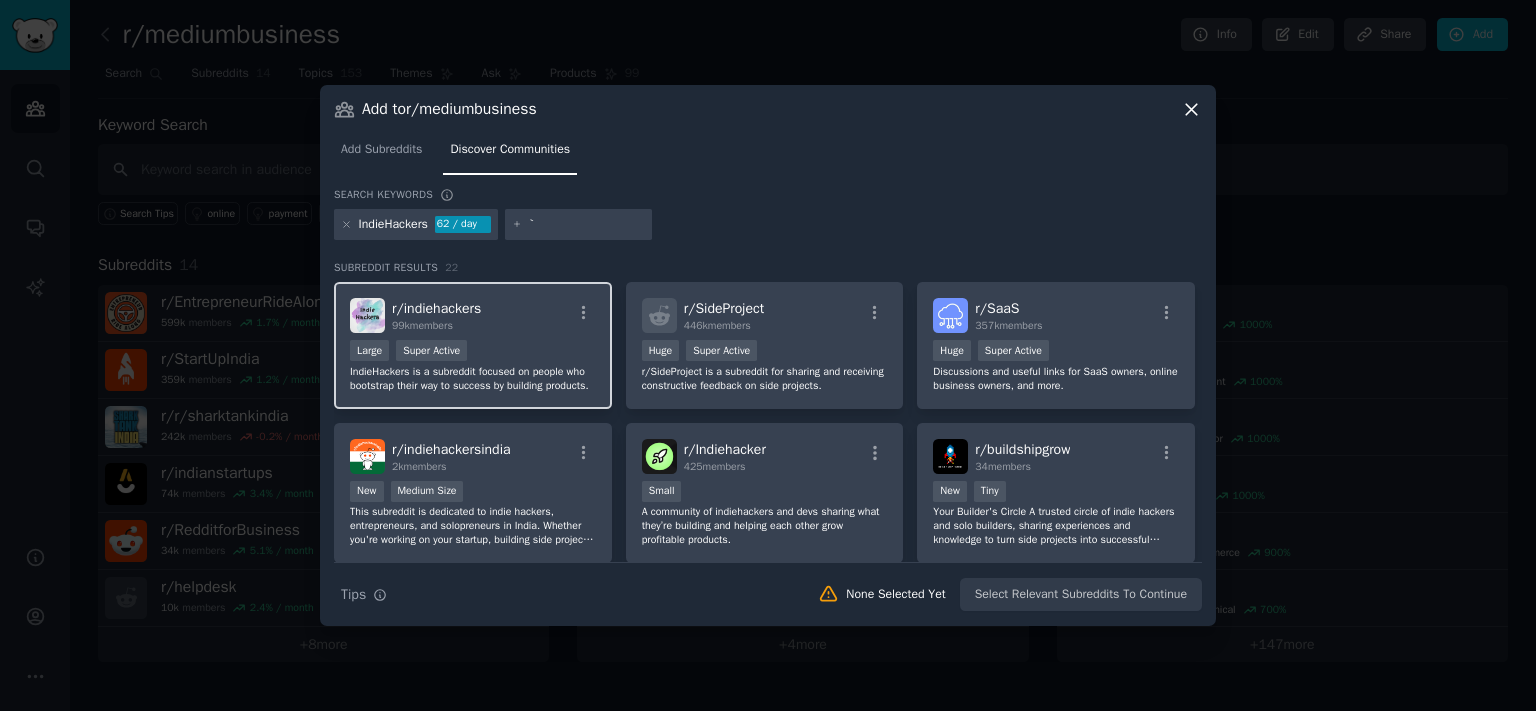 click on "r/ indiehackers 99k  members" at bounding box center [473, 315] 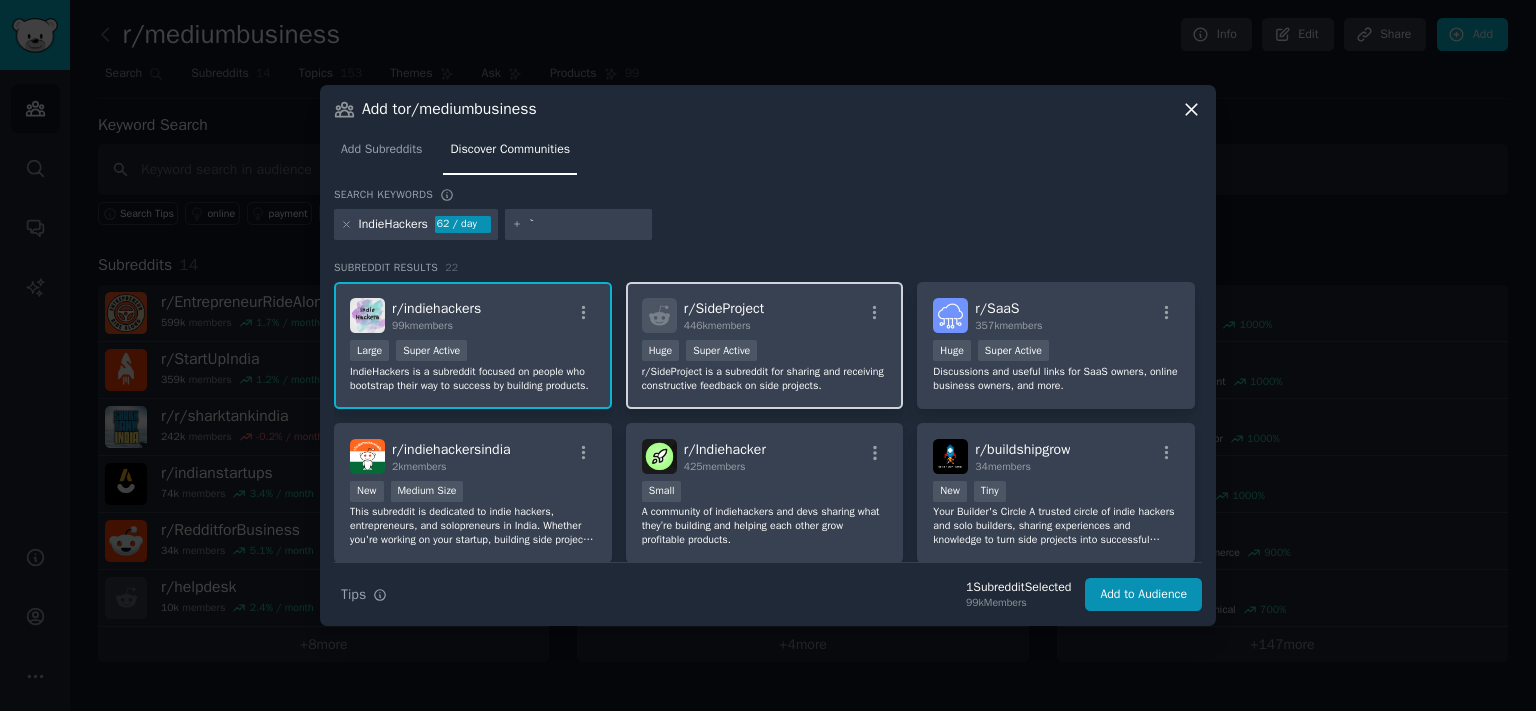 click on "Huge Super Active" at bounding box center (765, 352) 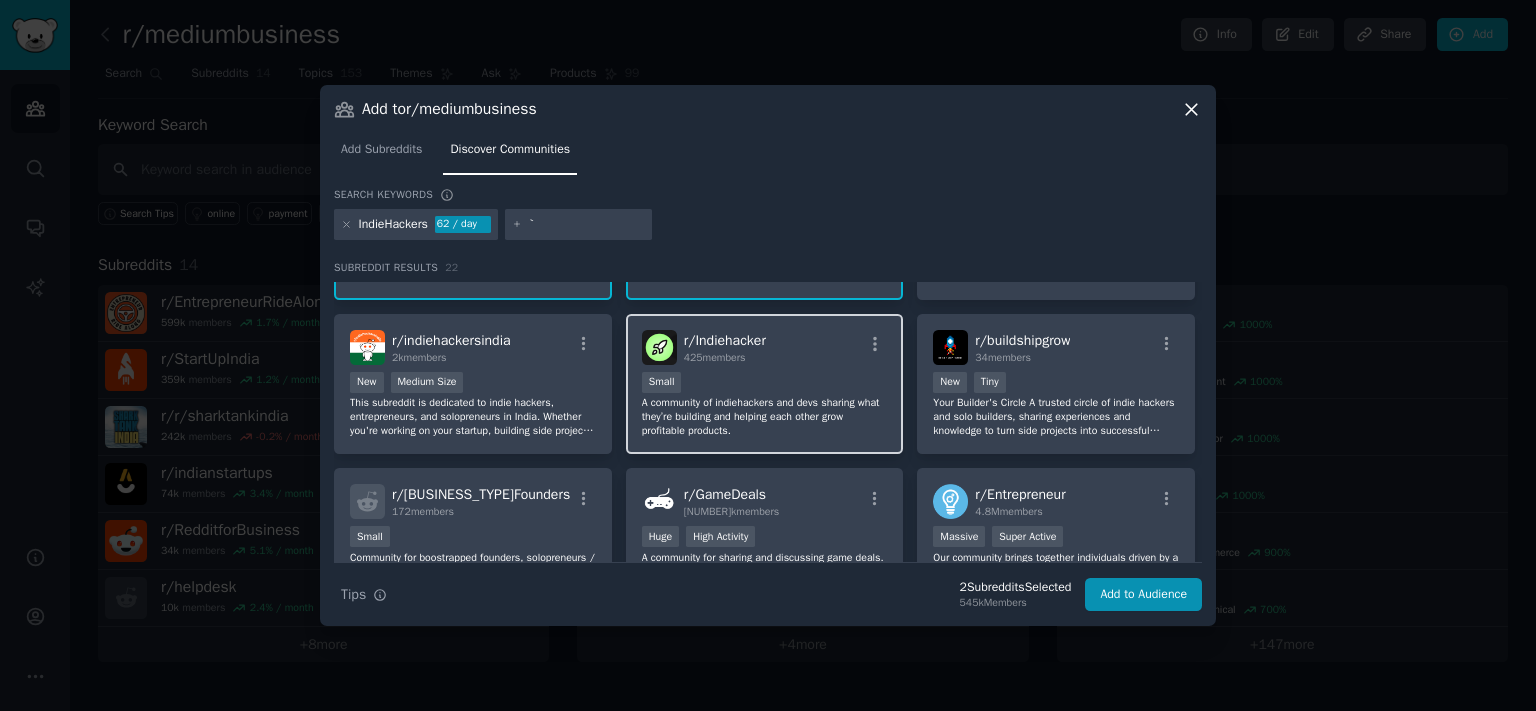 scroll, scrollTop: 110, scrollLeft: 0, axis: vertical 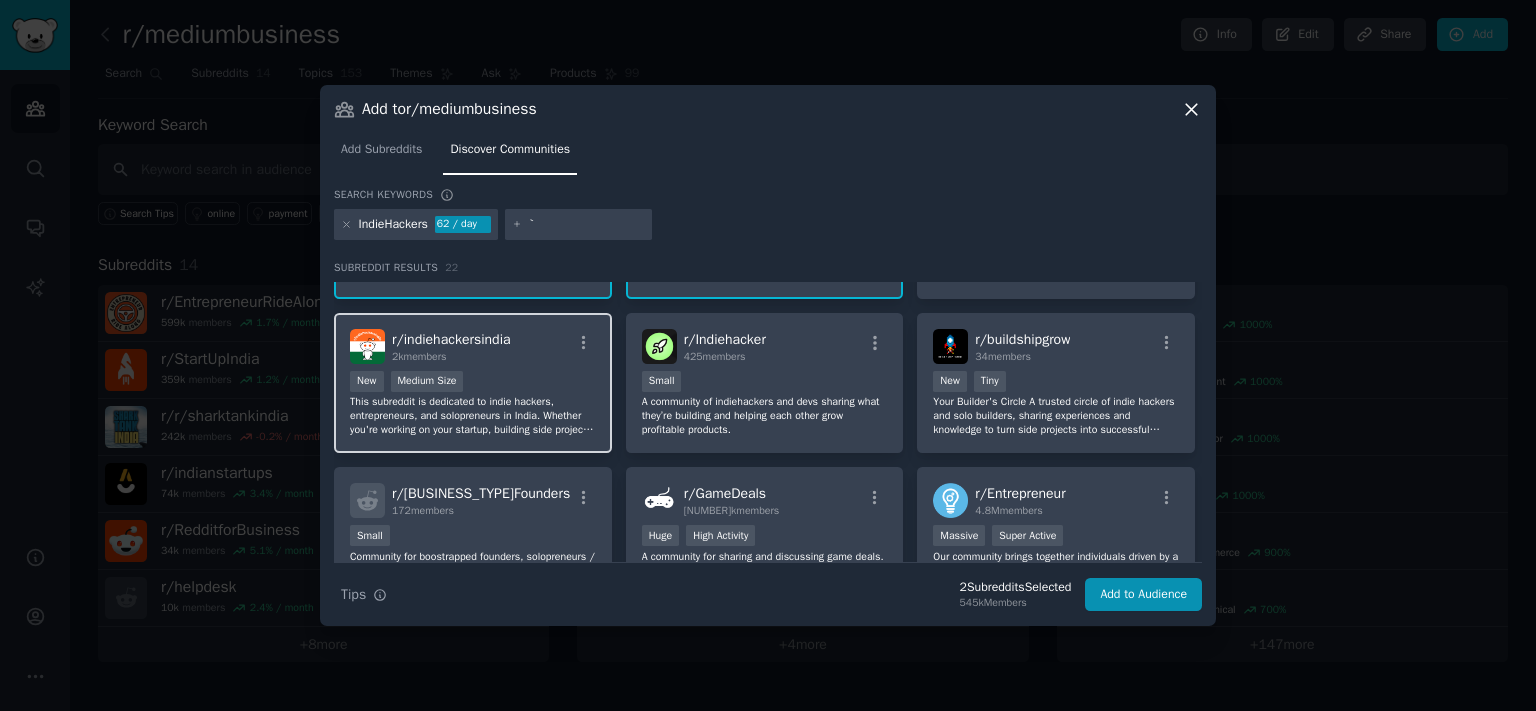 click on "r/ indiehackersindia 2k  members" at bounding box center (473, 346) 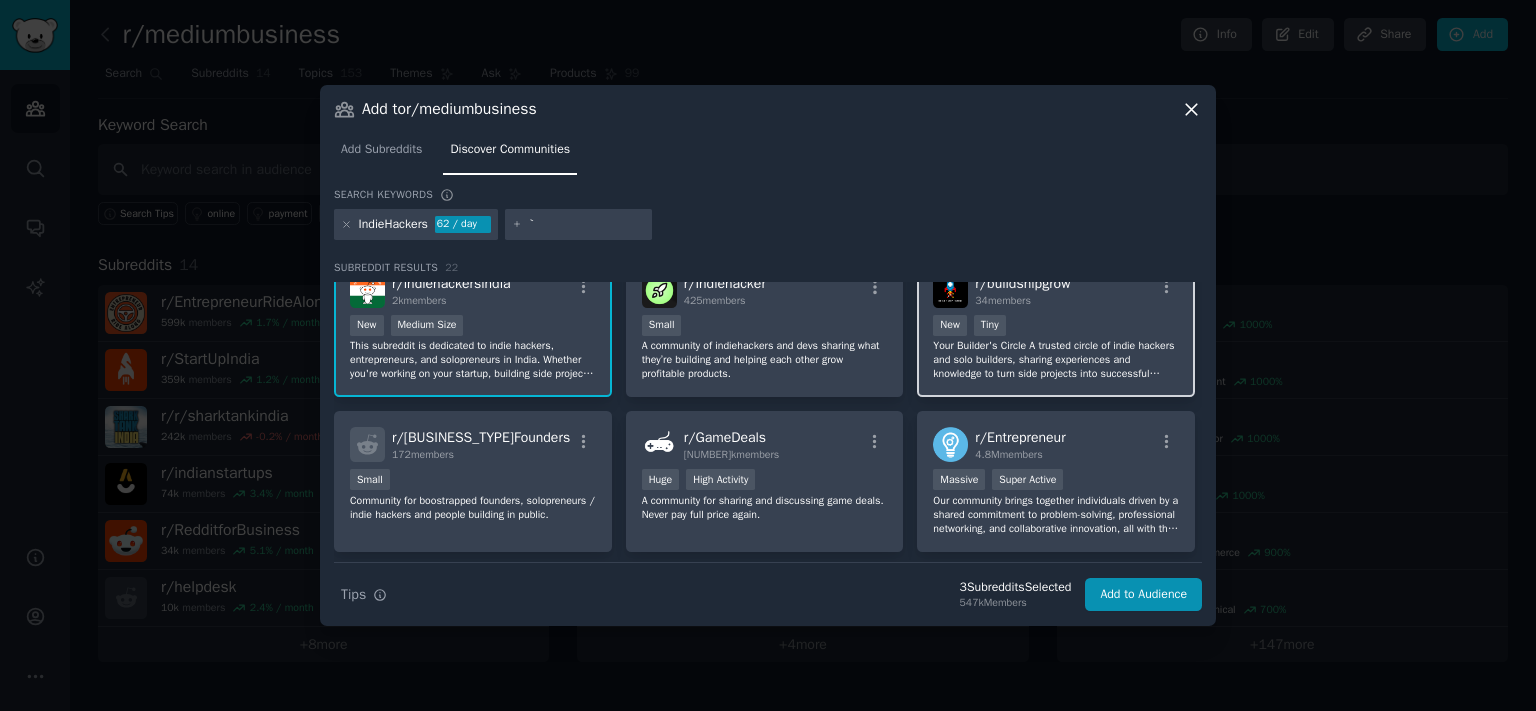 scroll, scrollTop: 331, scrollLeft: 0, axis: vertical 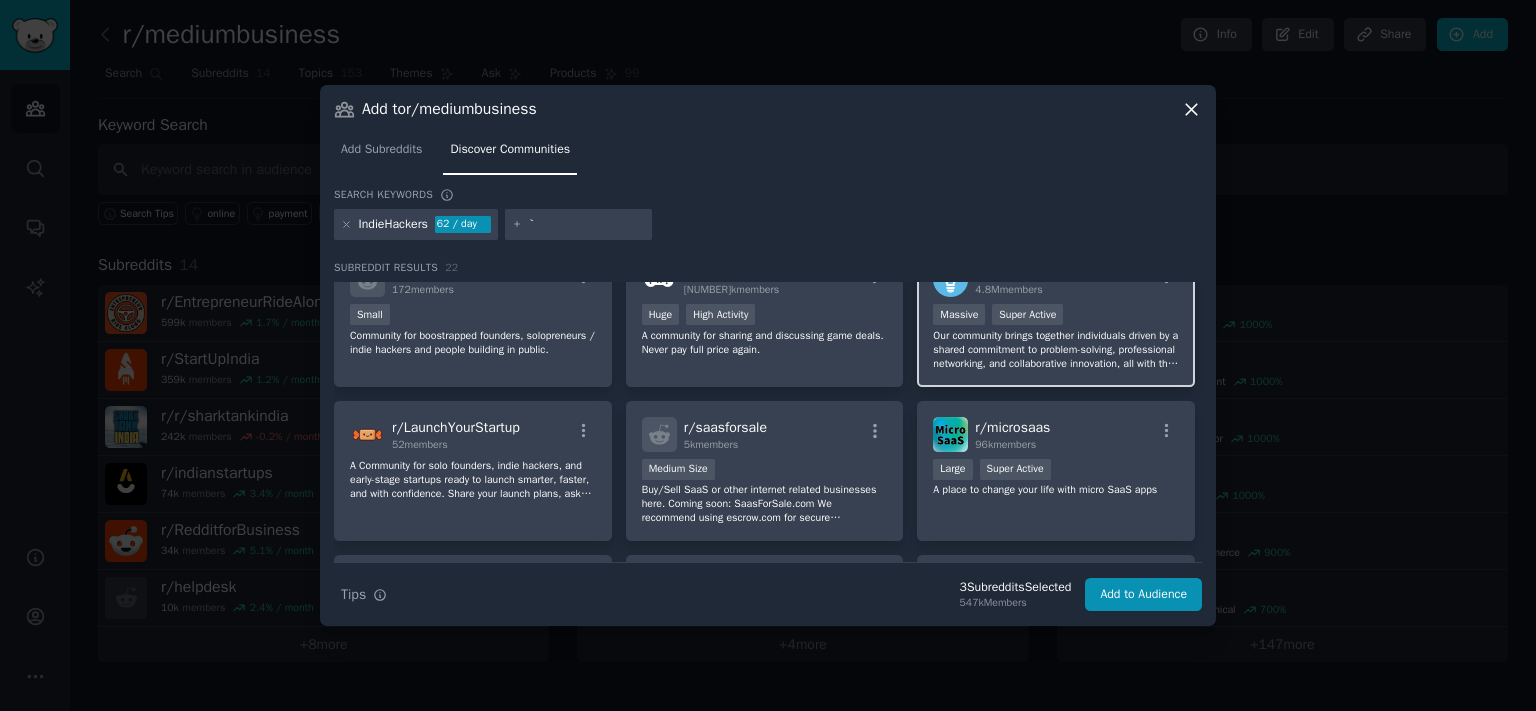 click on "Our community brings together individuals driven by a shared commitment to problem-solving, professional networking, and collaborative innovation, all with the goal of making a positive impact. We welcome a diverse range of pursuits, from side projects and small businesses to venture-backed startups and solo ventures. However, this is a space for genuine connection and exchange of ideas, not self-promotion. Please refrain from promoting personal blogs, consulting services, books, MLMs, opinions." at bounding box center [1056, 350] 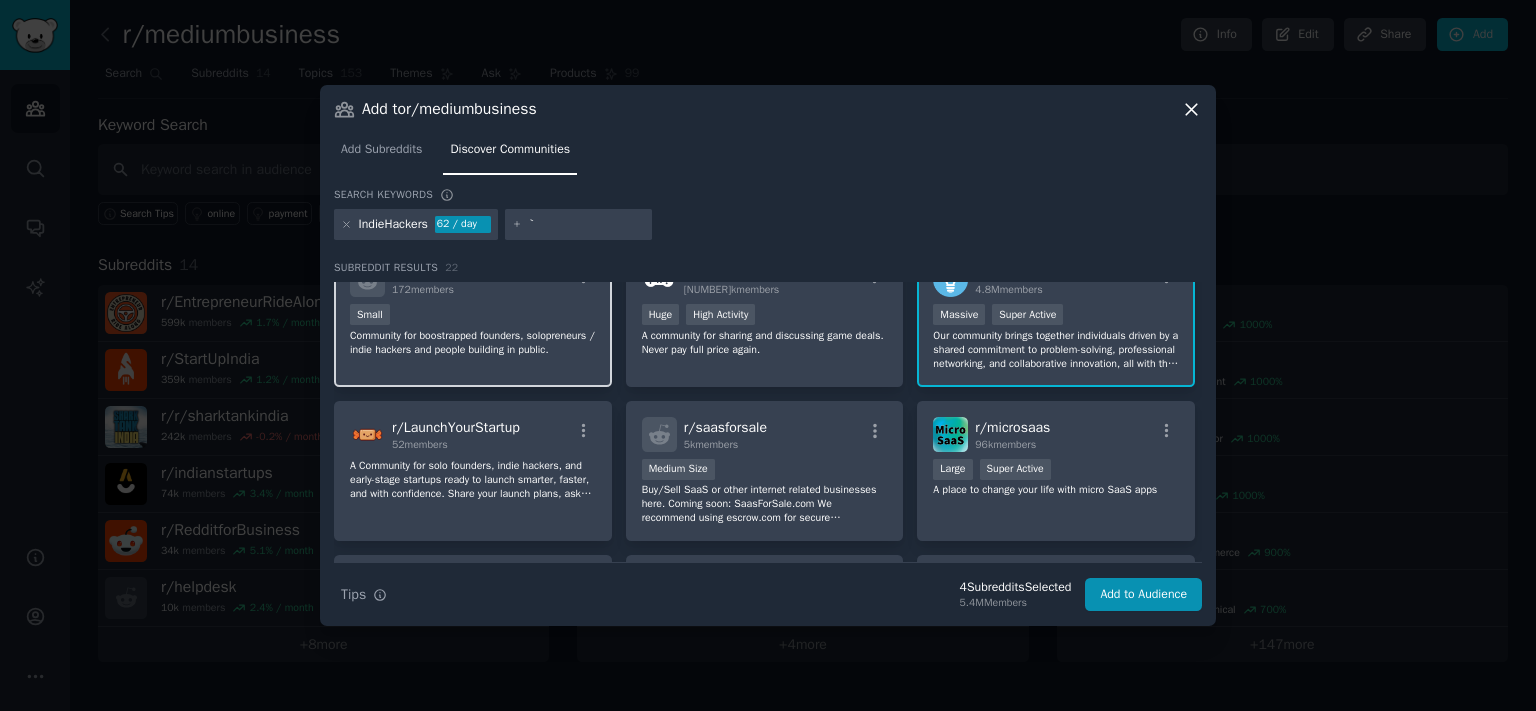 click on "Community for boostrapped founders, solopreneurs / indie hackers and people building in public." at bounding box center [473, 343] 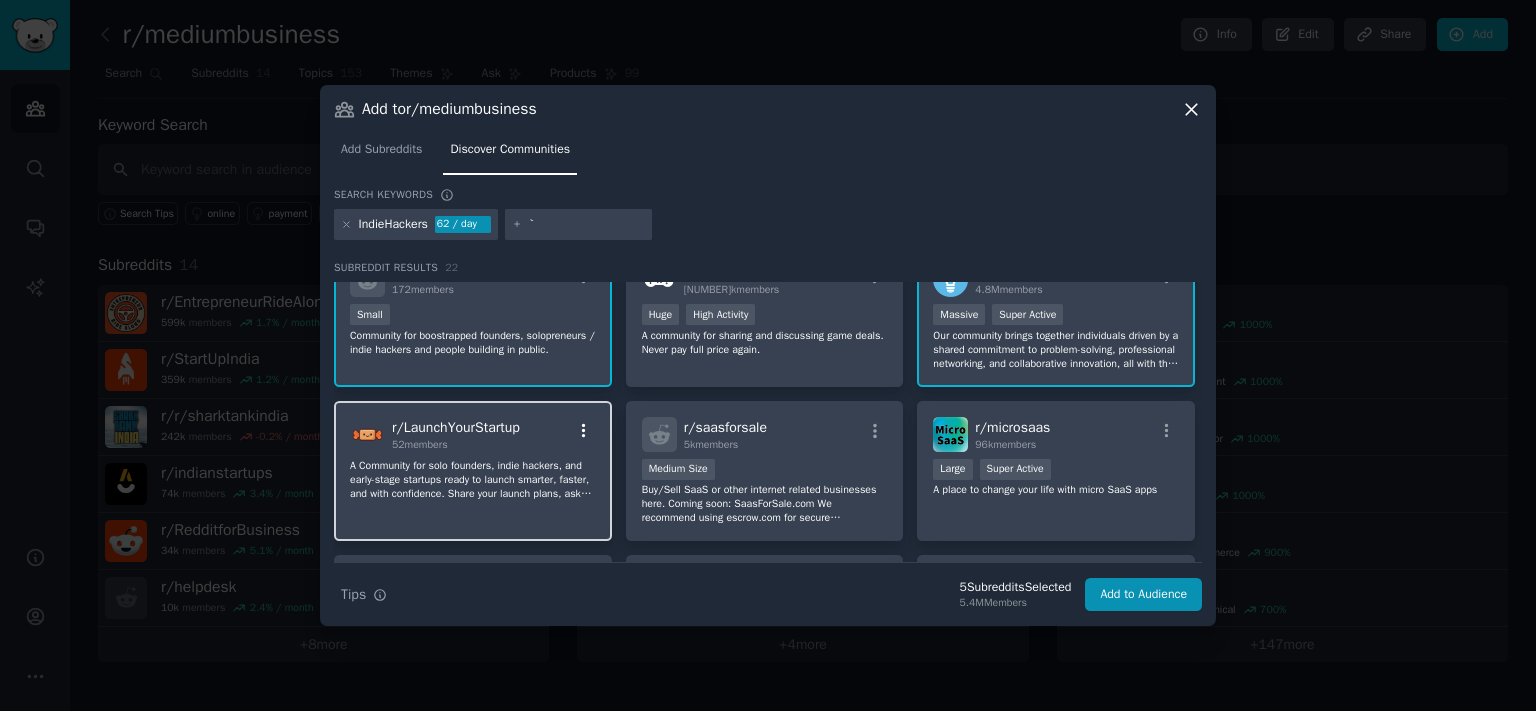 drag, startPoint x: 542, startPoint y: 443, endPoint x: 571, endPoint y: 444, distance: 29.017237 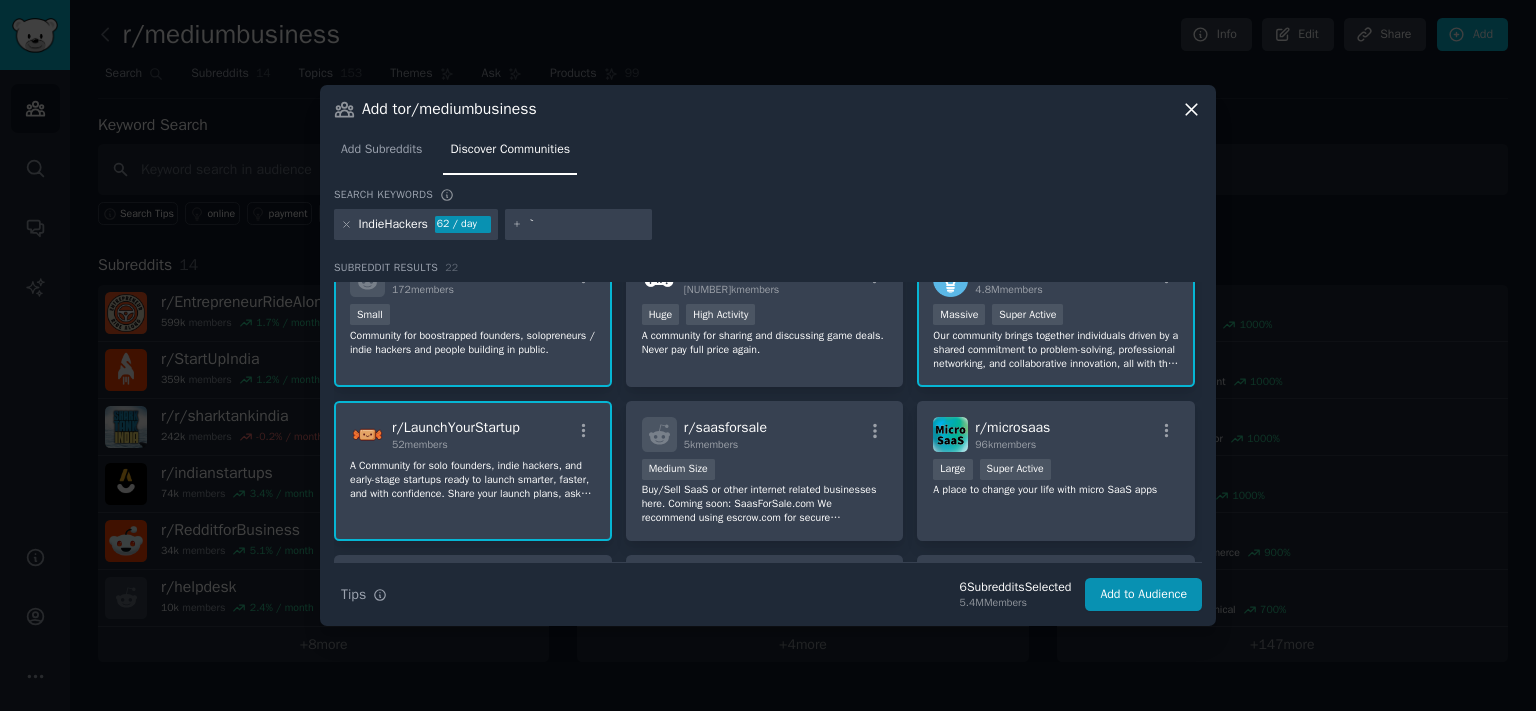 click on "r/ LaunchYourStartup 52  members" at bounding box center [473, 434] 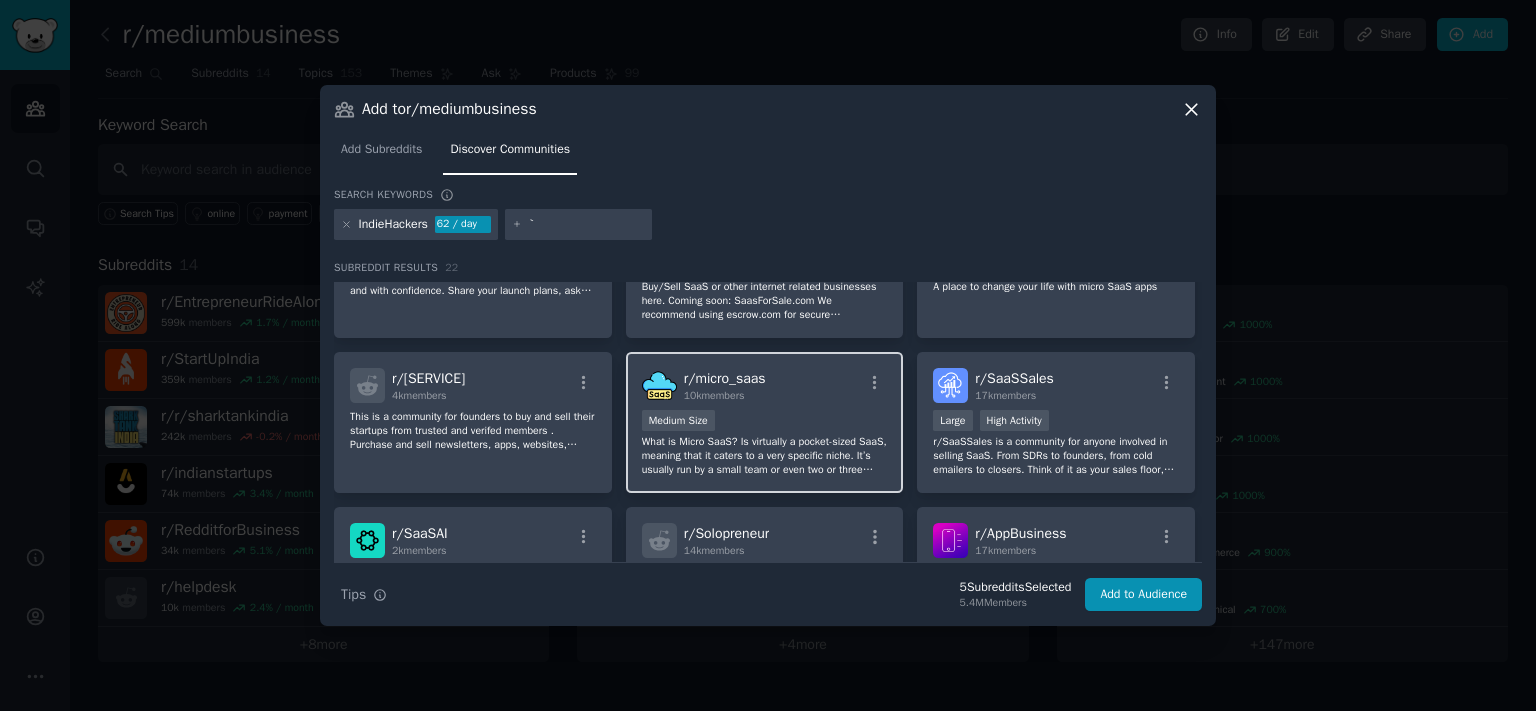 scroll, scrollTop: 552, scrollLeft: 0, axis: vertical 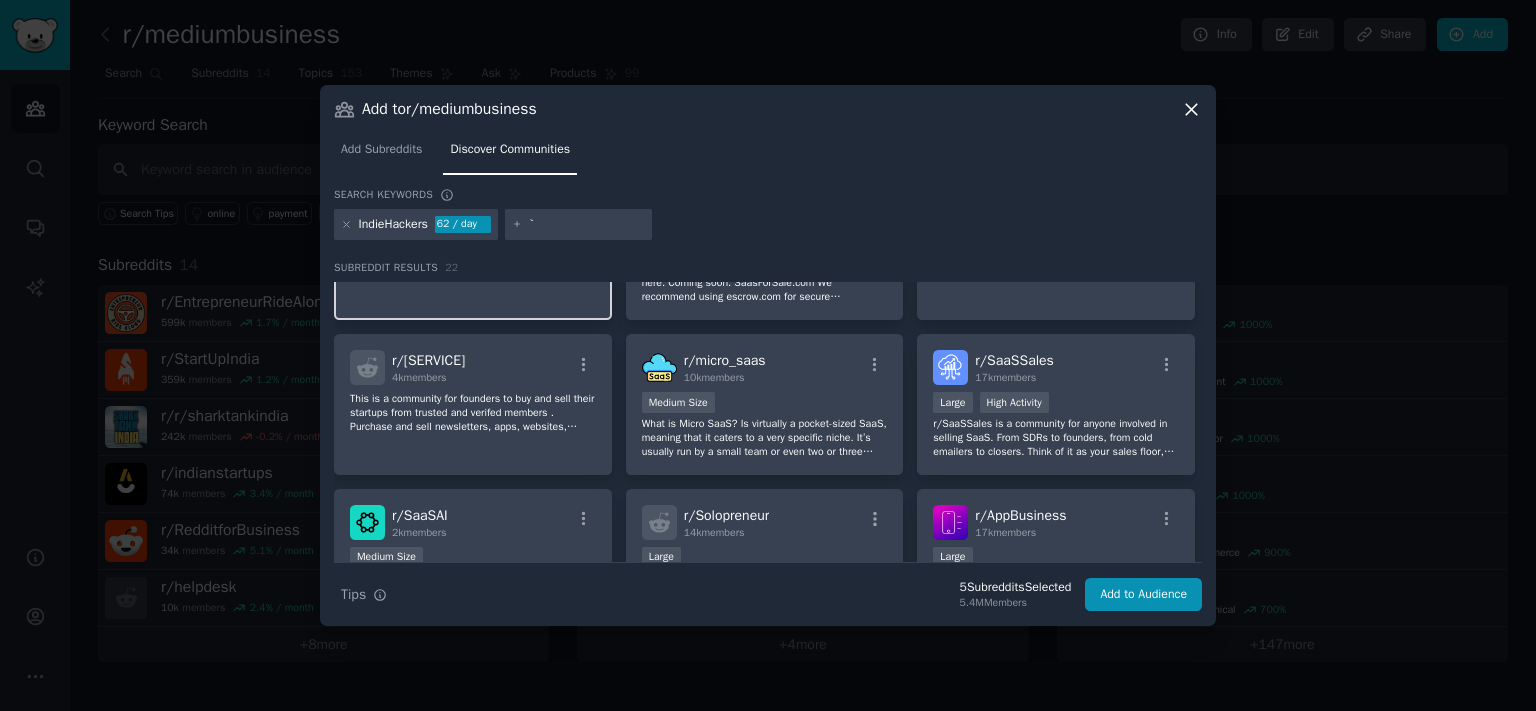 click on "r/ LaunchYourStartup 52  members A Community for solo founders, indie hackers, and early-stage startups ready to launch smarter, faster, and with confidence.
Share your launch plans, ask for feedback, get support, or discover tools to streamline your product launch process." at bounding box center [473, 250] 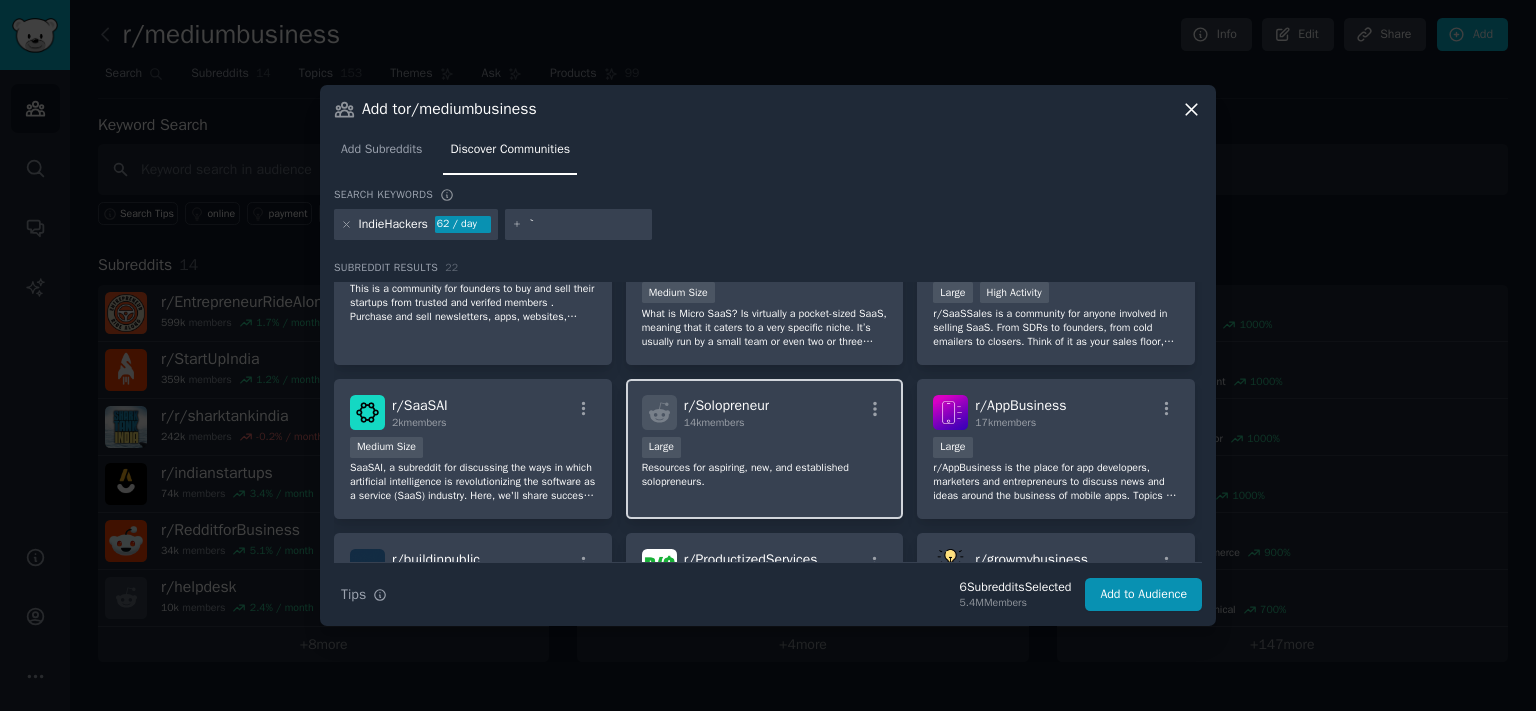 scroll, scrollTop: 883, scrollLeft: 0, axis: vertical 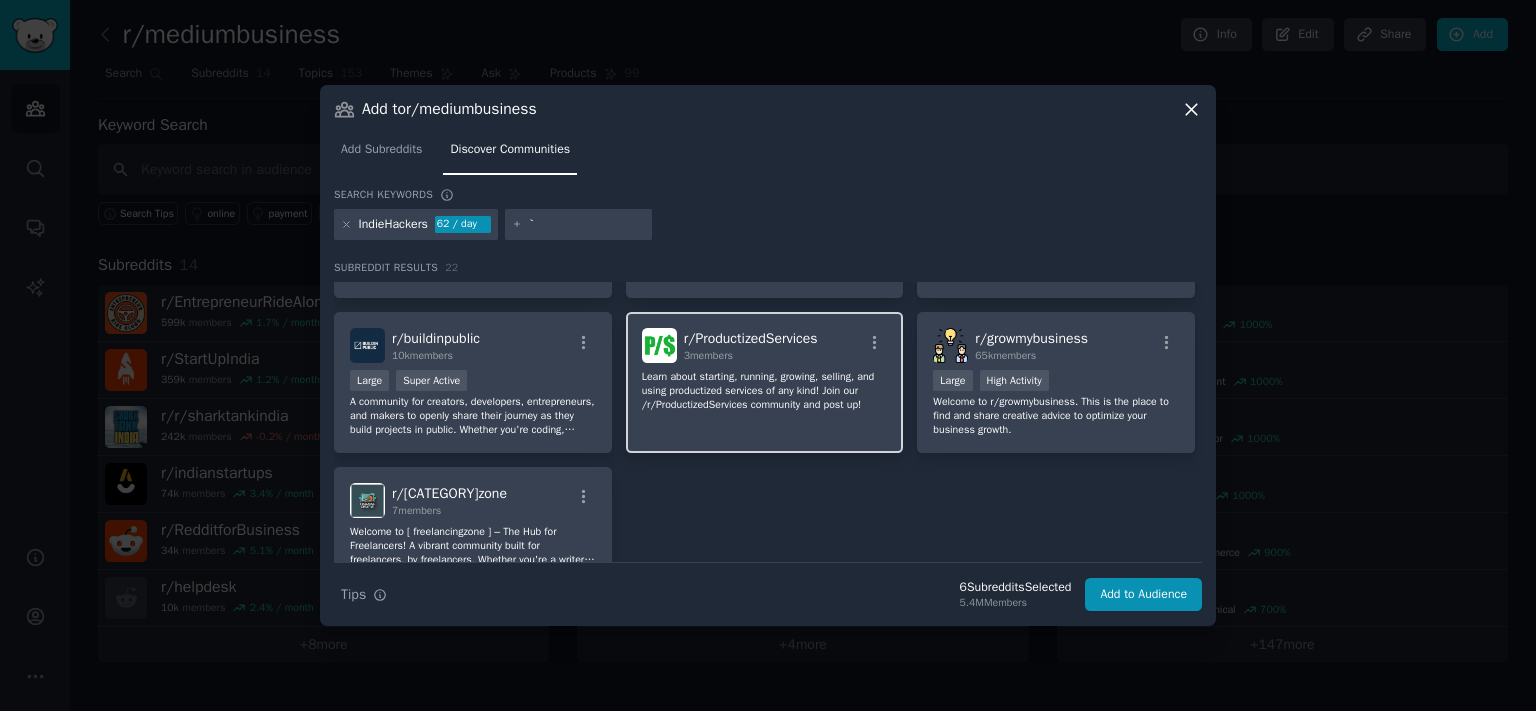 click on "r/ ProductizedServices 3  members Learn about starting, running, growing, selling, and using productized services of any kind! Join our /r/ProductizedServices community and post up!" at bounding box center [765, 382] 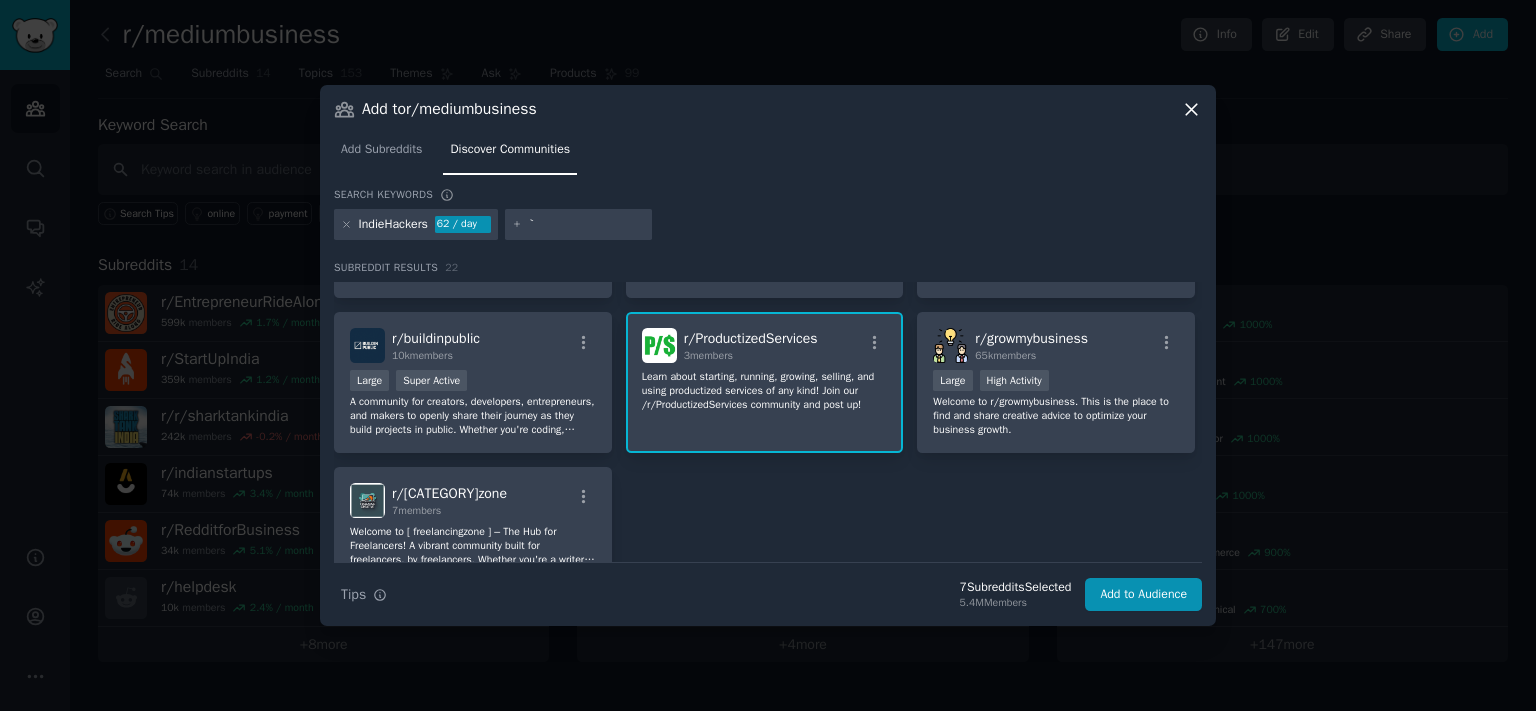 click on "Learn about starting, running, growing, selling, and using productized services of any kind! Join our /r/ProductizedServices community and post up!" 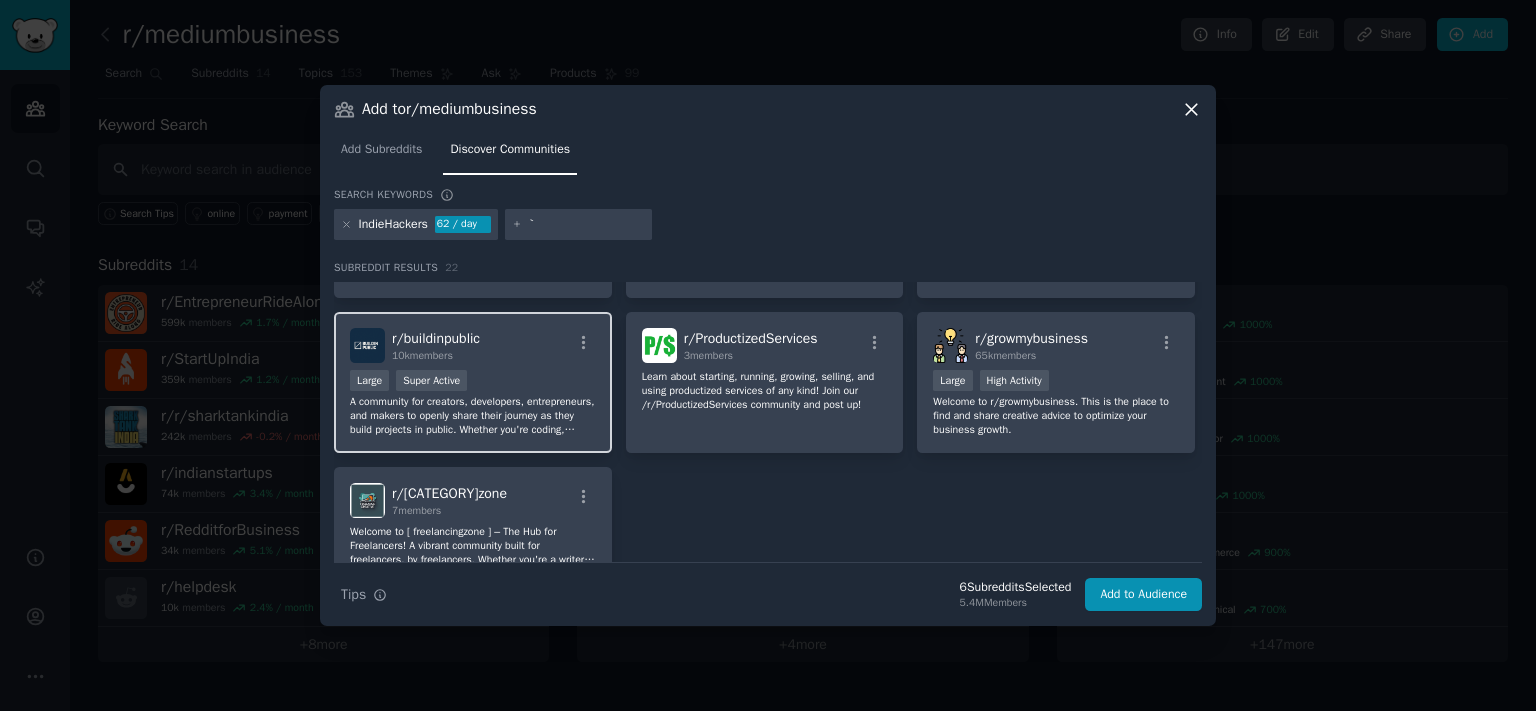 click on "A community for creators, developers, entrepreneurs, and makers to openly share their journey as they build projects in public. Whether you're coding, designing, writing, or launching a business, this is the place to share progress, challenges, wins, and lessons." at bounding box center (473, 416) 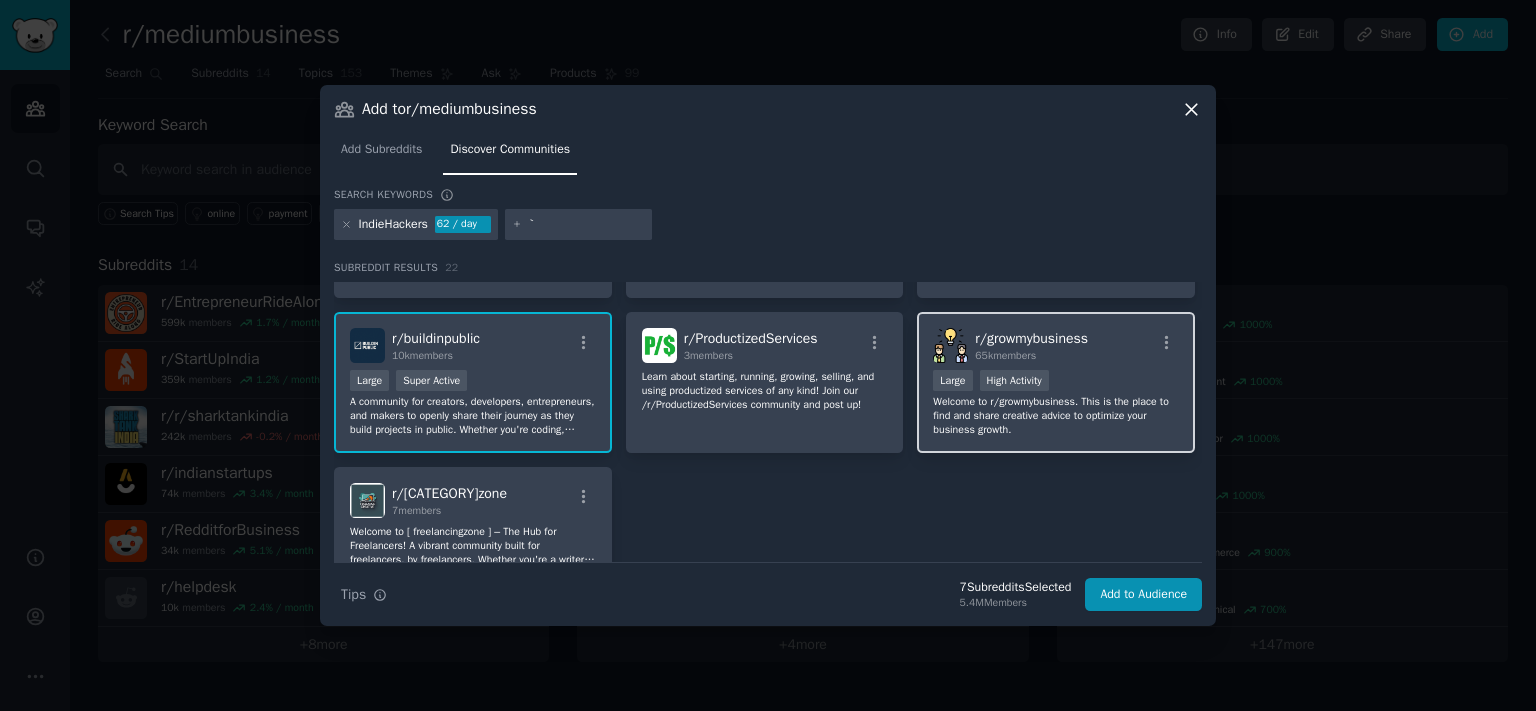 click on "r/ growmybusiness 65k  members Large High Activity Welcome to r/growmybusiness. This is the place to find and share creative advice to optimize your business growth." at bounding box center (1056, 382) 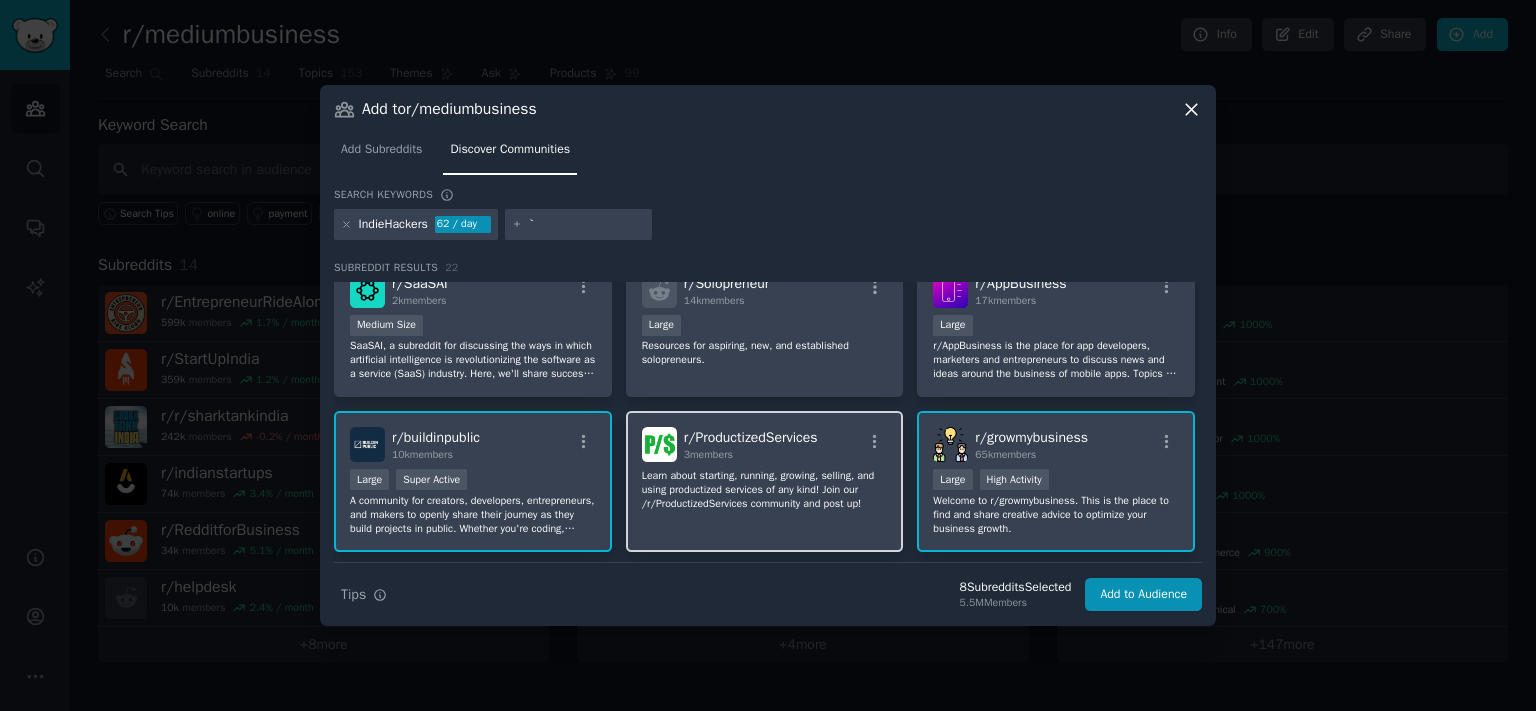 scroll, scrollTop: 772, scrollLeft: 0, axis: vertical 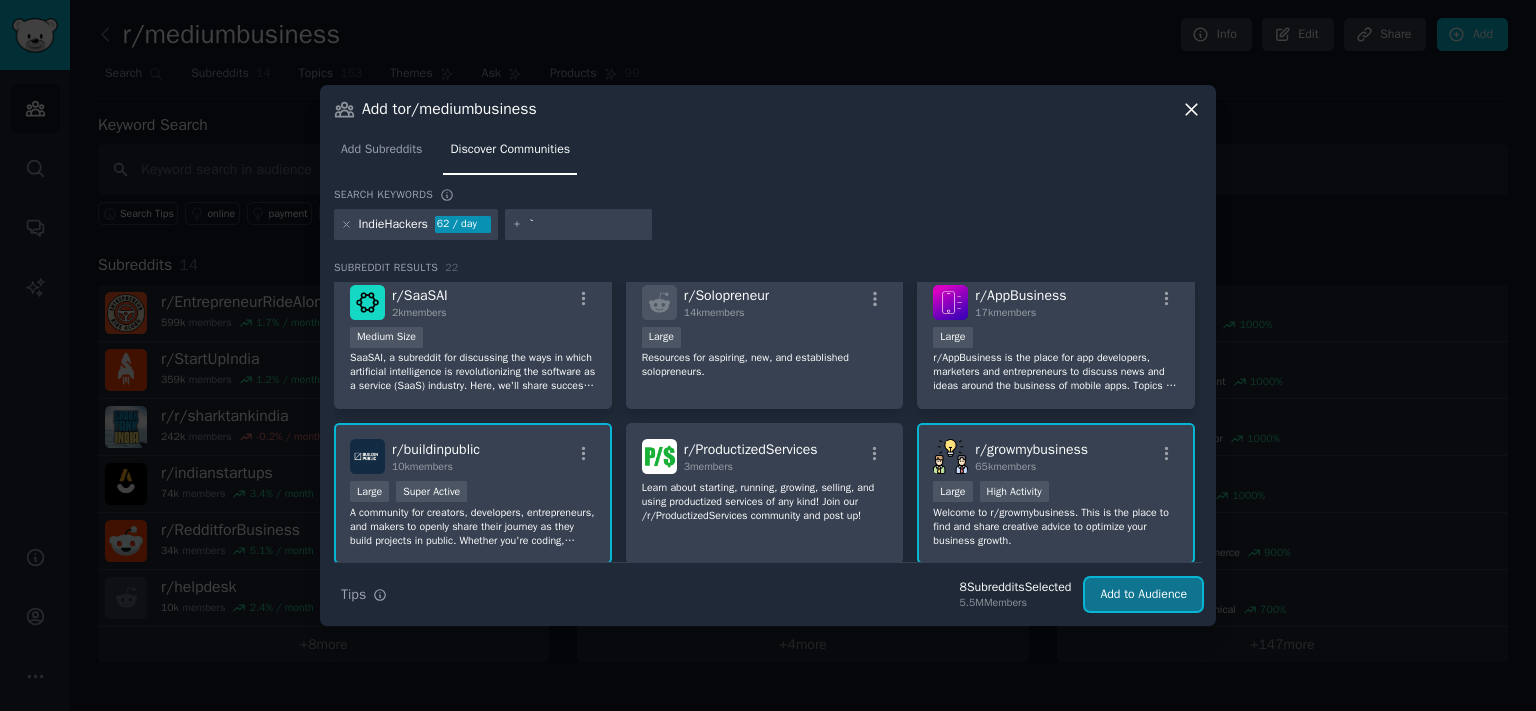 click on "Add to Audience" at bounding box center (1143, 595) 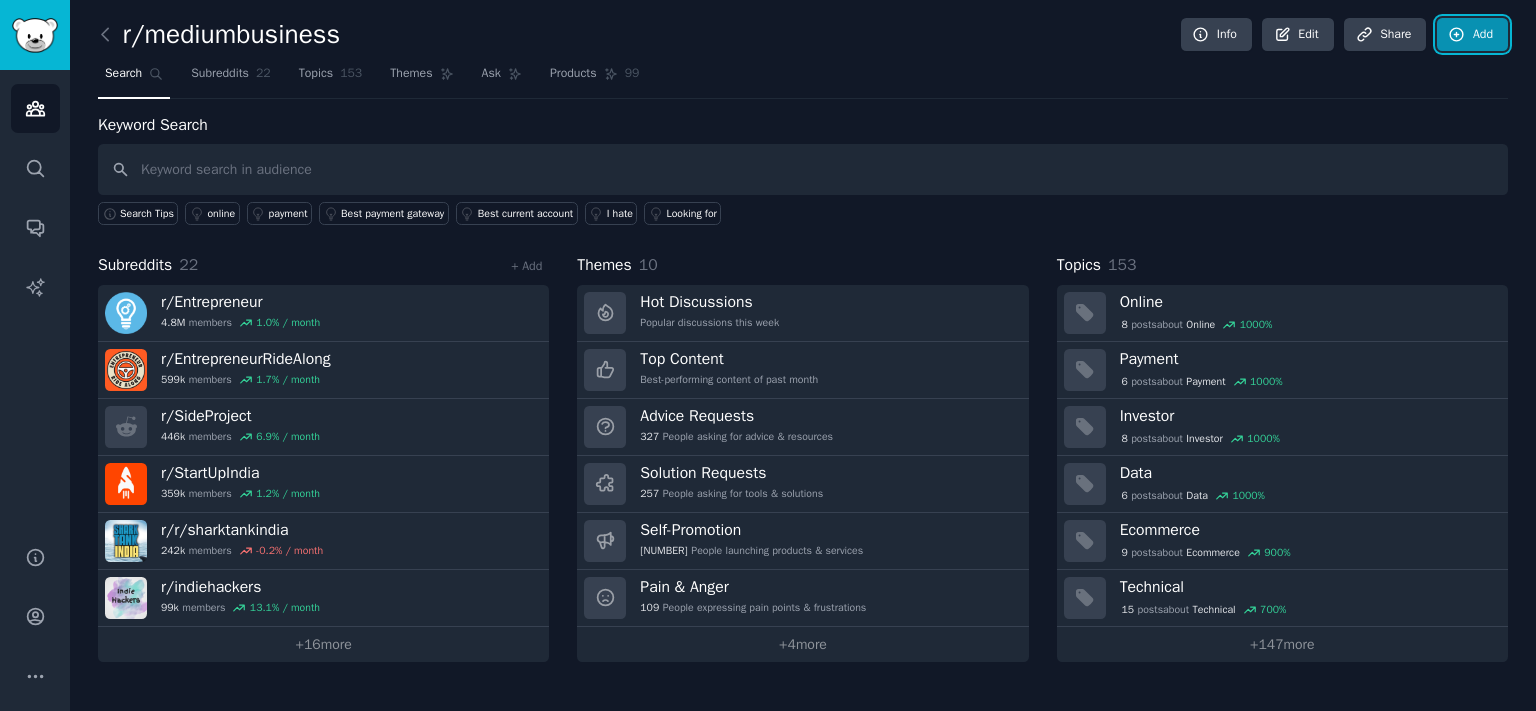 click on "Add" at bounding box center [1472, 35] 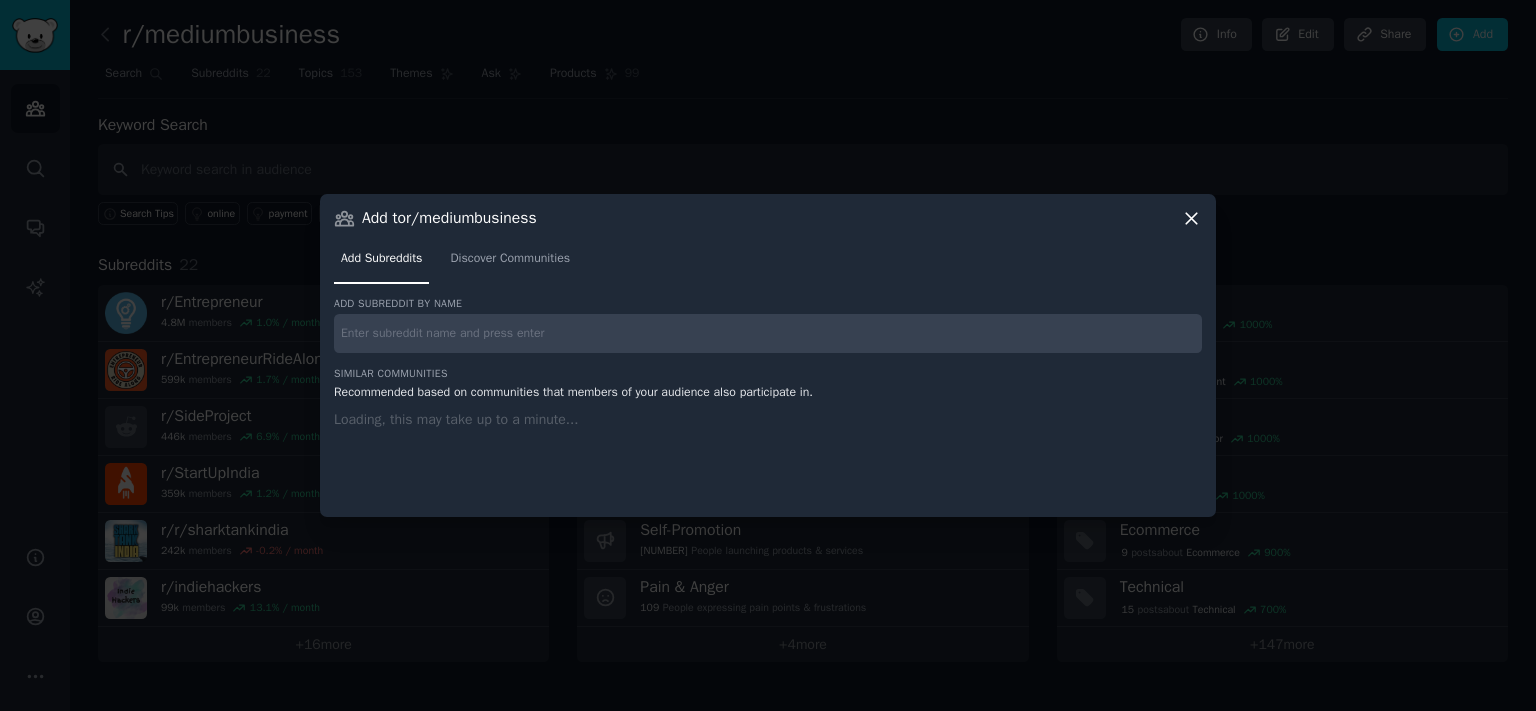 type 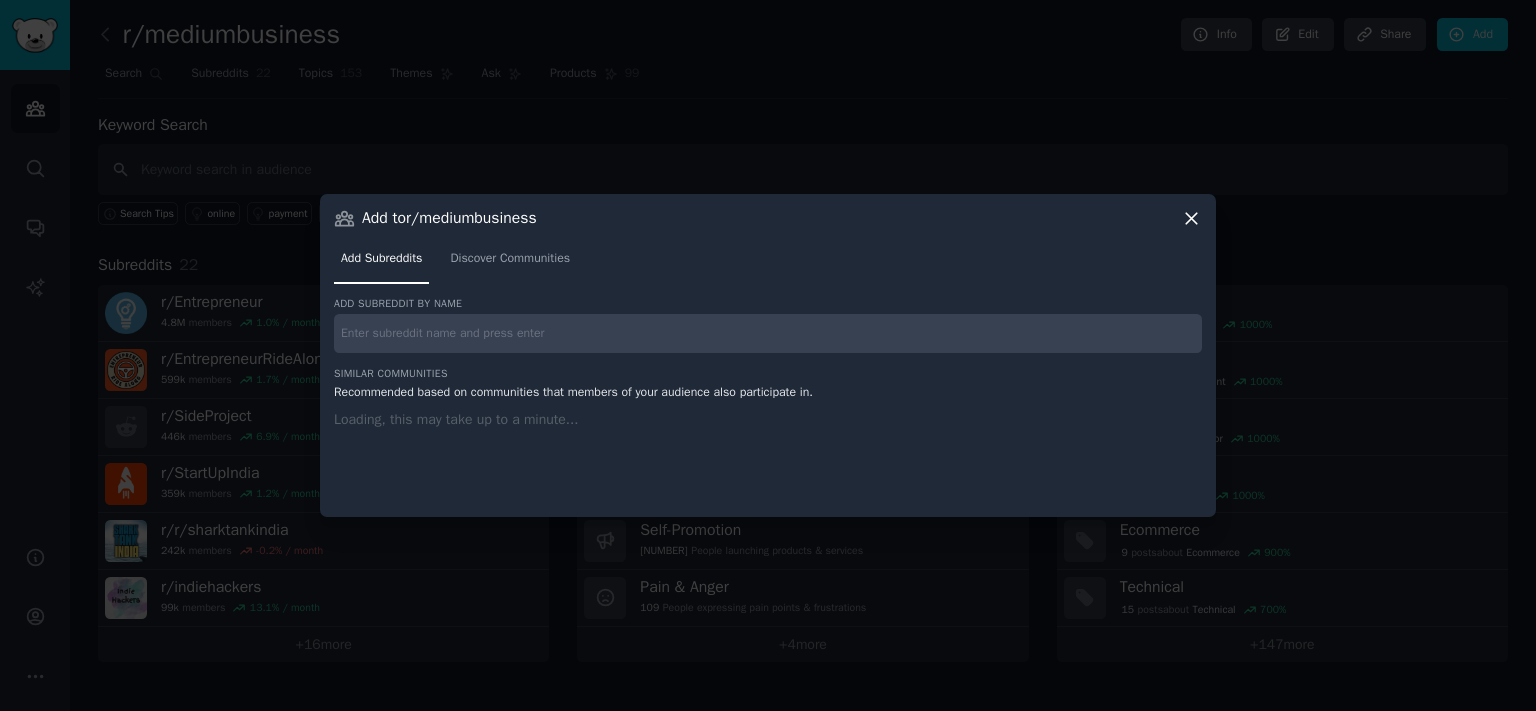 click at bounding box center (768, 333) 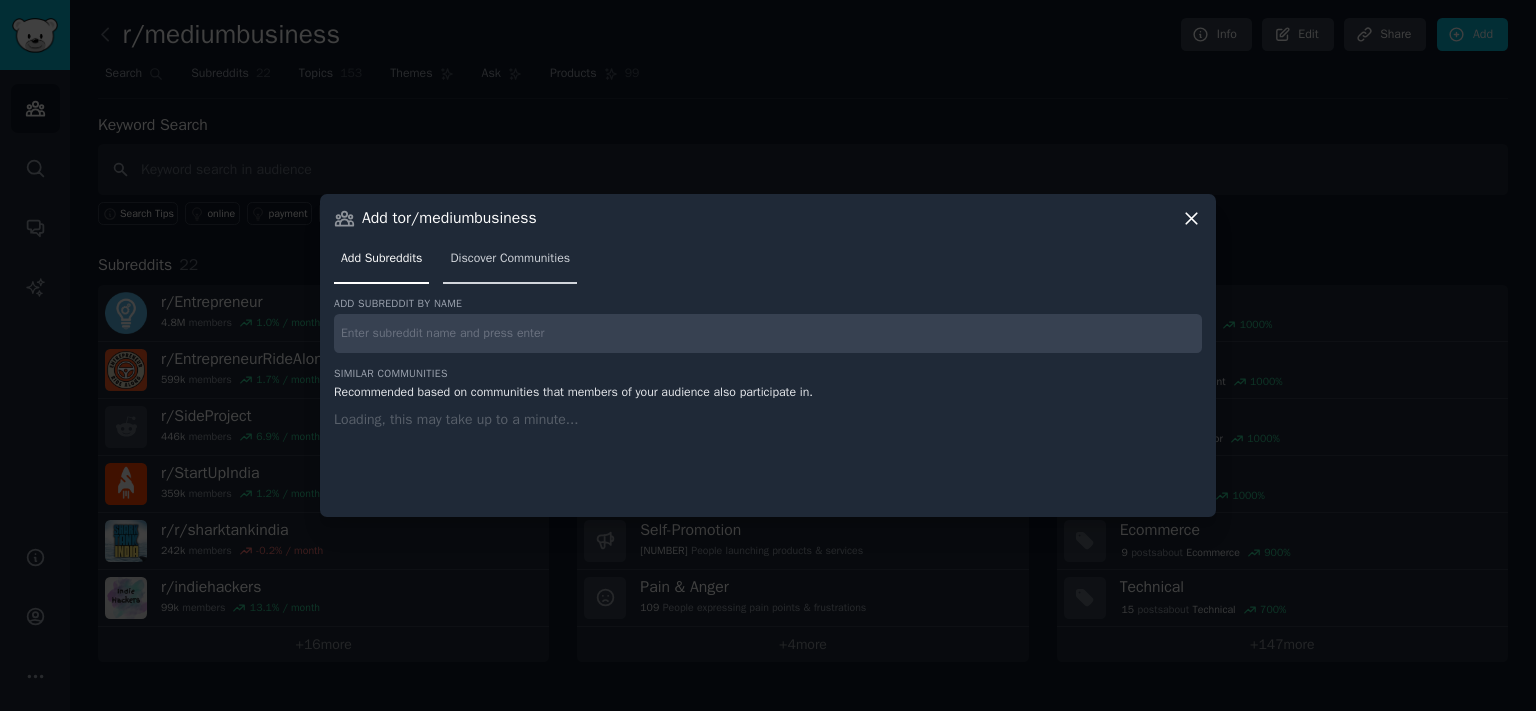 click on "Discover Communities" at bounding box center [510, 263] 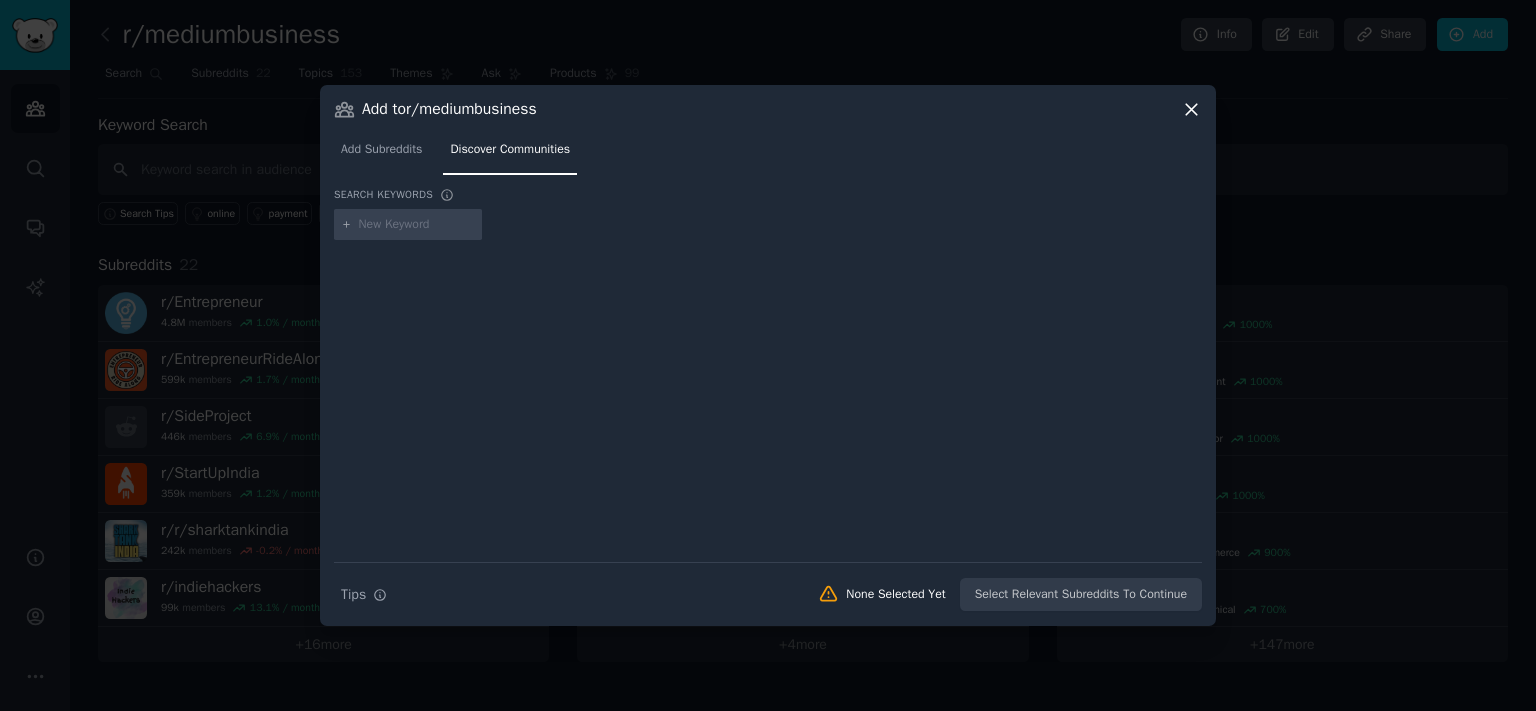 type on "[CUSTOMER_EXPERIENCE]" 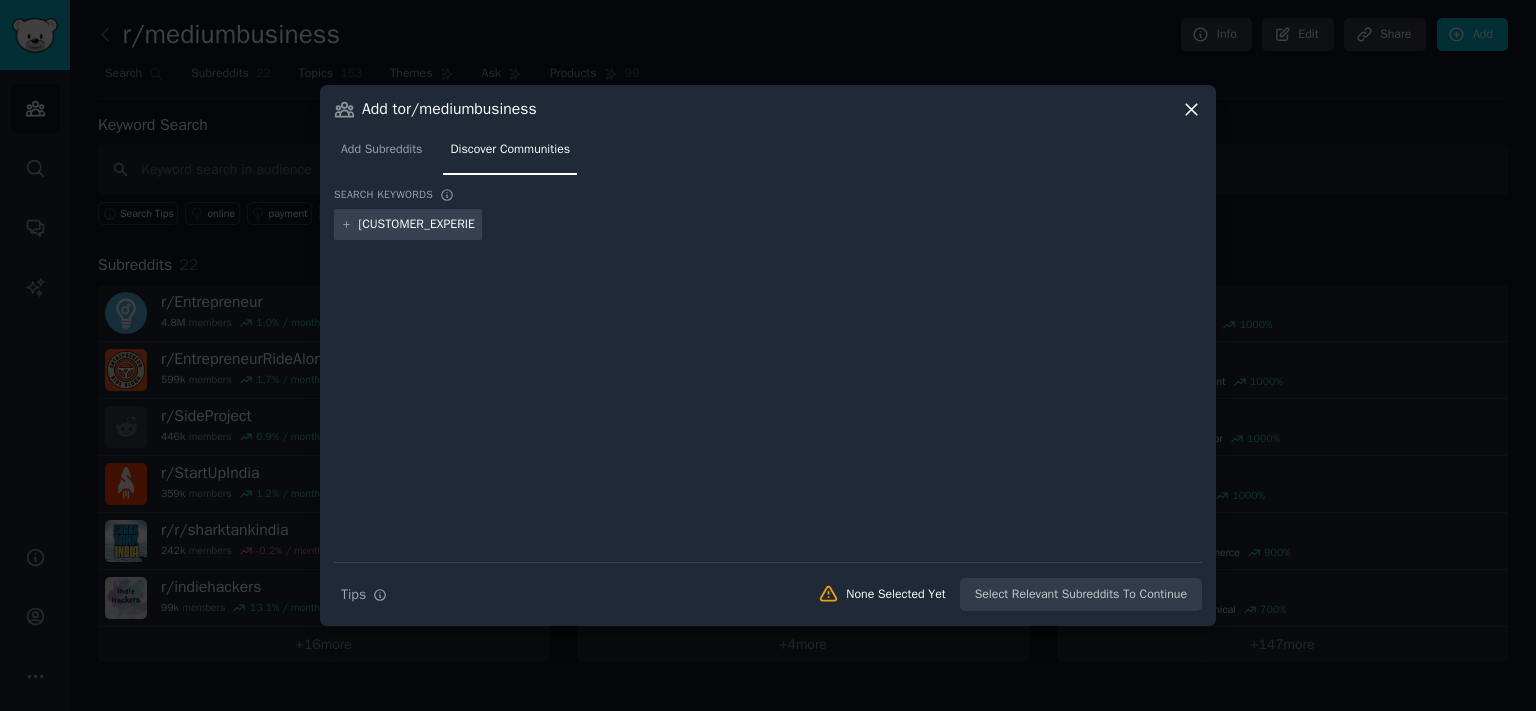 type 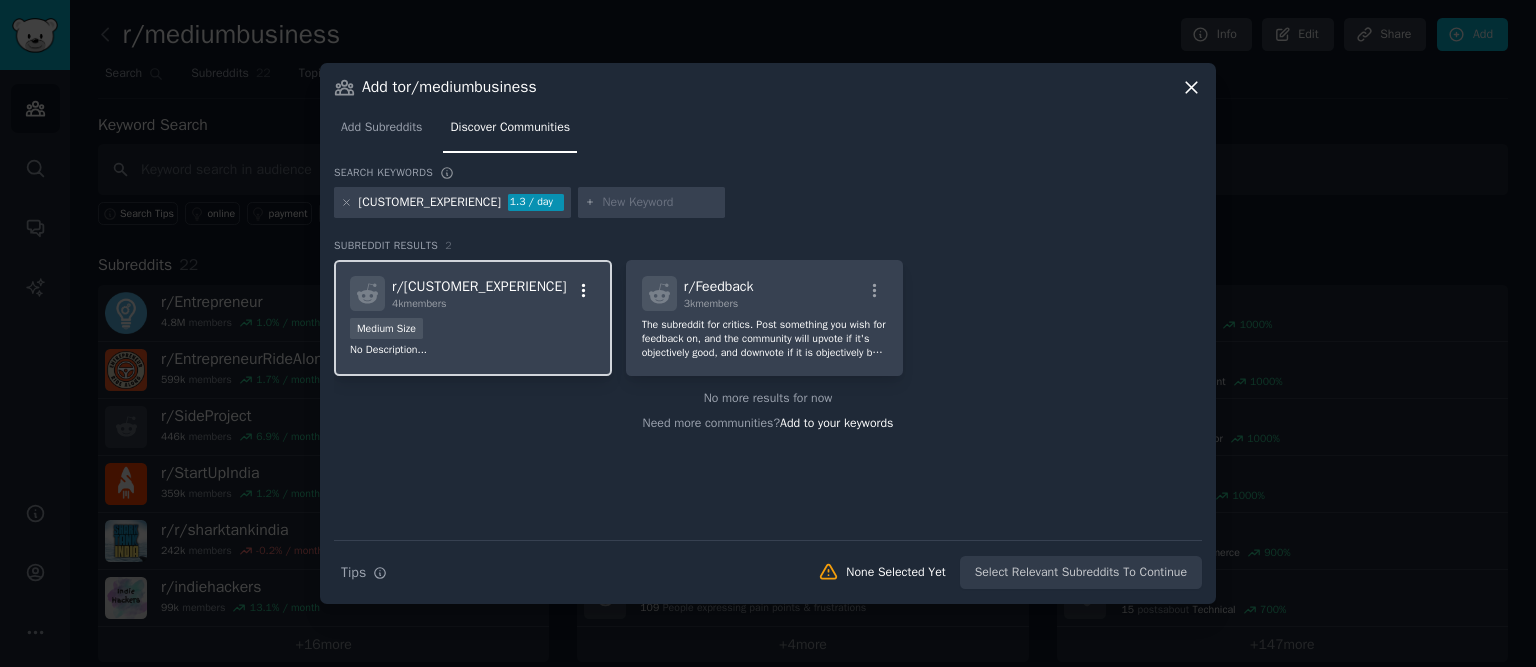 click on "r/ customerexperience 4k  members" at bounding box center (473, 293) 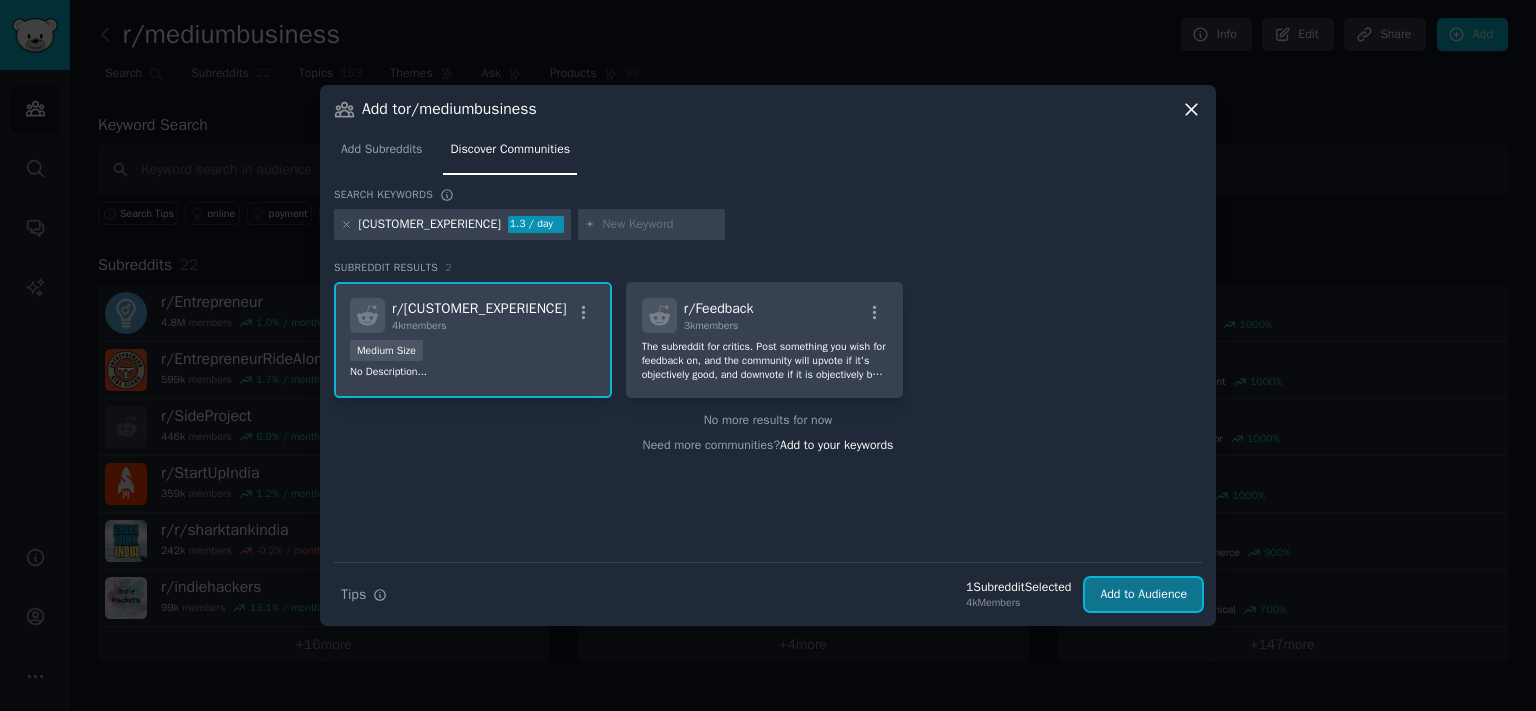 click on "Add to Audience" at bounding box center (1143, 595) 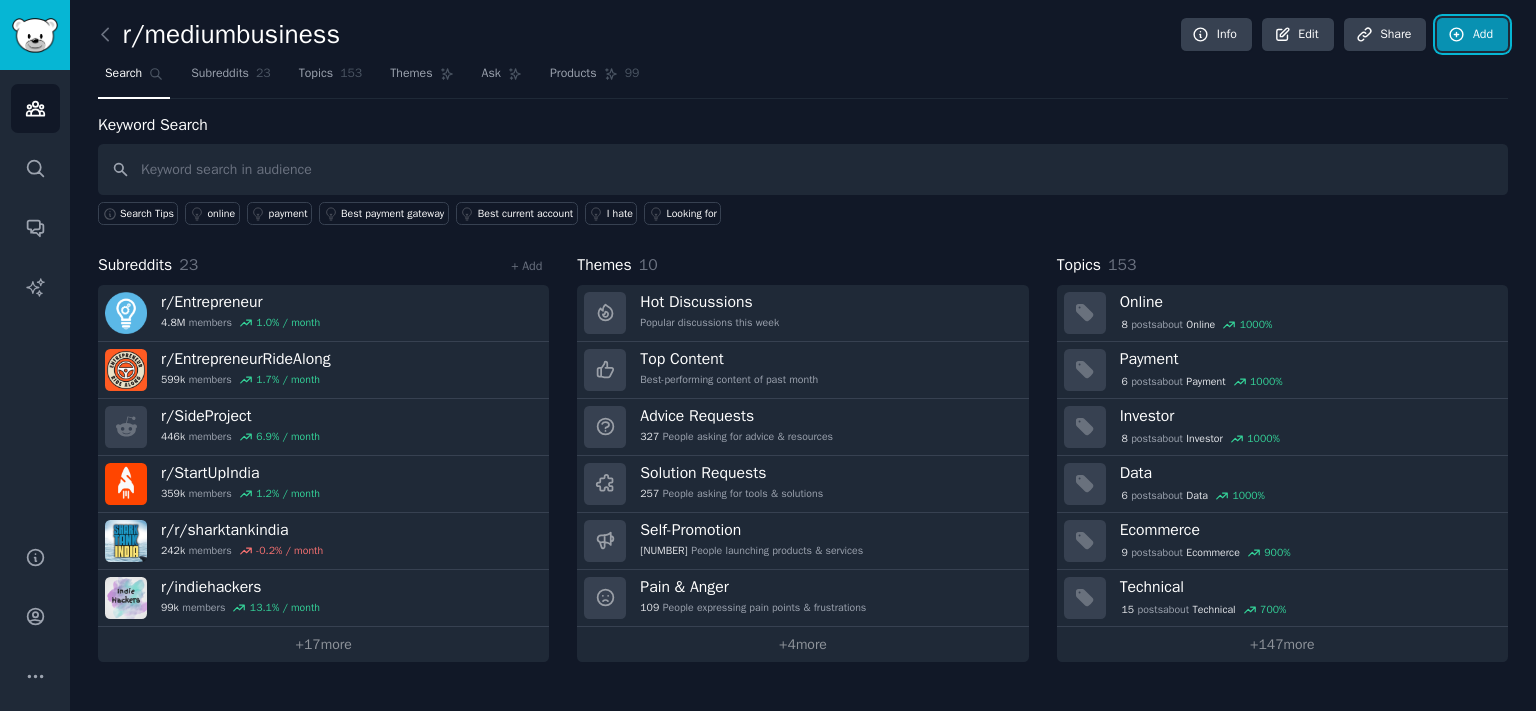 click on "Add" at bounding box center (1472, 35) 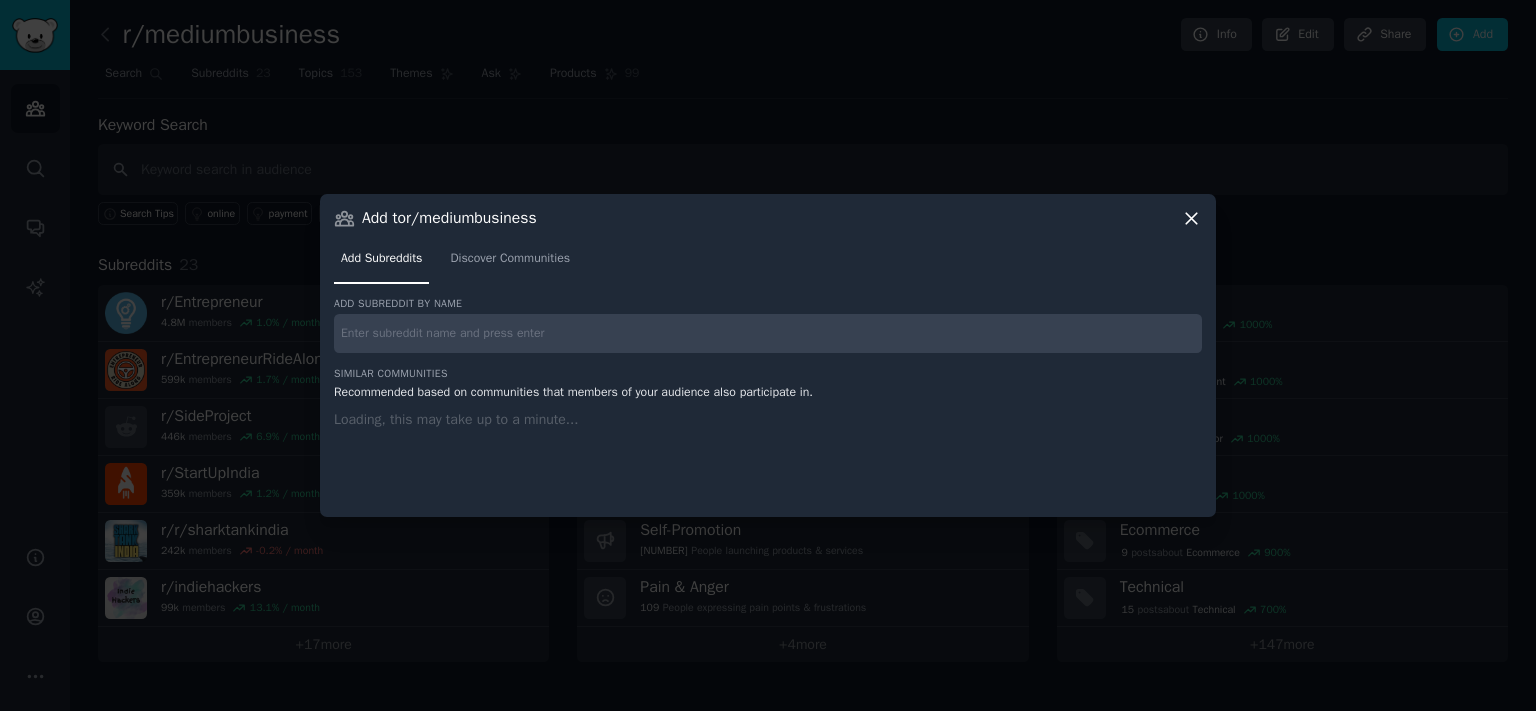 type 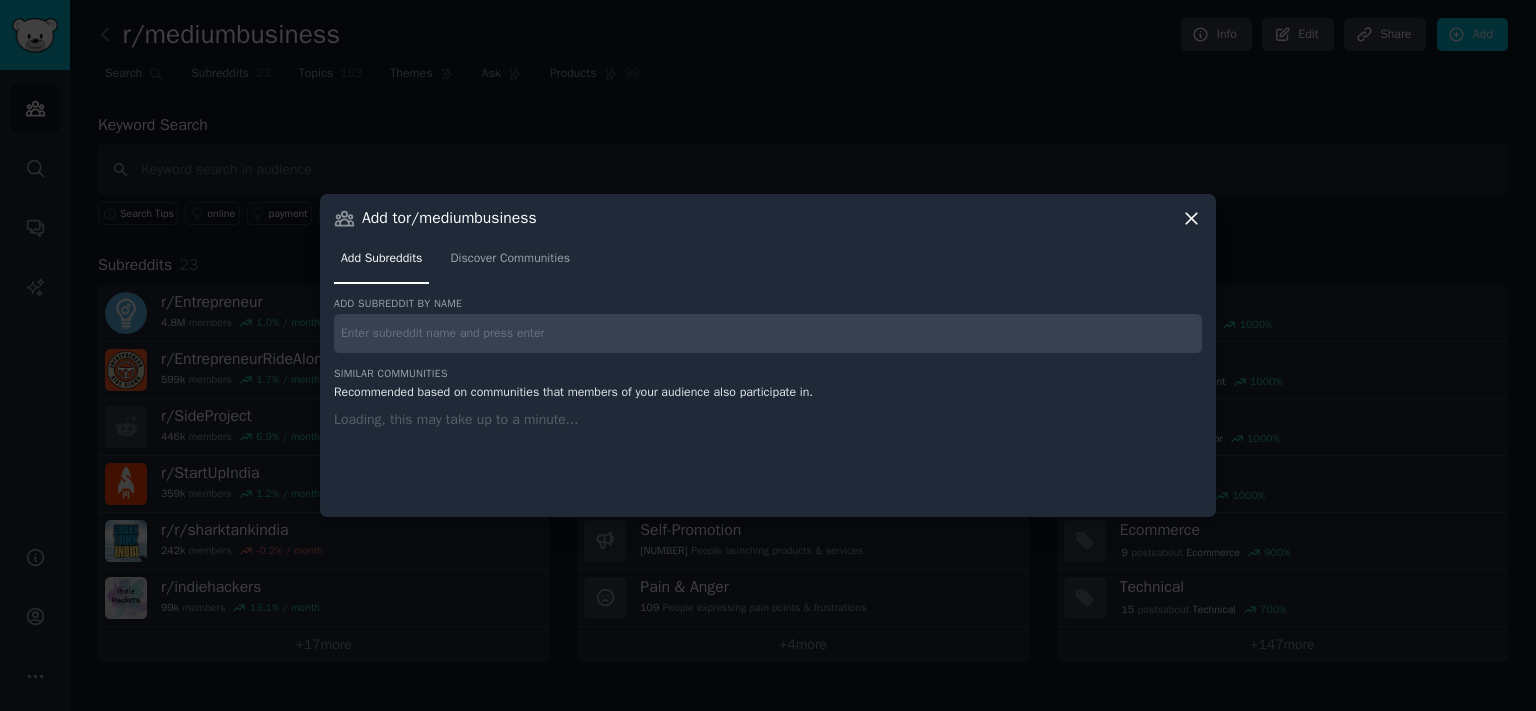 click at bounding box center [768, 333] 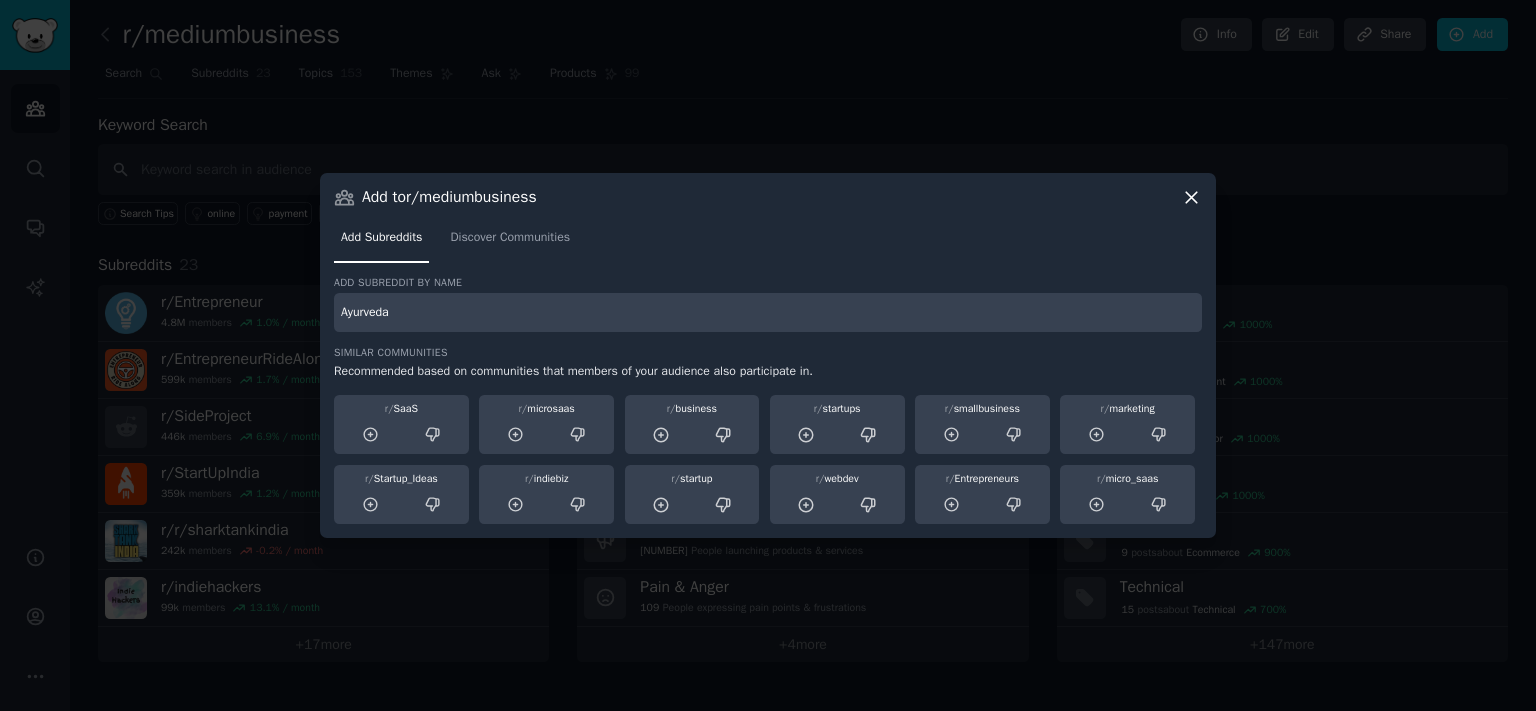 type on "Ayurveda" 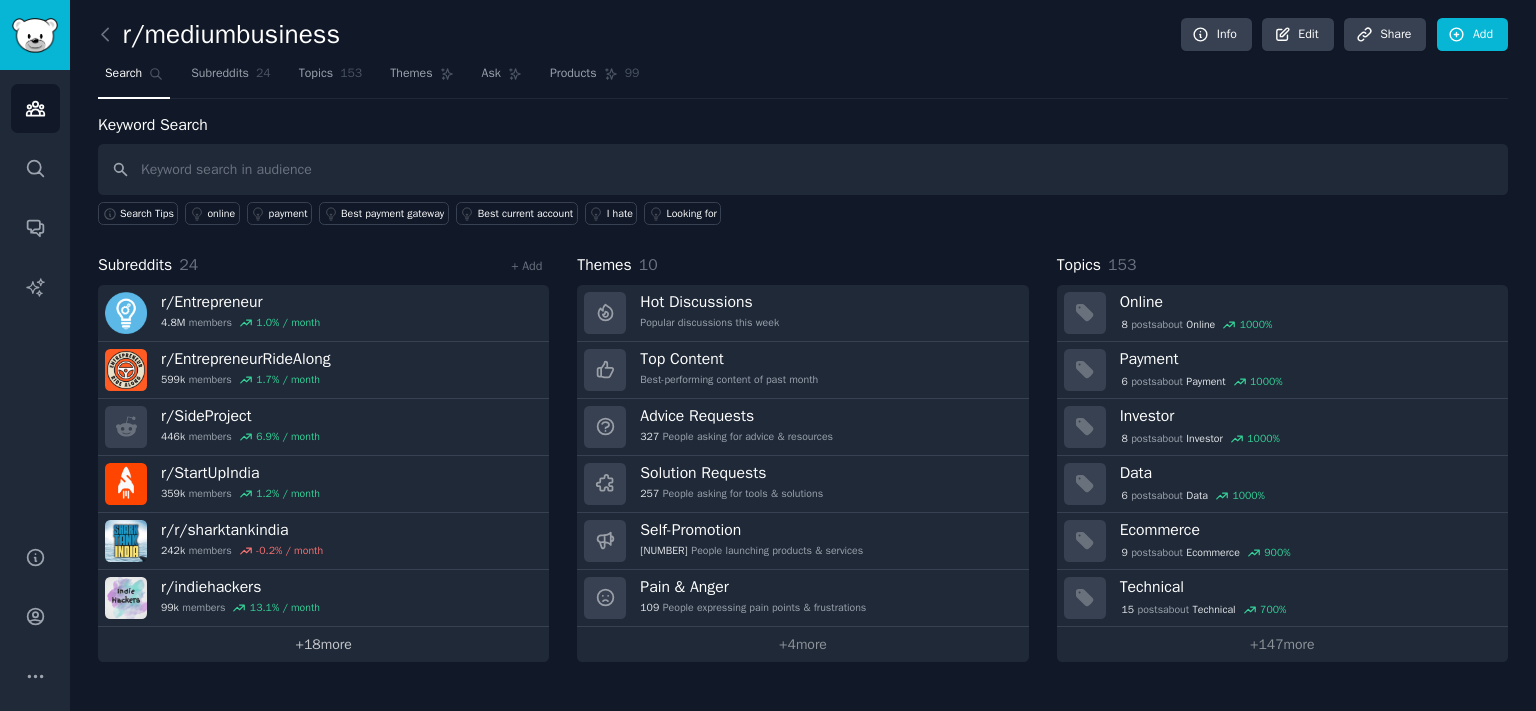 click on "+  18  more" at bounding box center (323, 644) 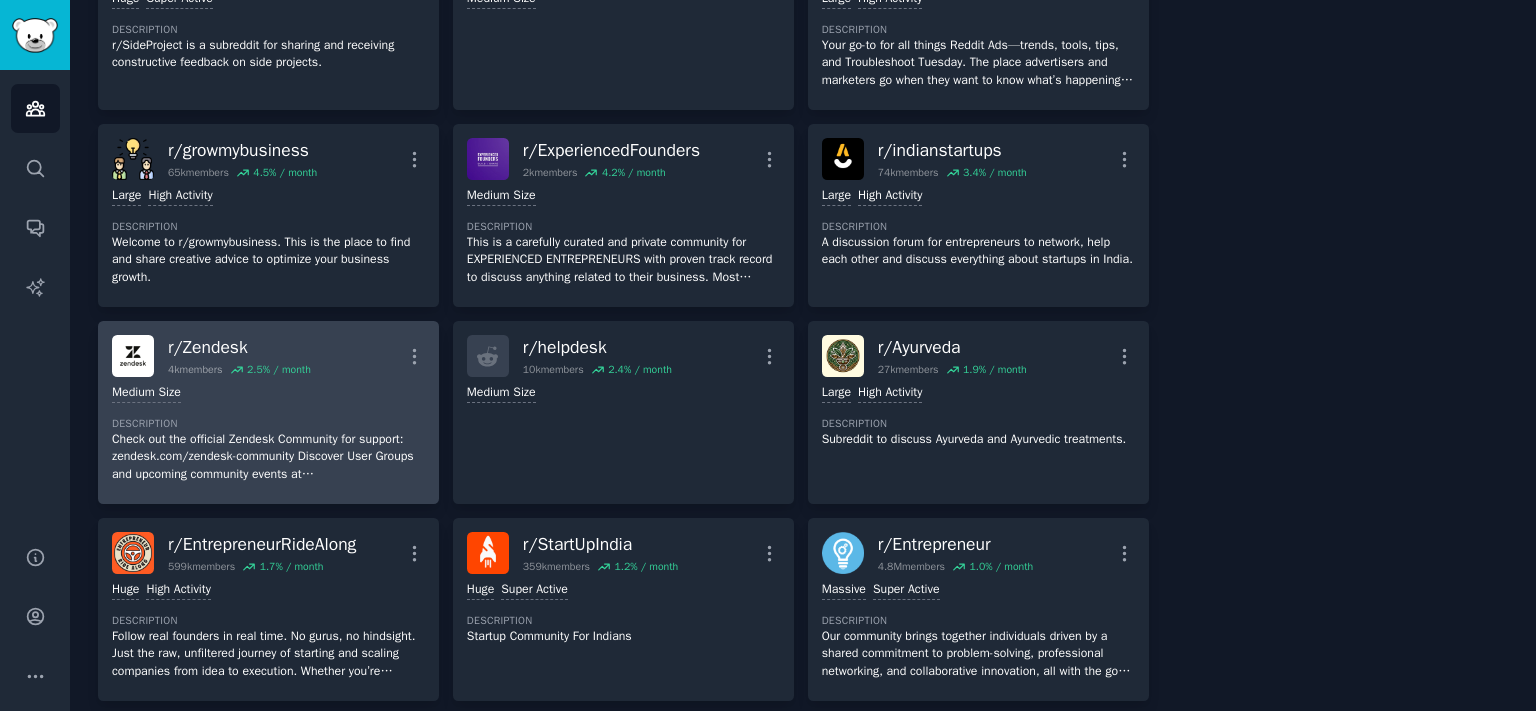 scroll, scrollTop: 662, scrollLeft: 0, axis: vertical 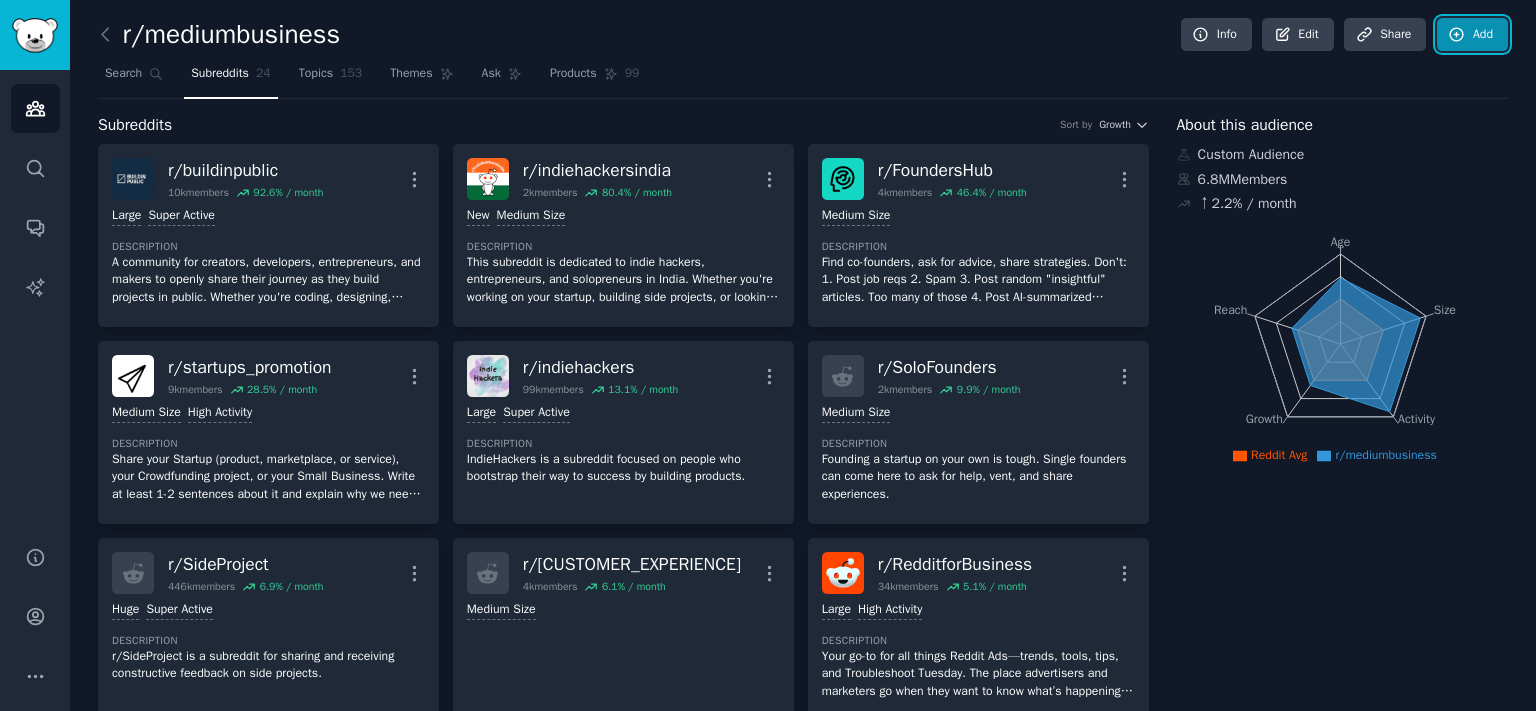 click on "Add" at bounding box center (1472, 35) 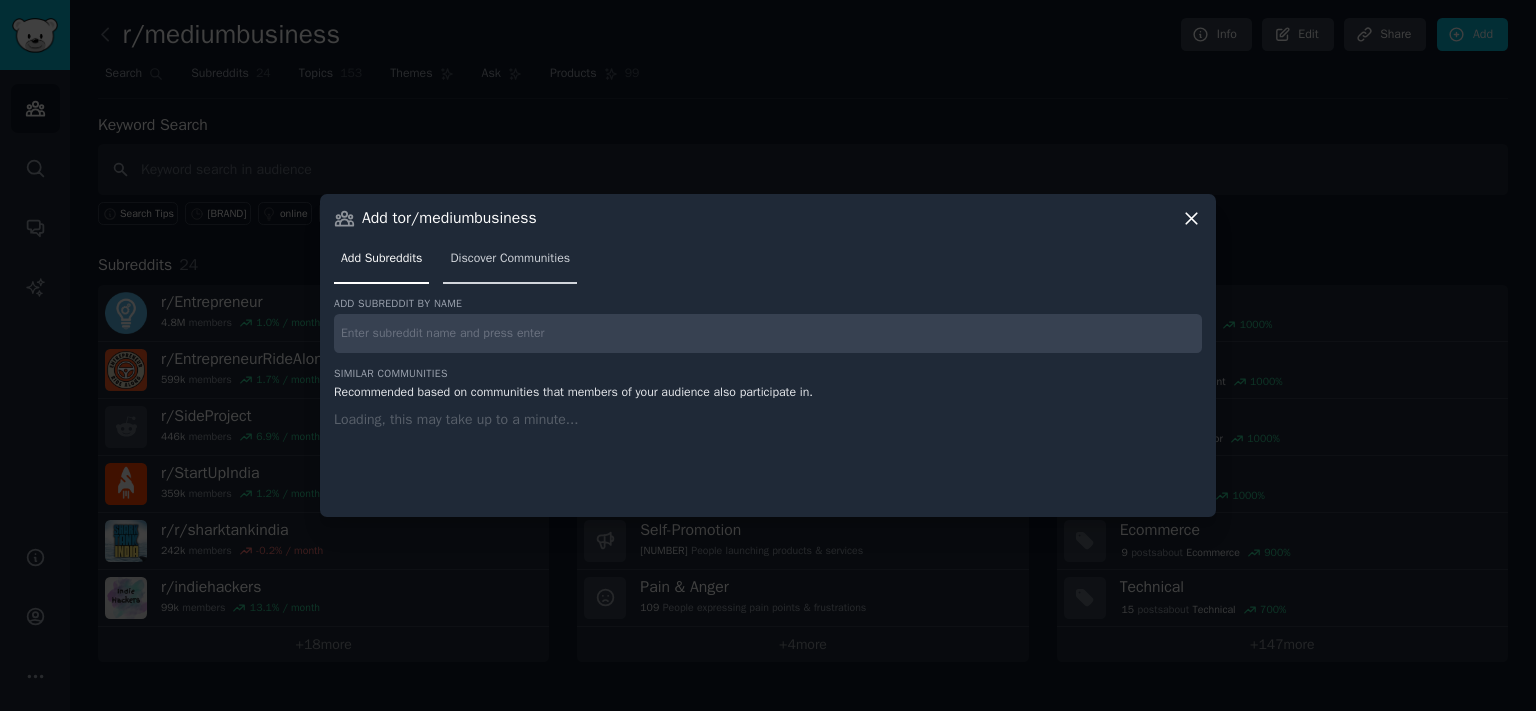 click on "Discover Communities" at bounding box center (510, 259) 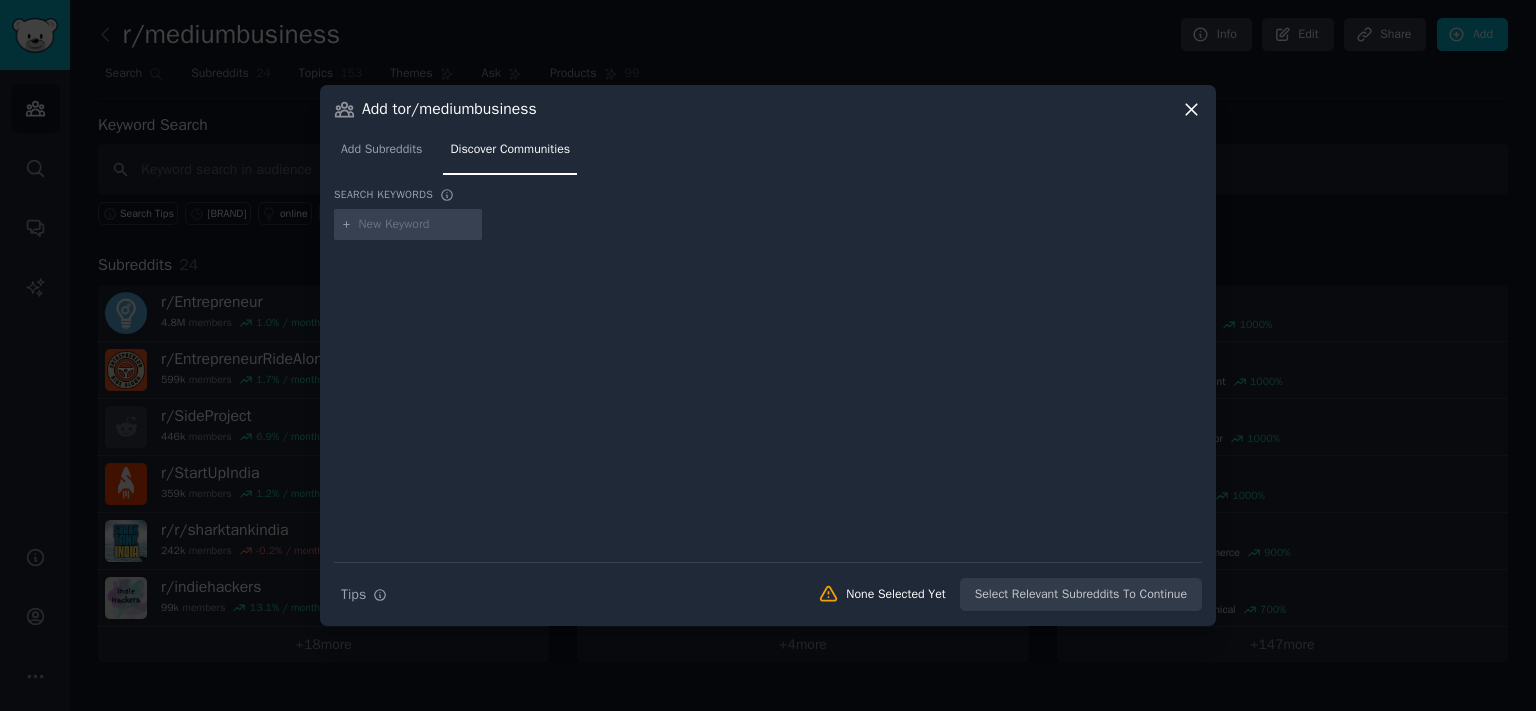 type on "HaircareScience" 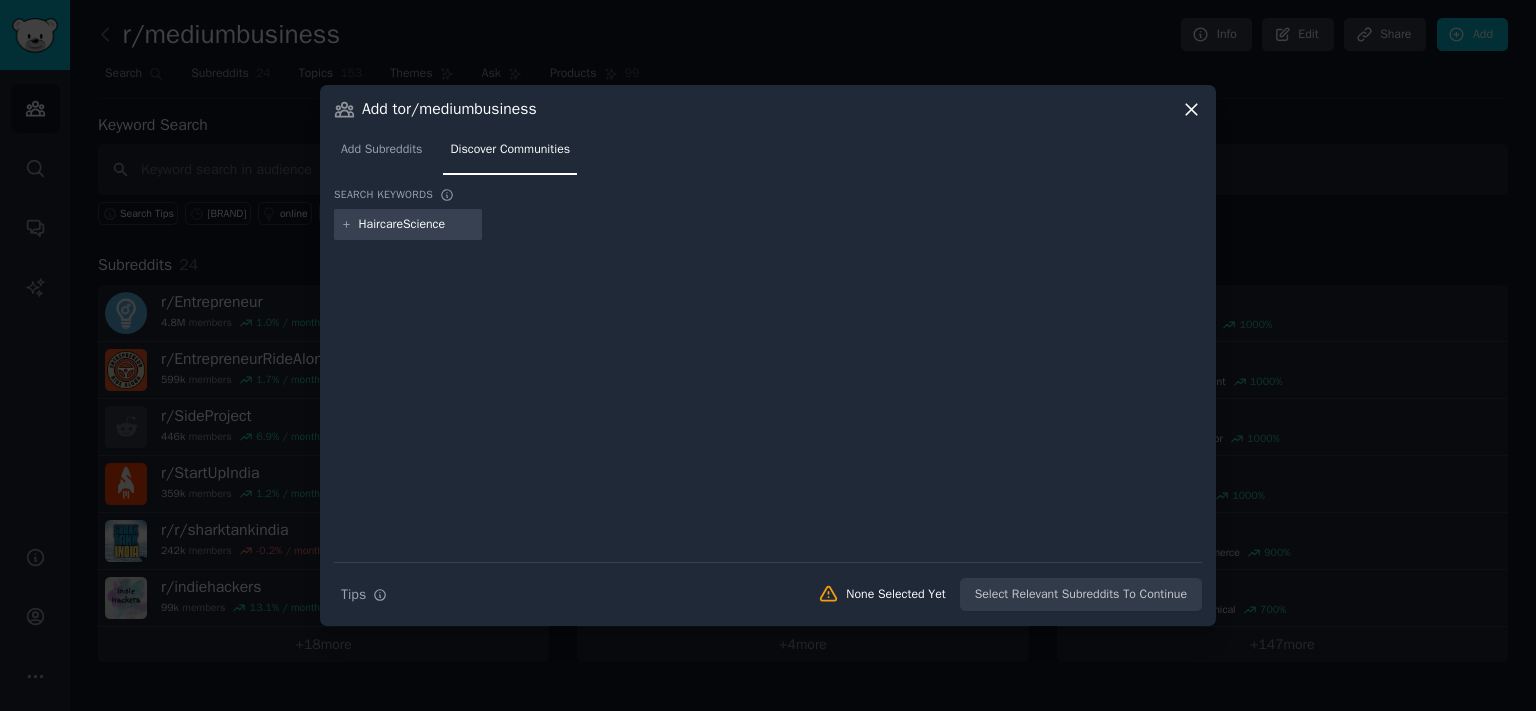 type 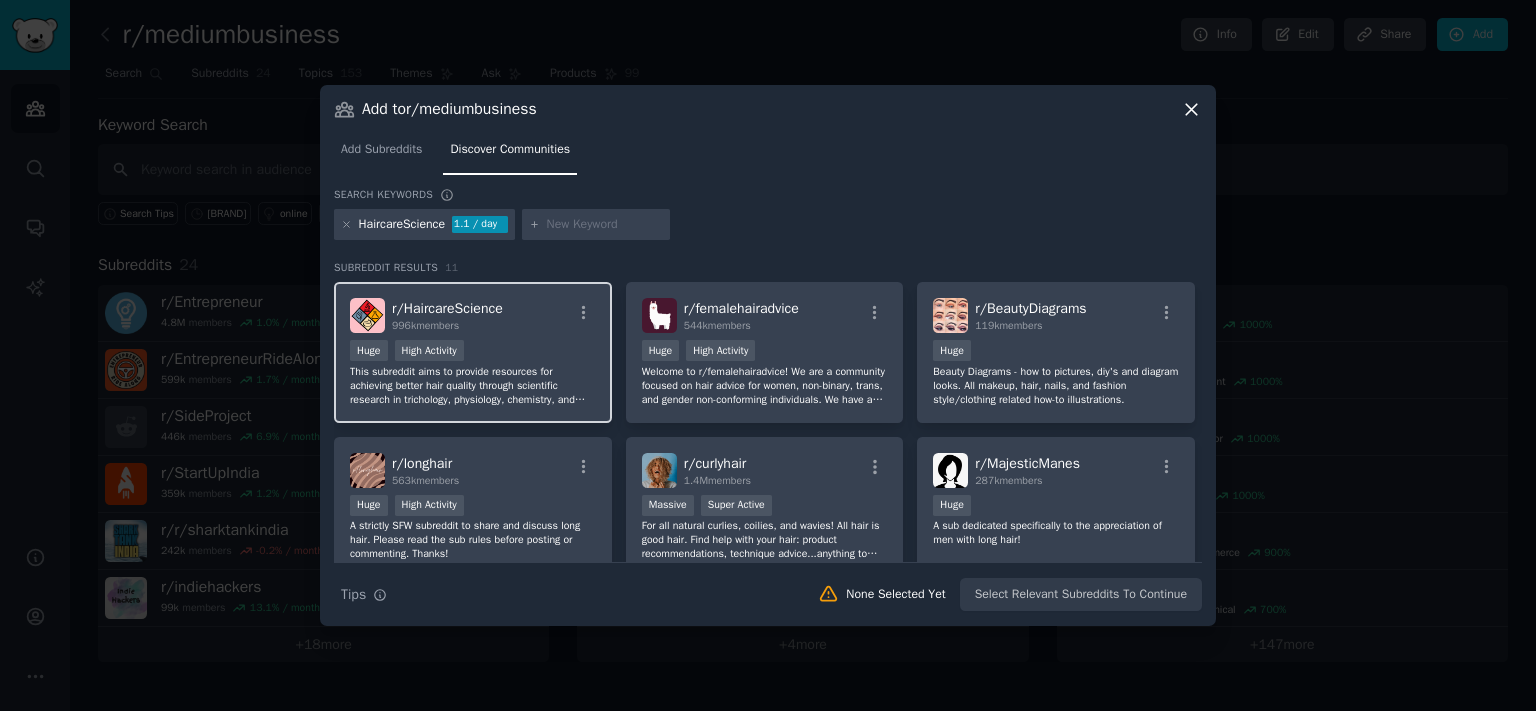click on "996k  members" at bounding box center [447, 326] 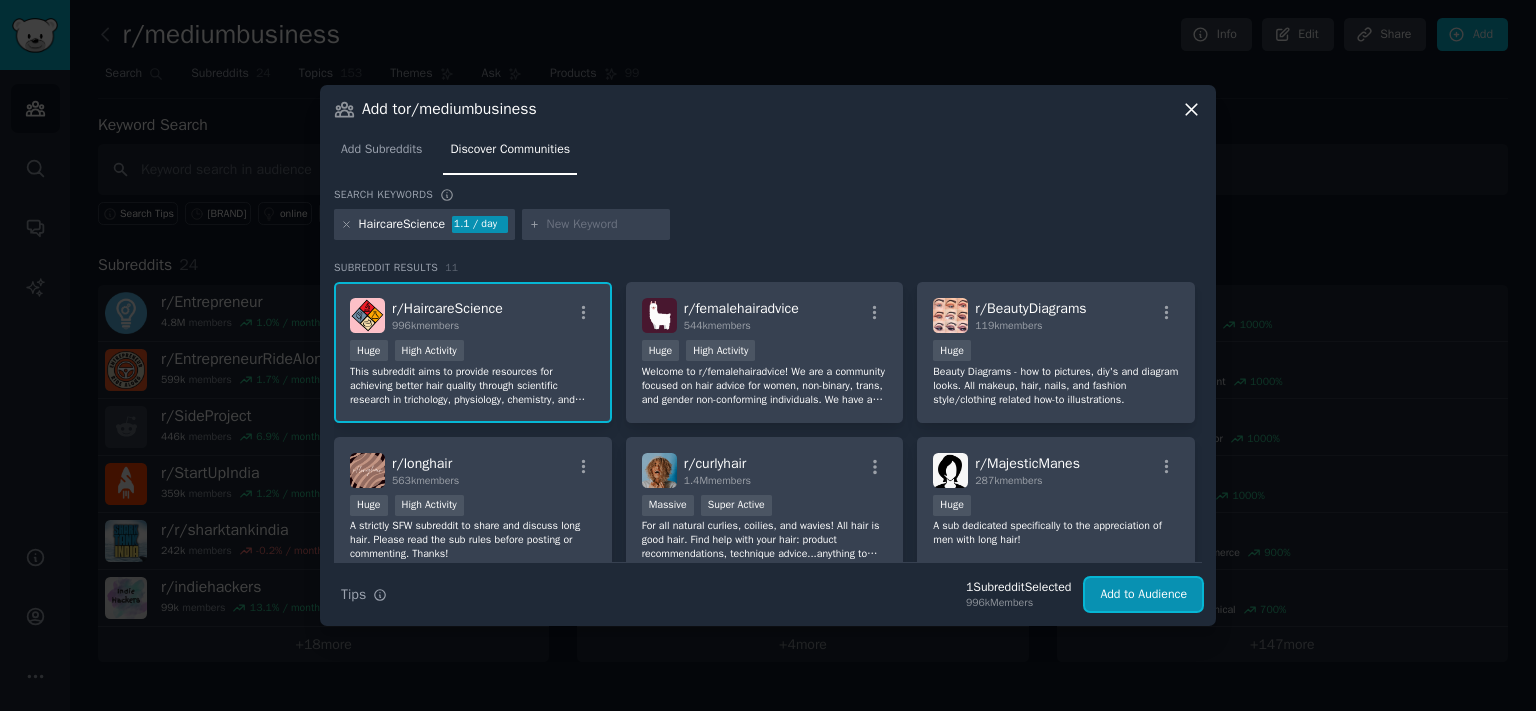 click on "Add to Audience" at bounding box center [1143, 595] 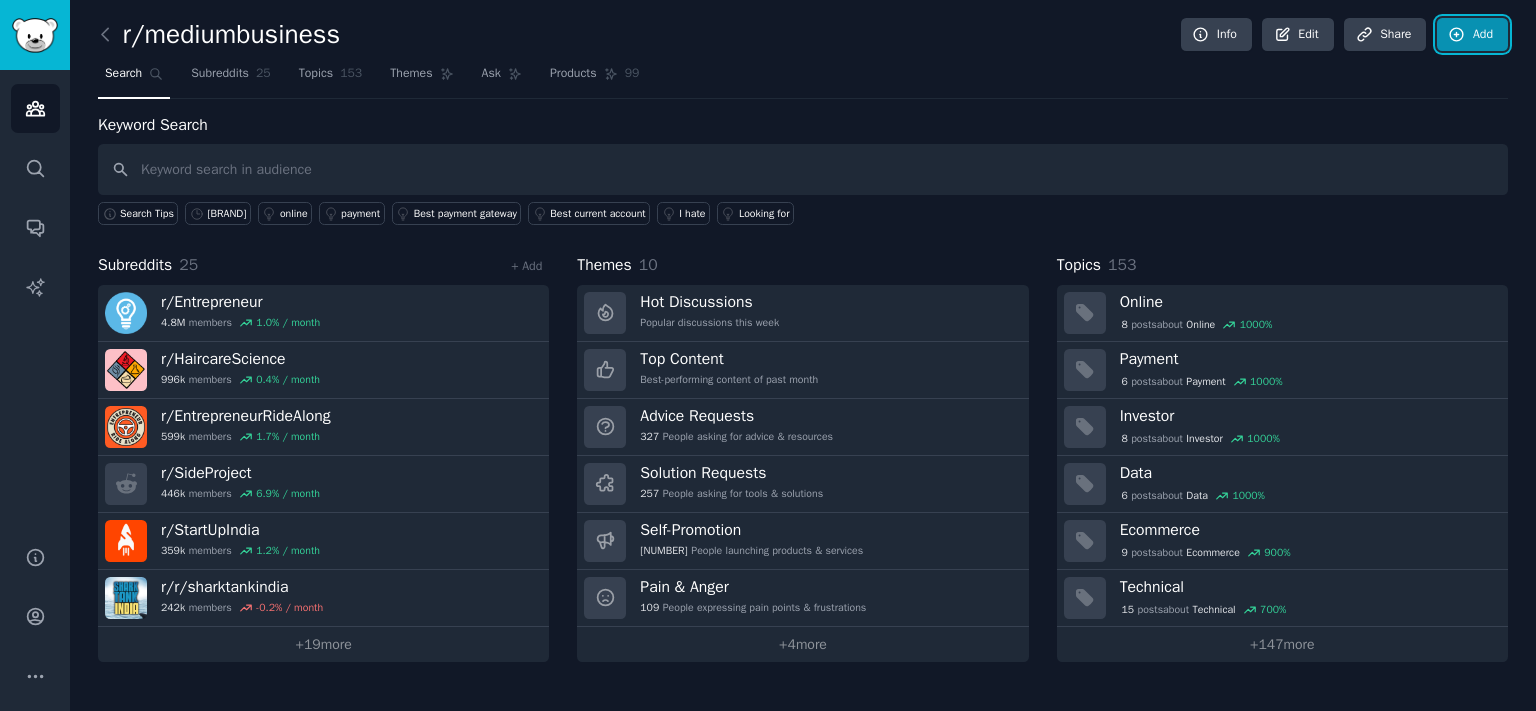 click 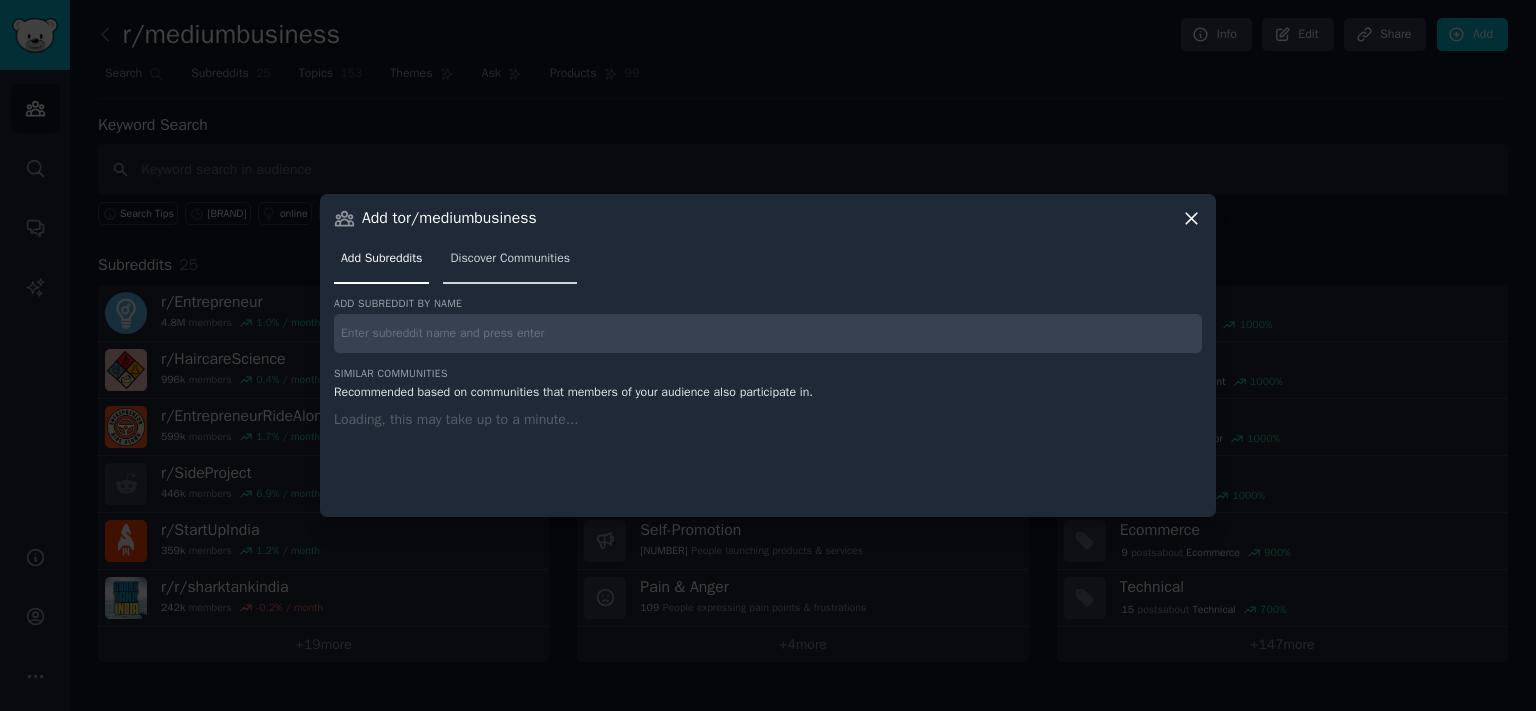 click on "Discover Communities" at bounding box center [510, 263] 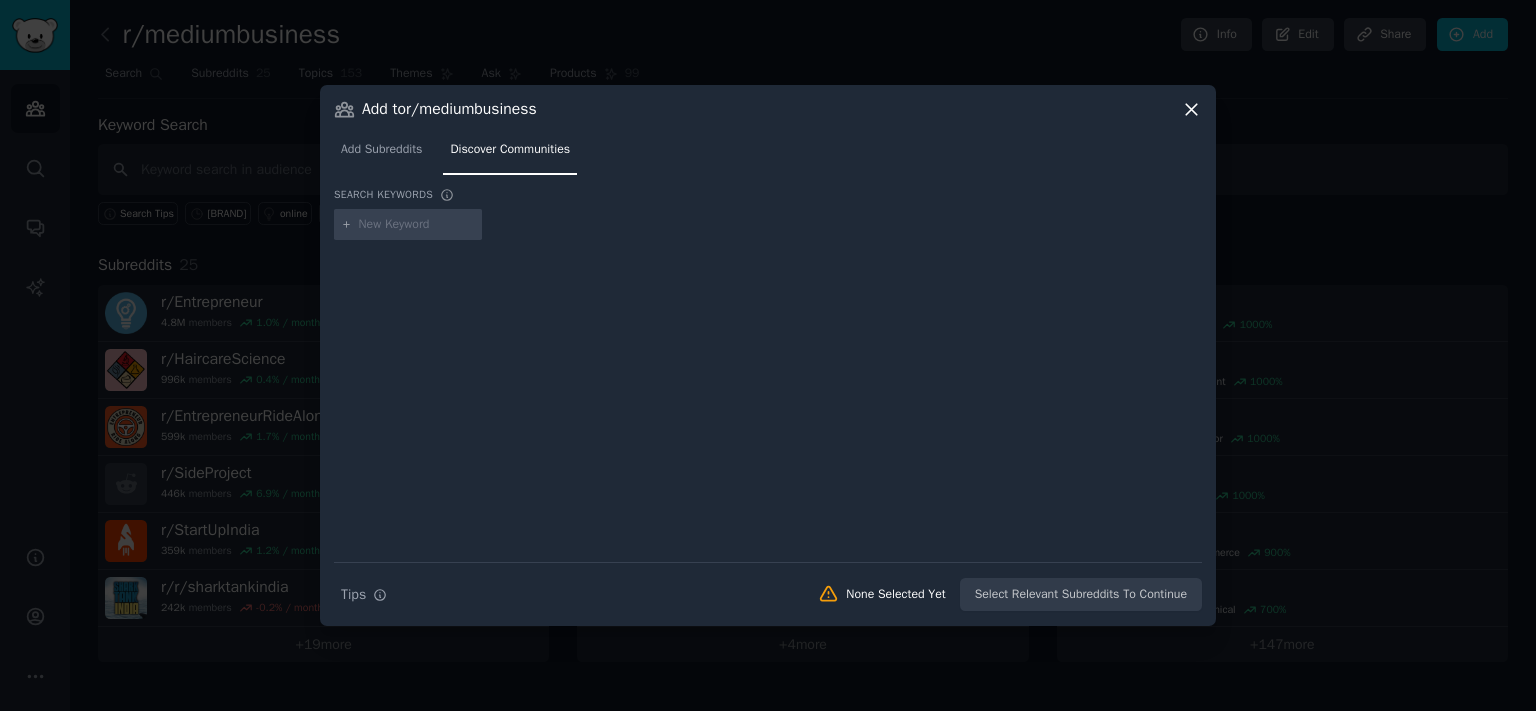 type on "HaircareScience" 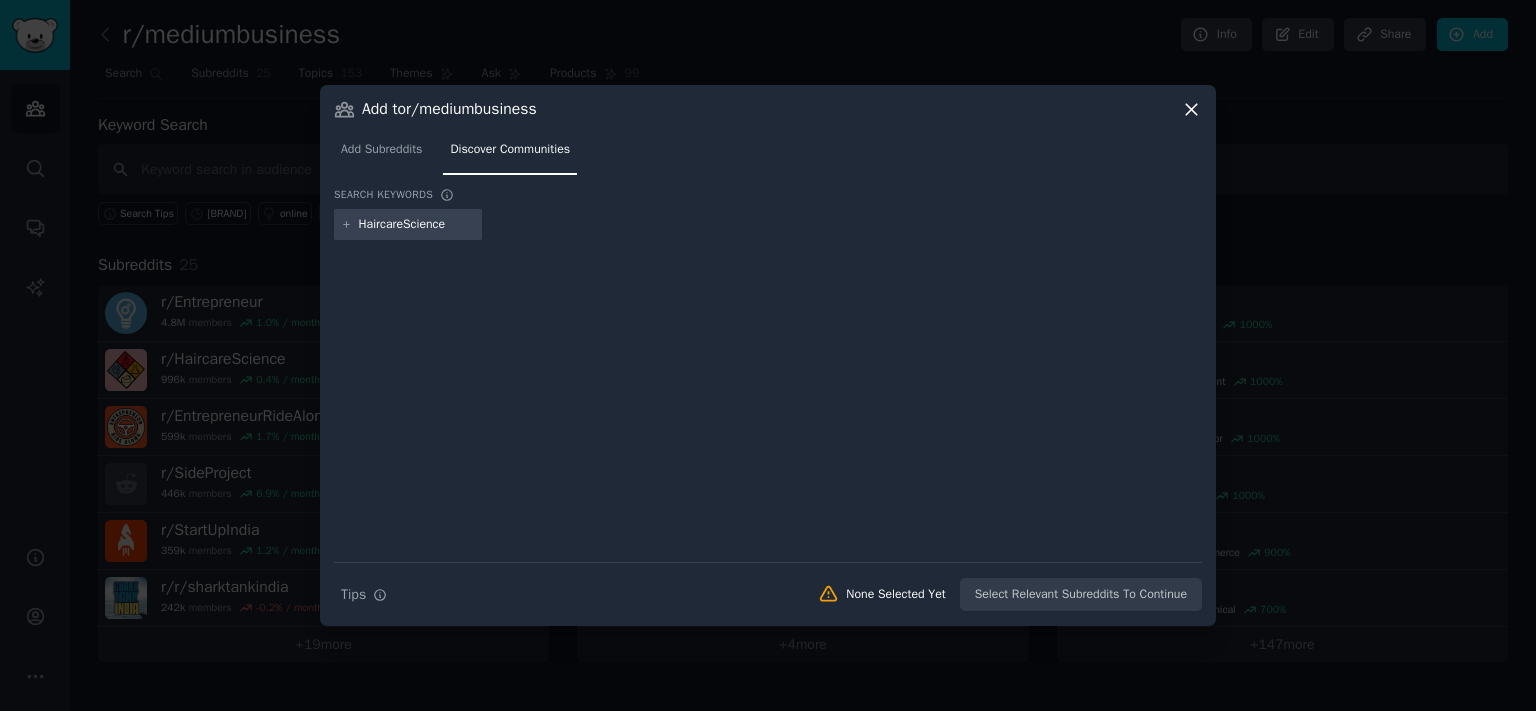 type 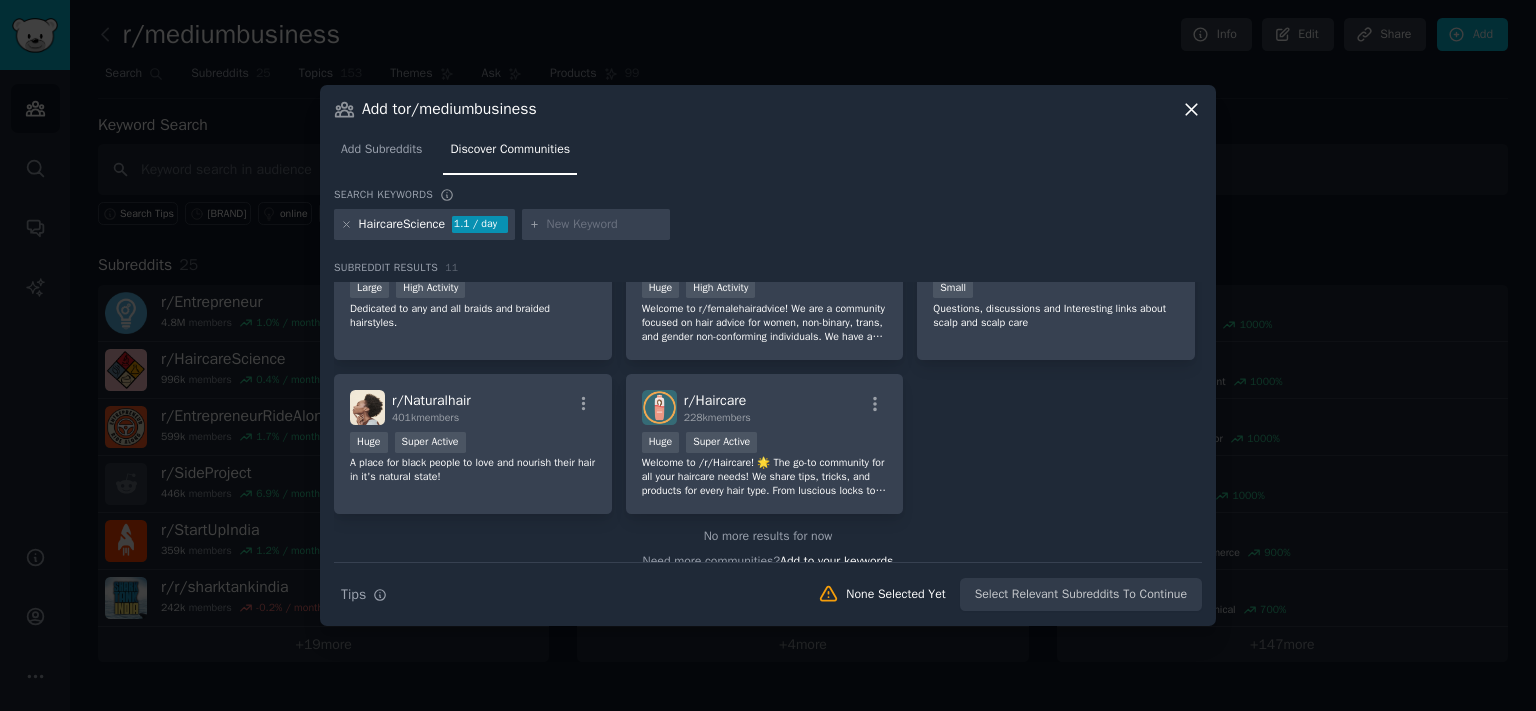 scroll, scrollTop: 390, scrollLeft: 0, axis: vertical 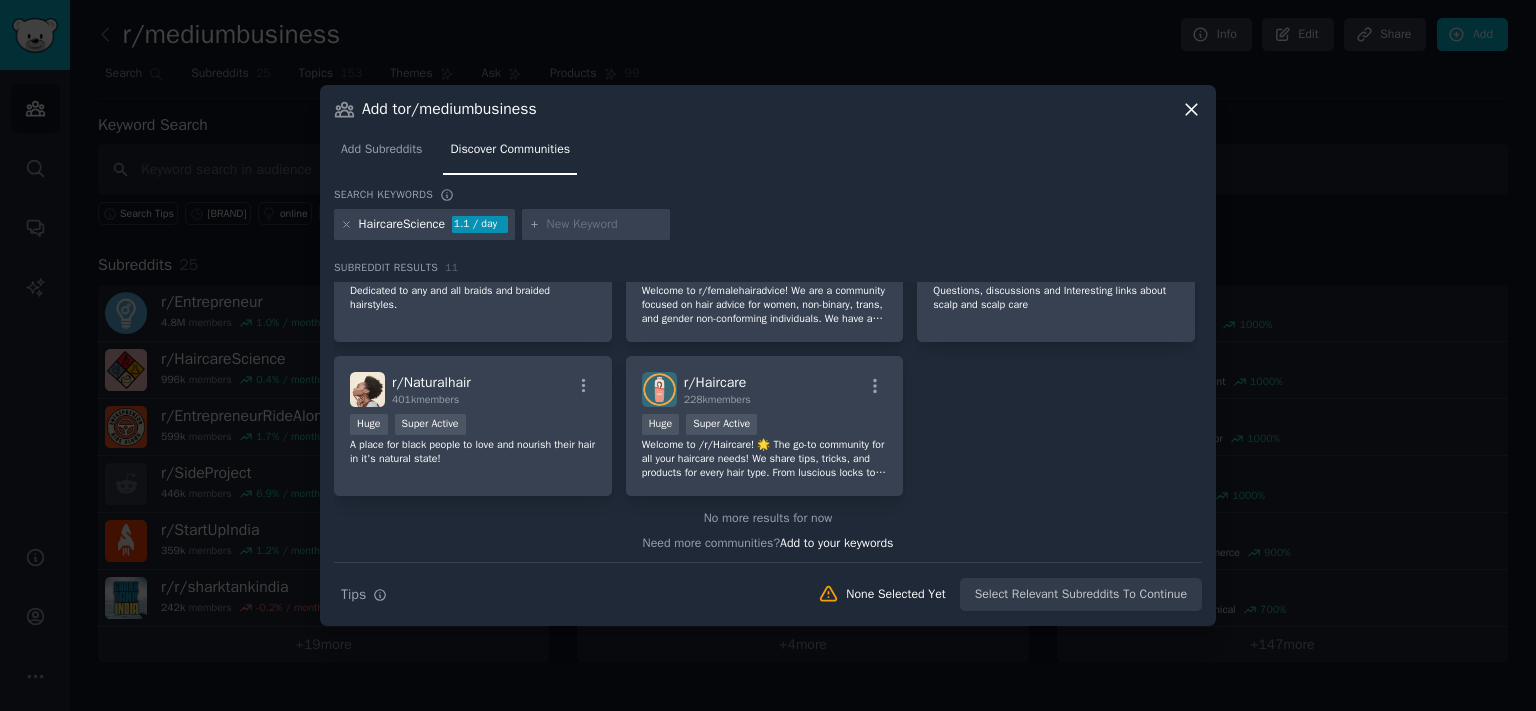 click 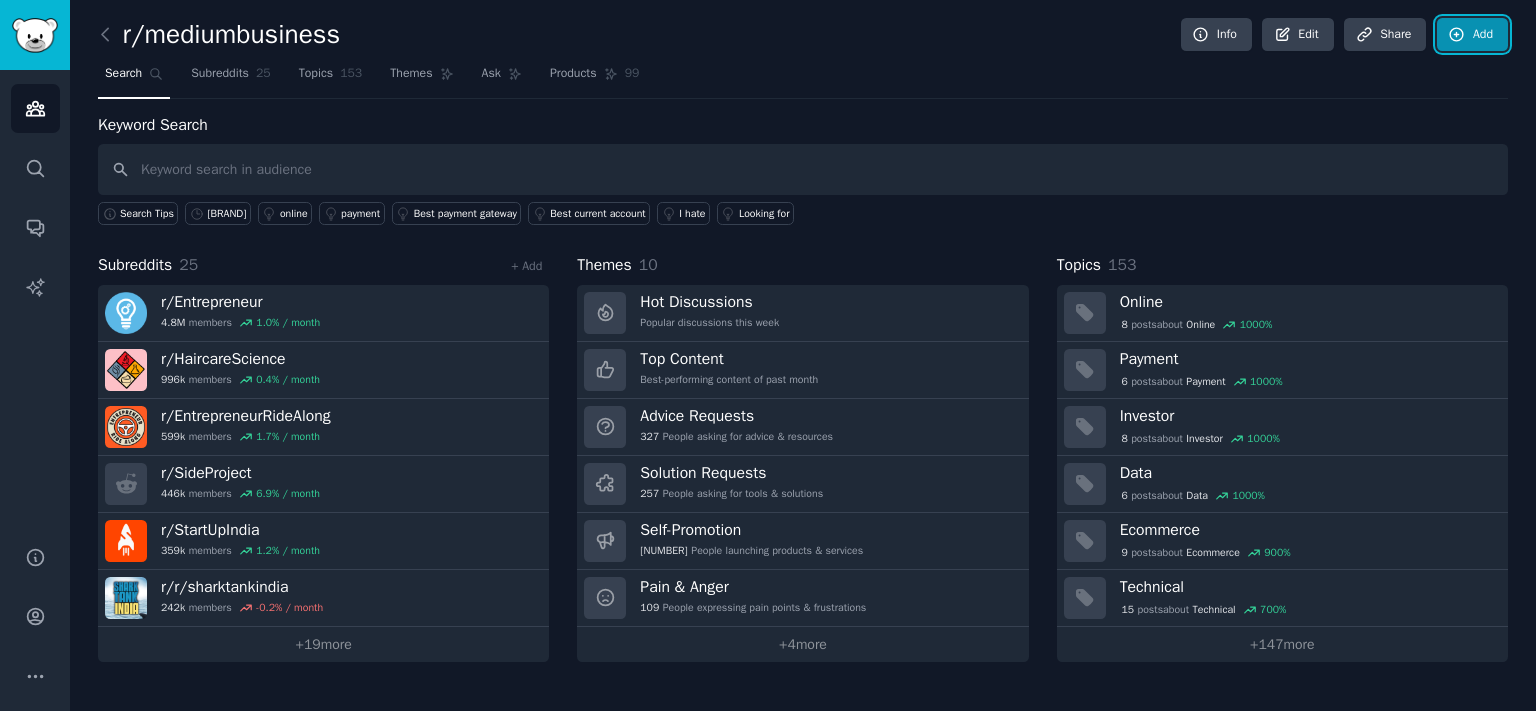 click 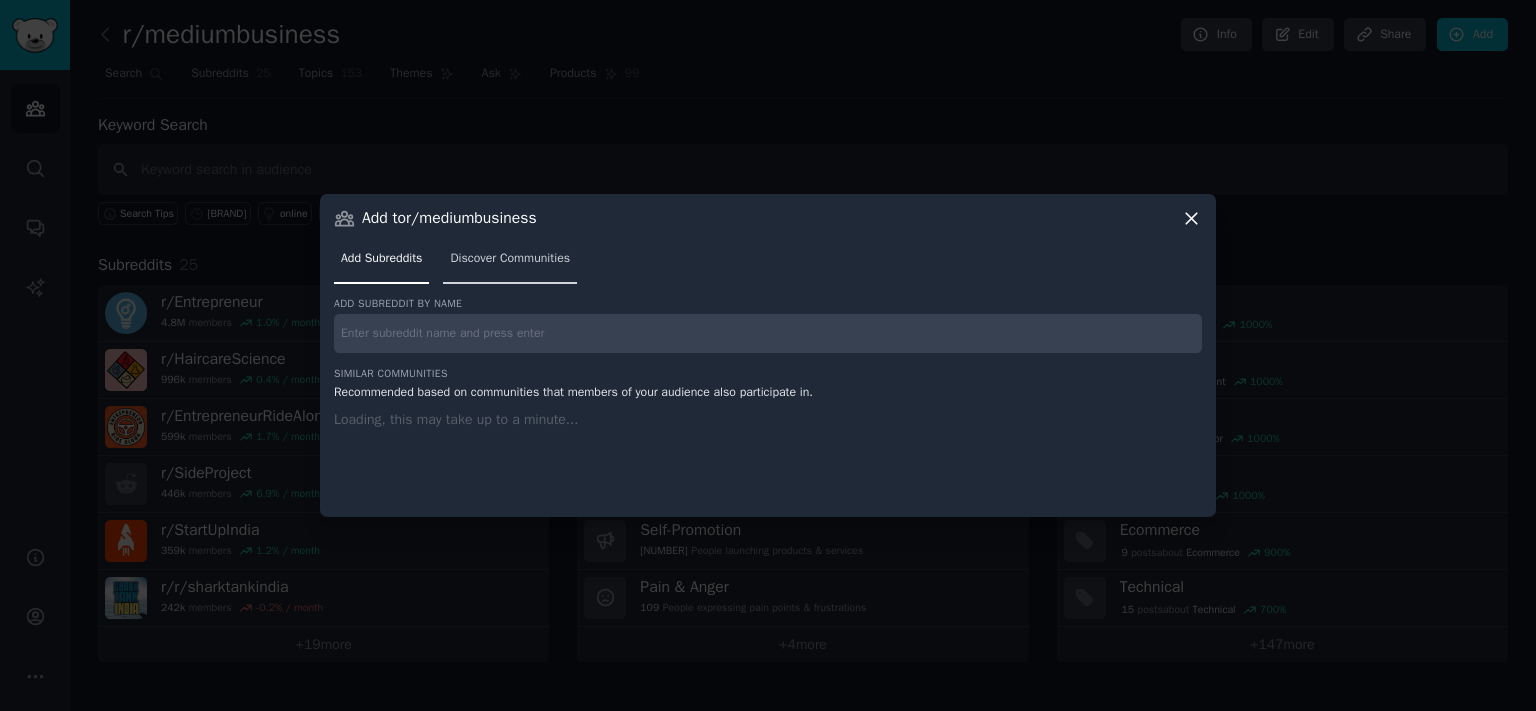 click on "Discover Communities" at bounding box center [510, 259] 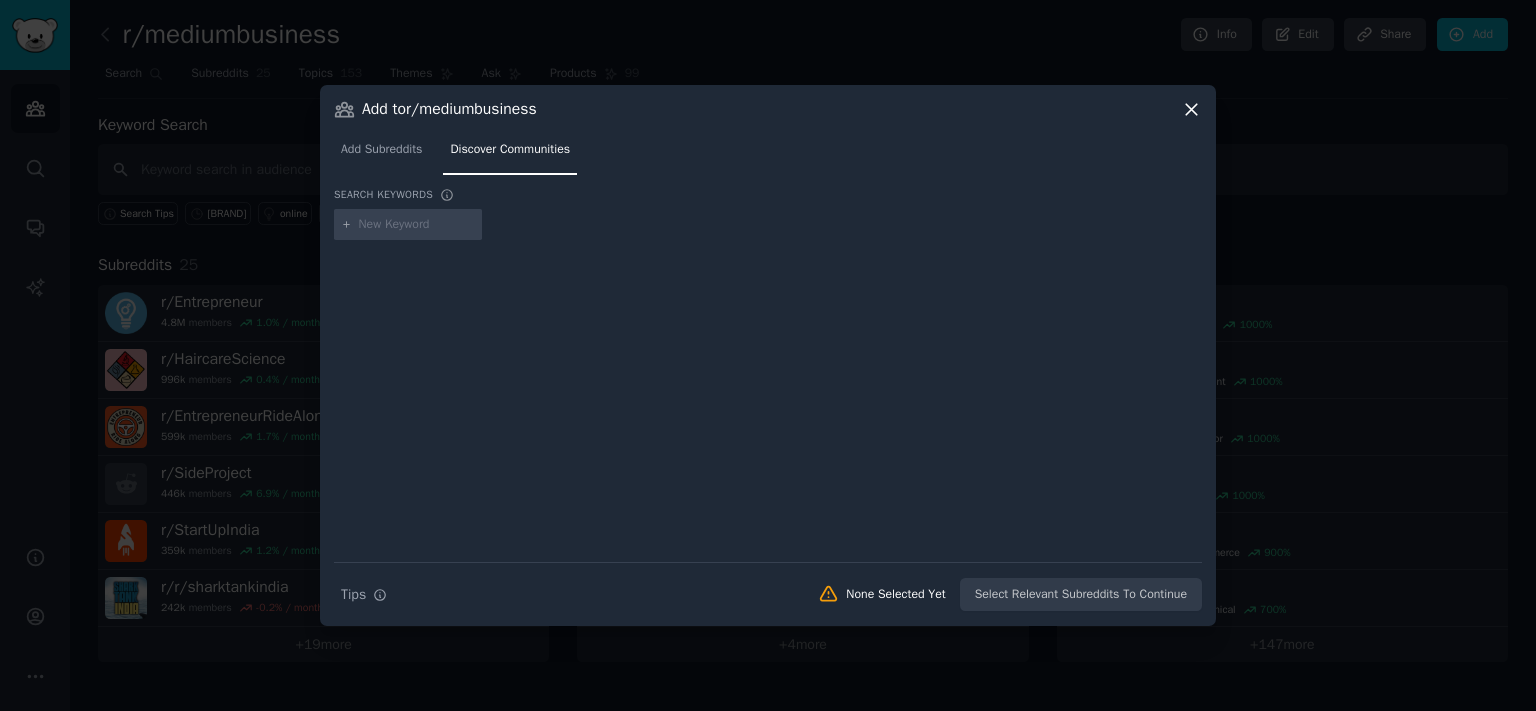 type on "[FIELD]" 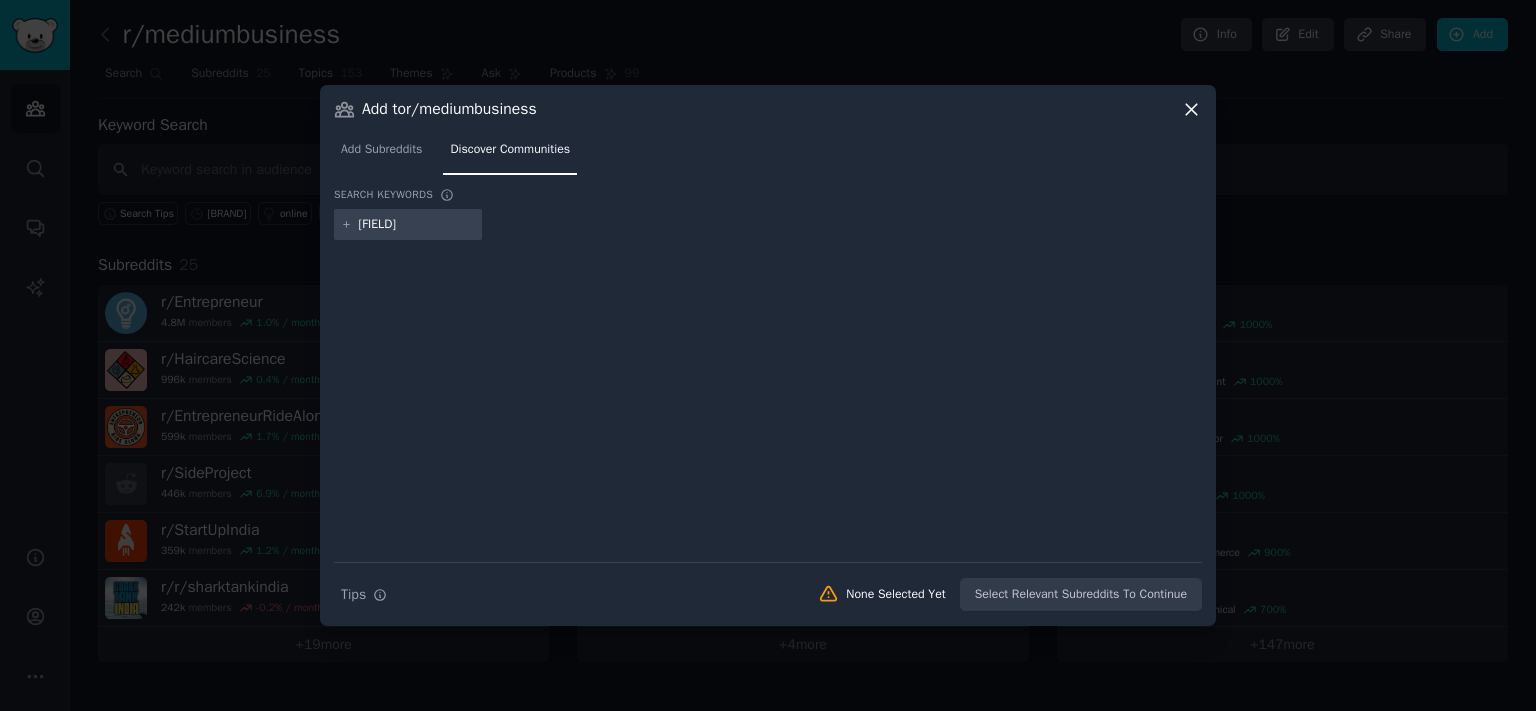 type 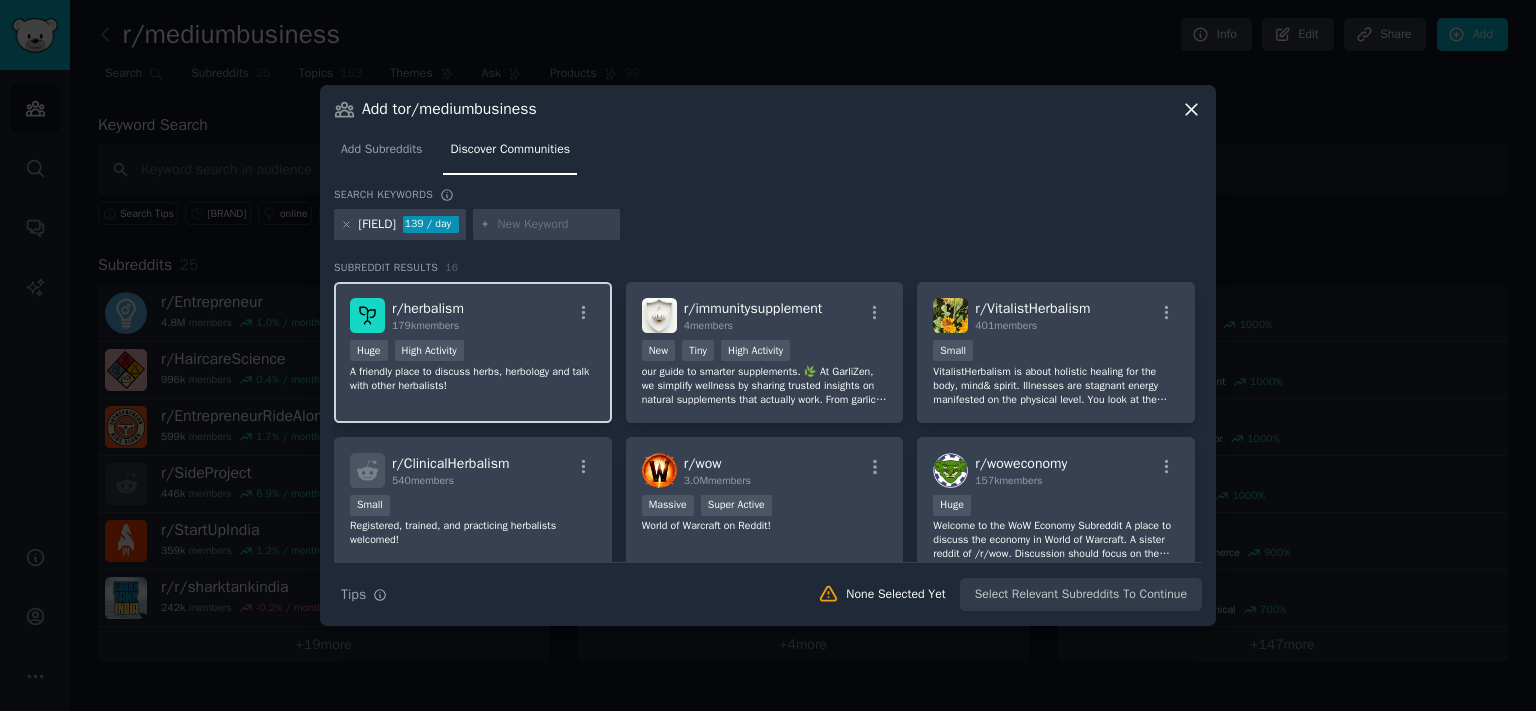 click on "A friendly place to discuss herbs, herbology and talk with other herbalists!" at bounding box center [473, 379] 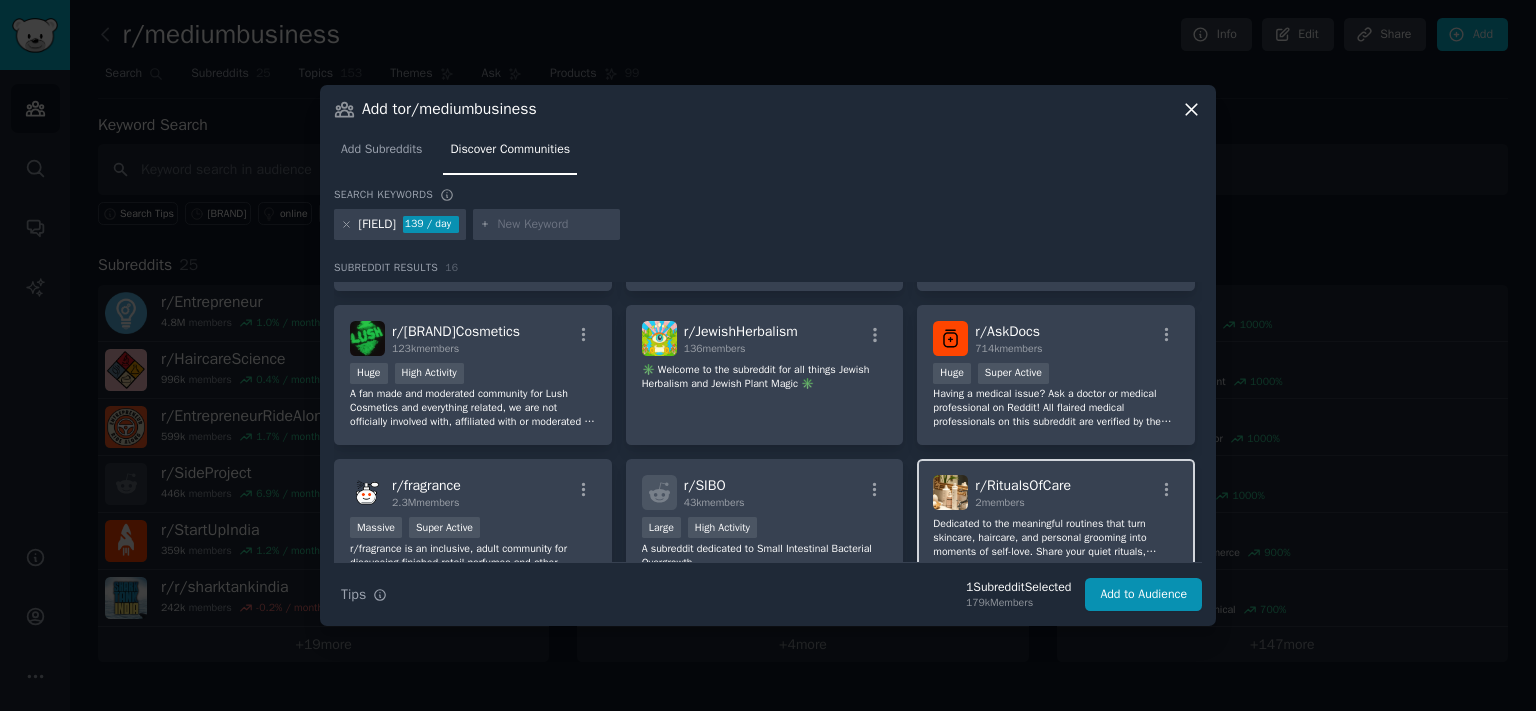 scroll, scrollTop: 698, scrollLeft: 0, axis: vertical 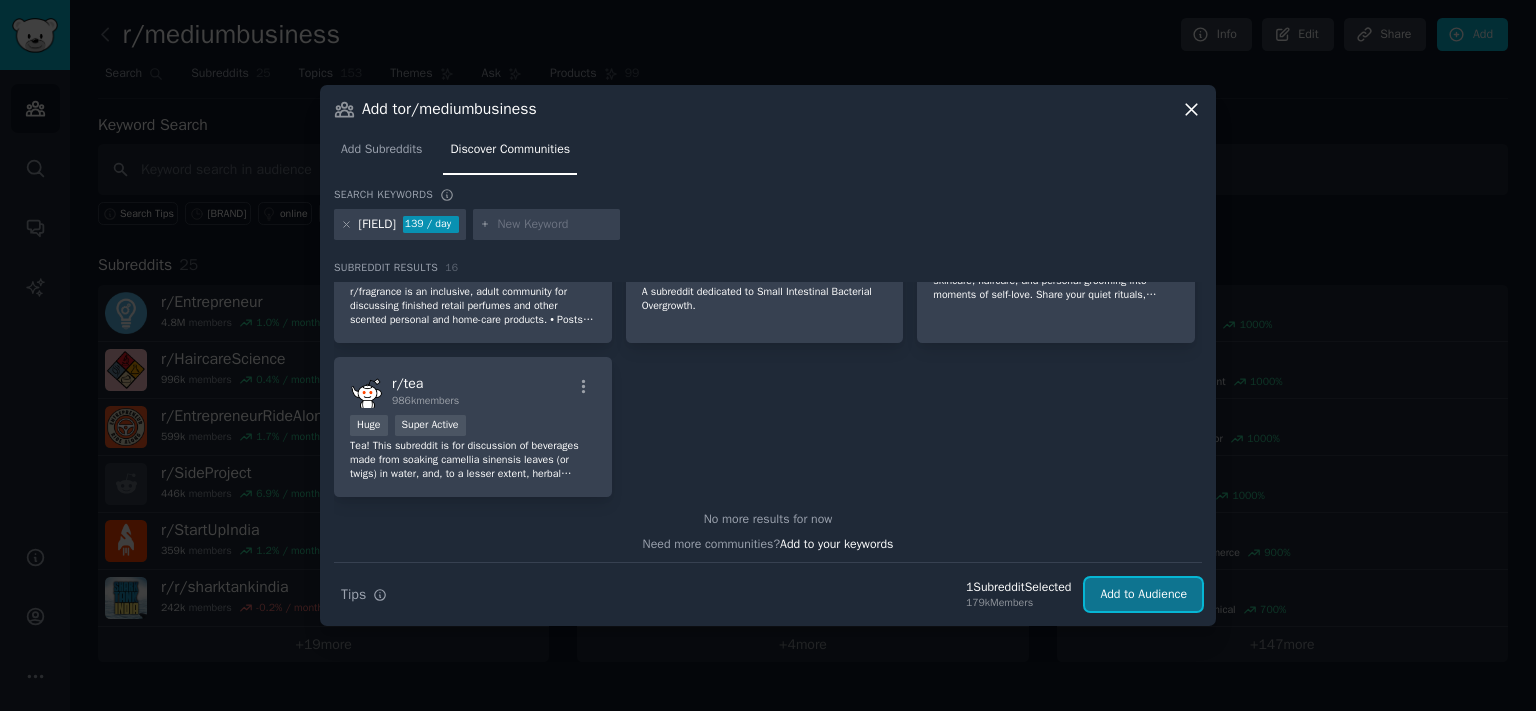 click on "Add to Audience" at bounding box center (1143, 595) 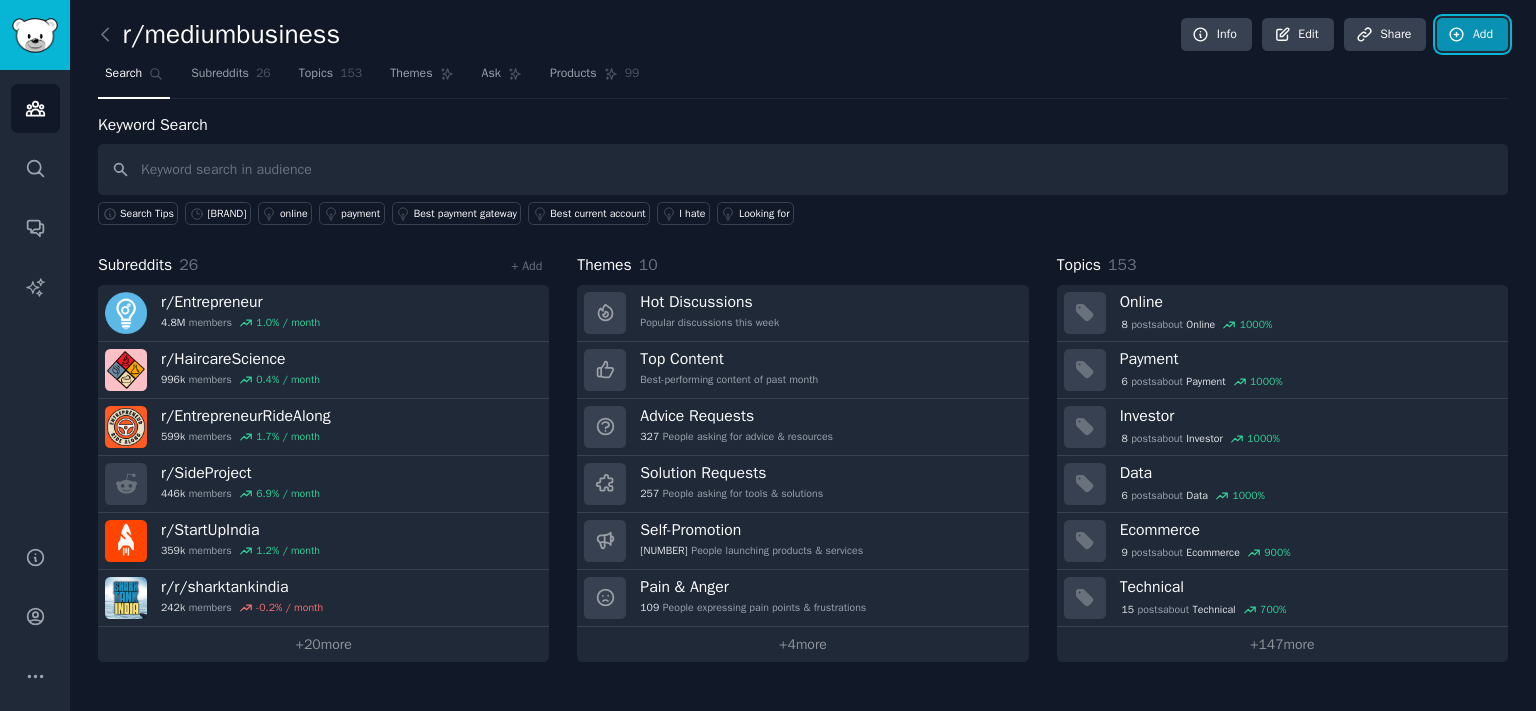 click on "Add" at bounding box center [1472, 35] 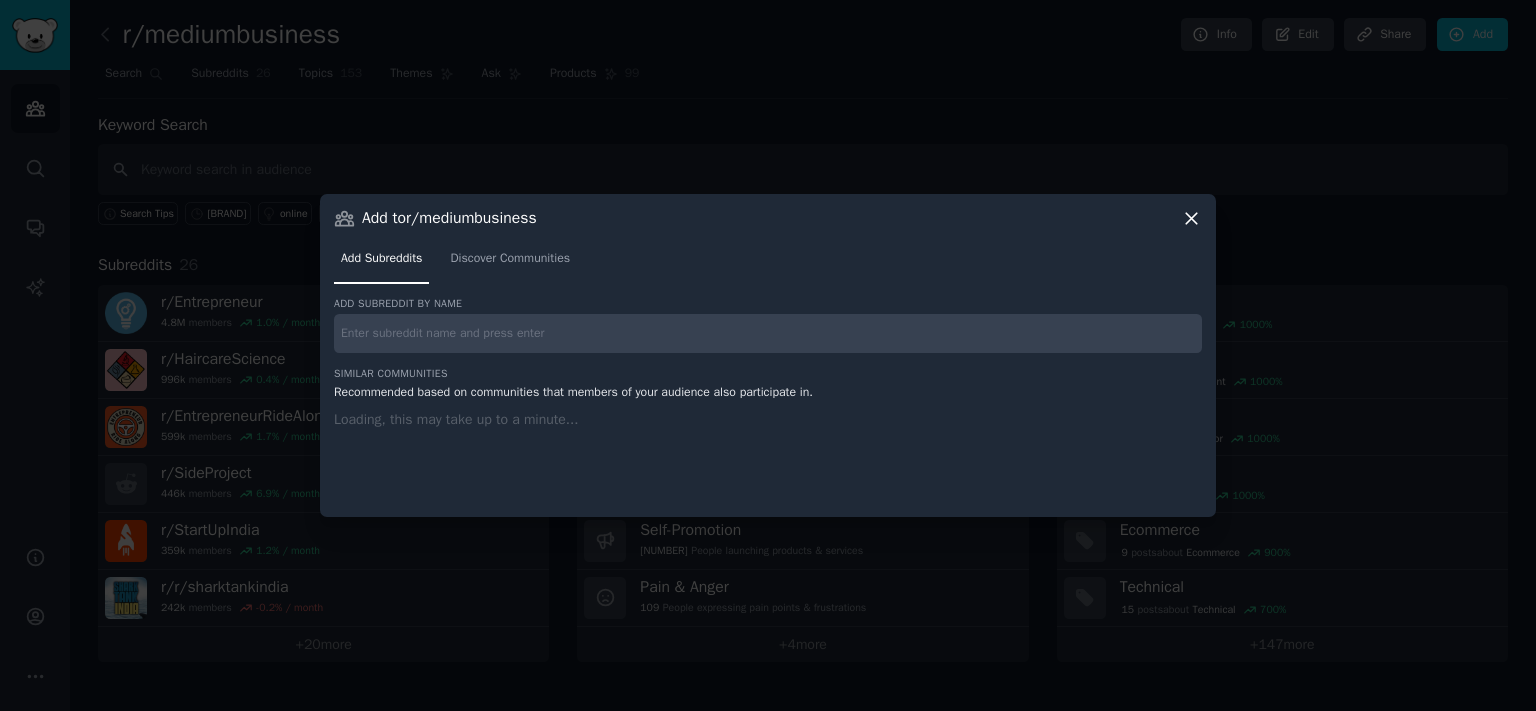 type 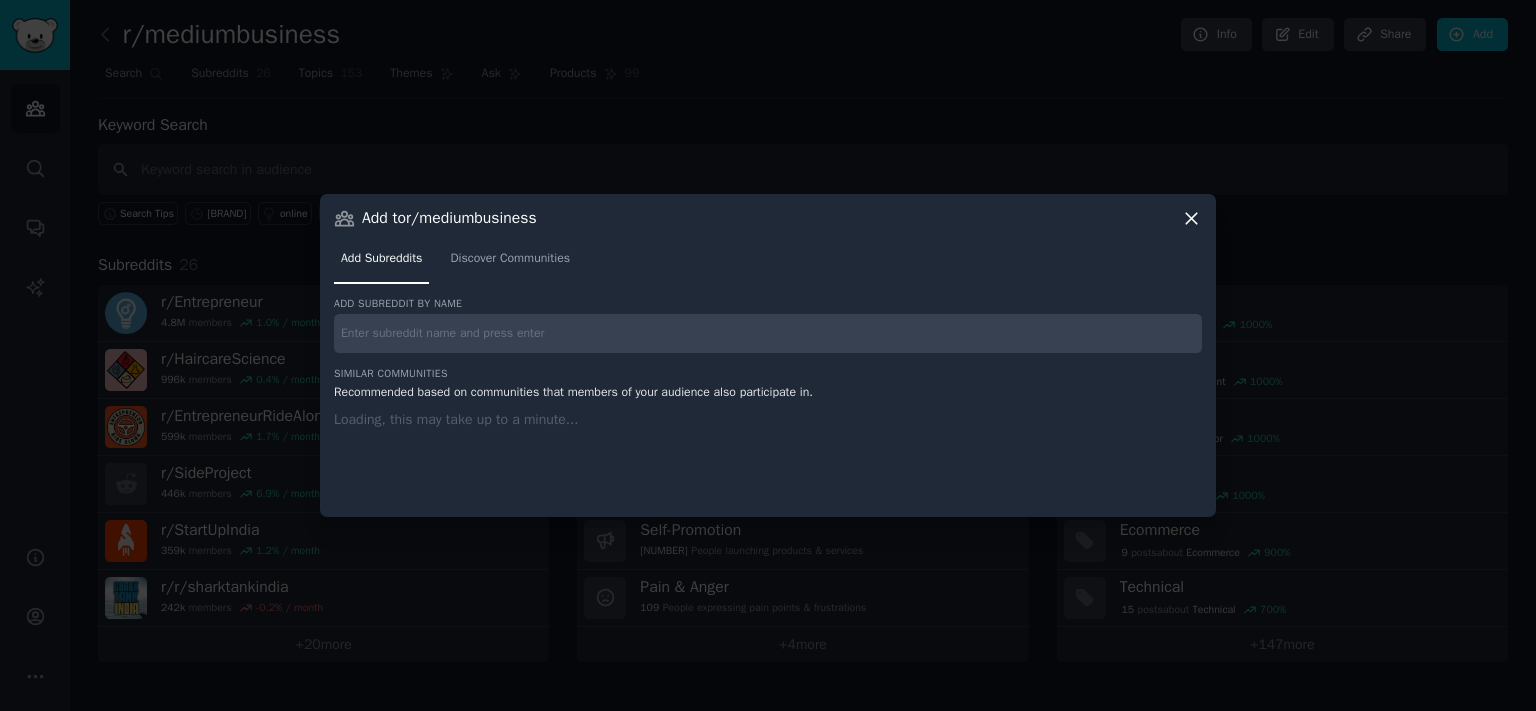 click at bounding box center (768, 333) 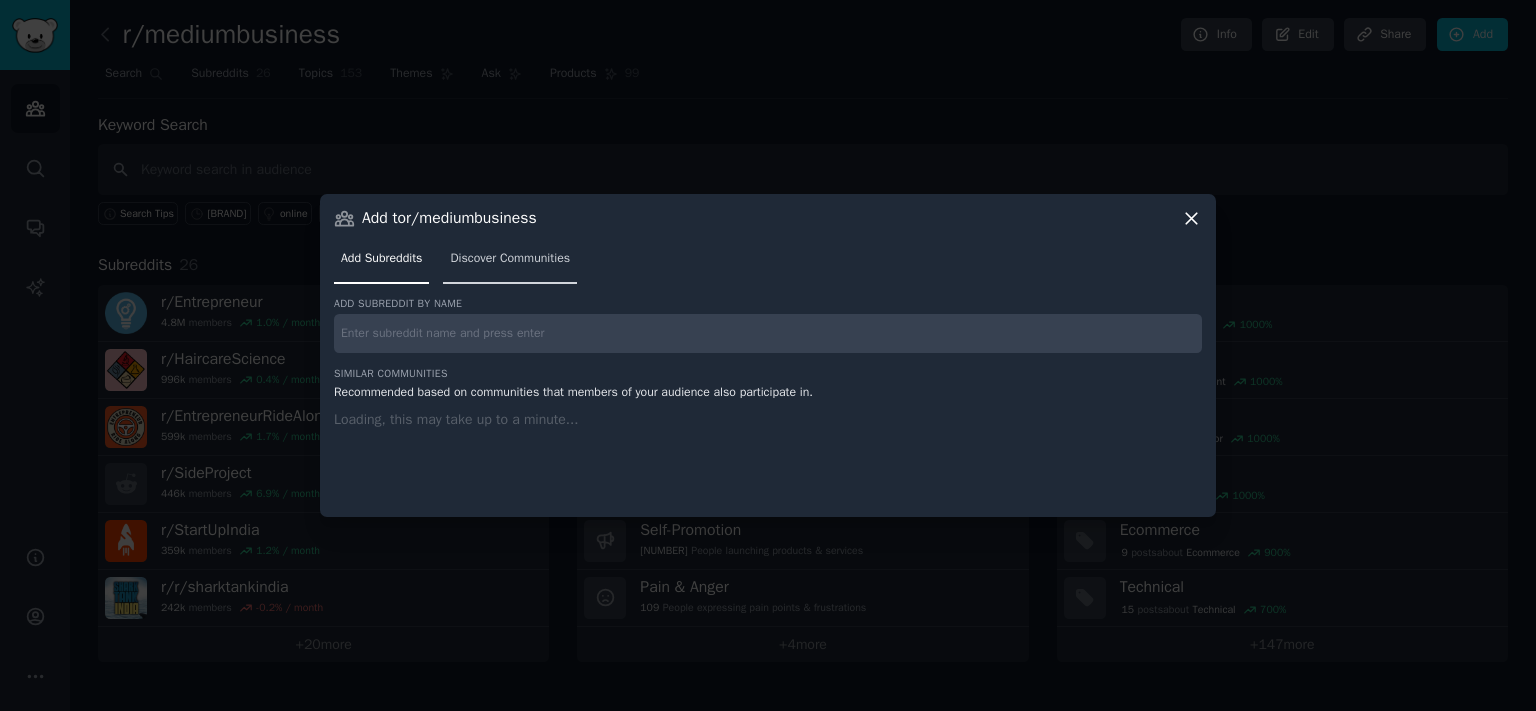 click on "Discover Communities" at bounding box center [510, 263] 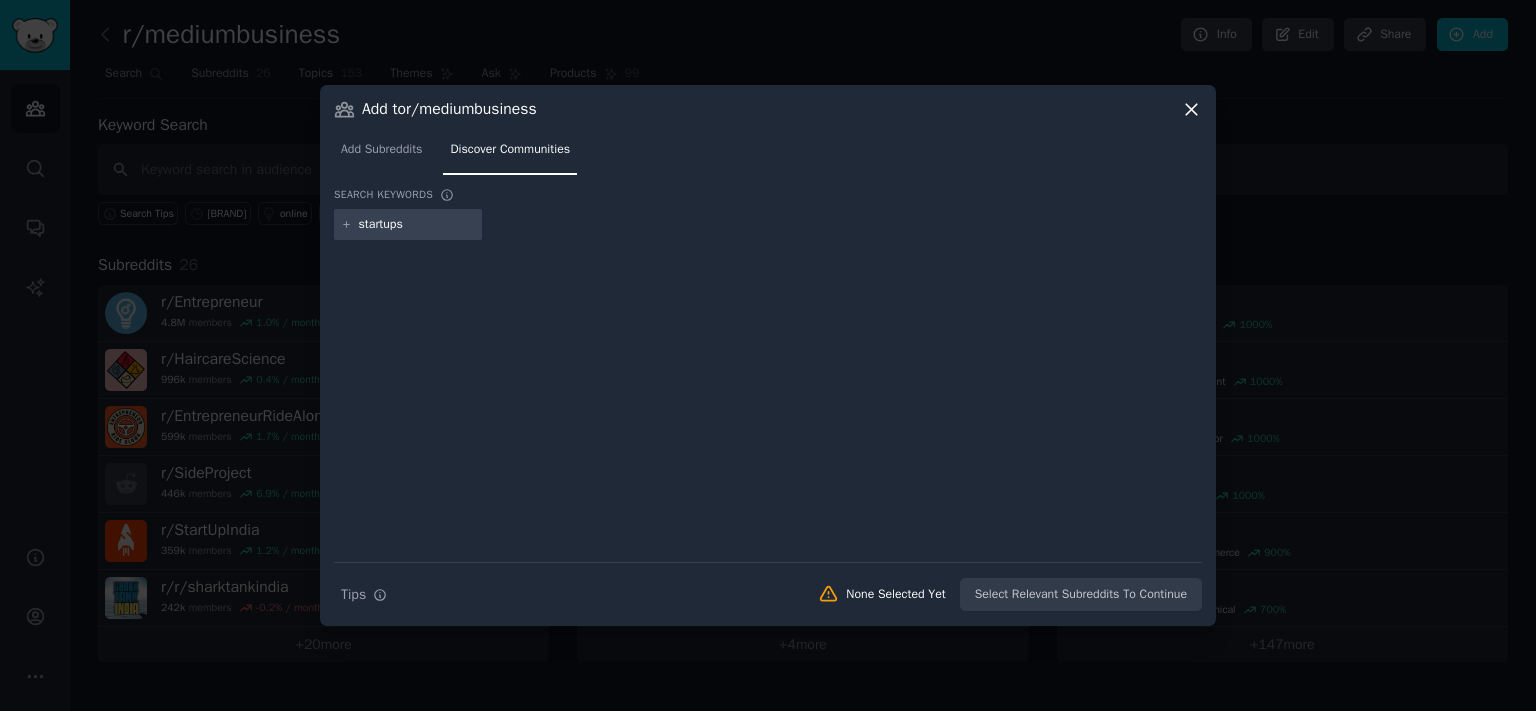 type on "startups" 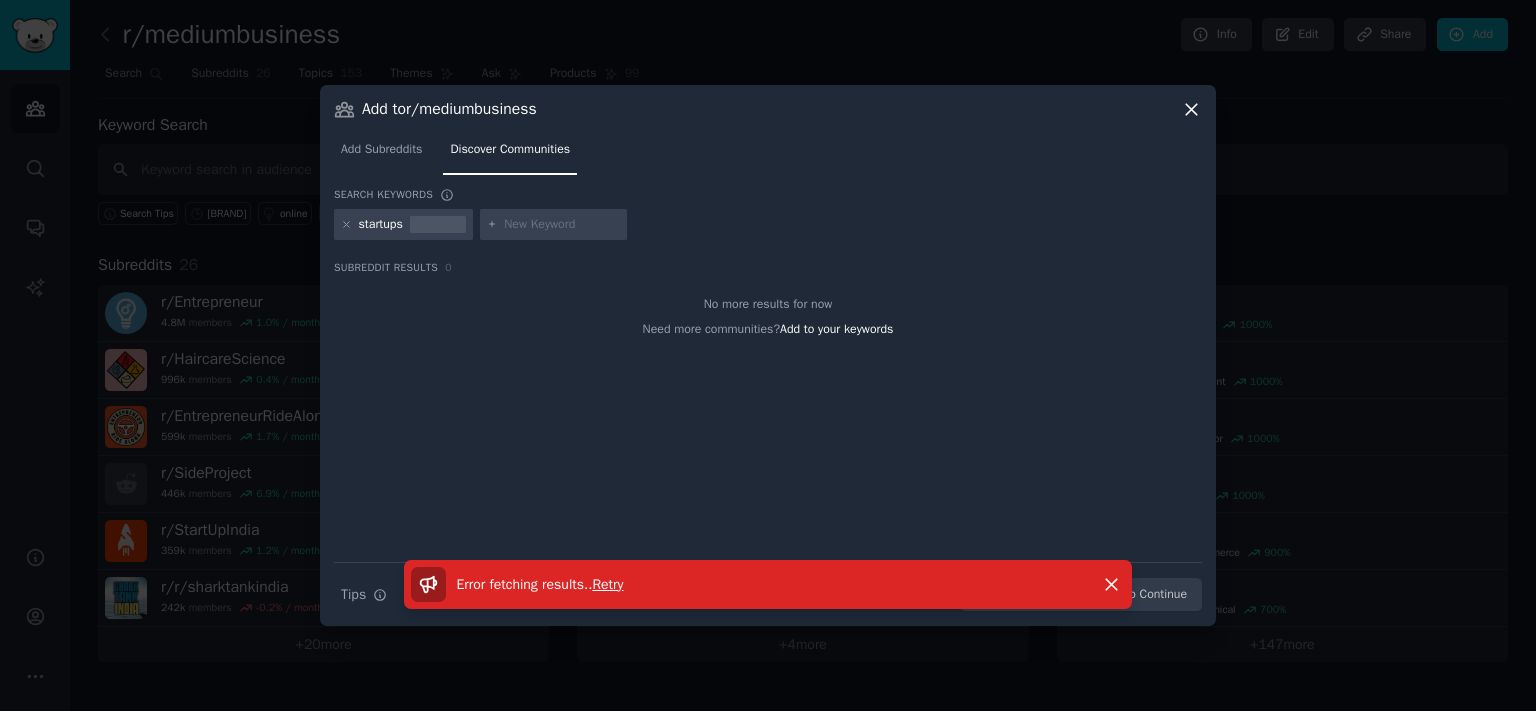 click 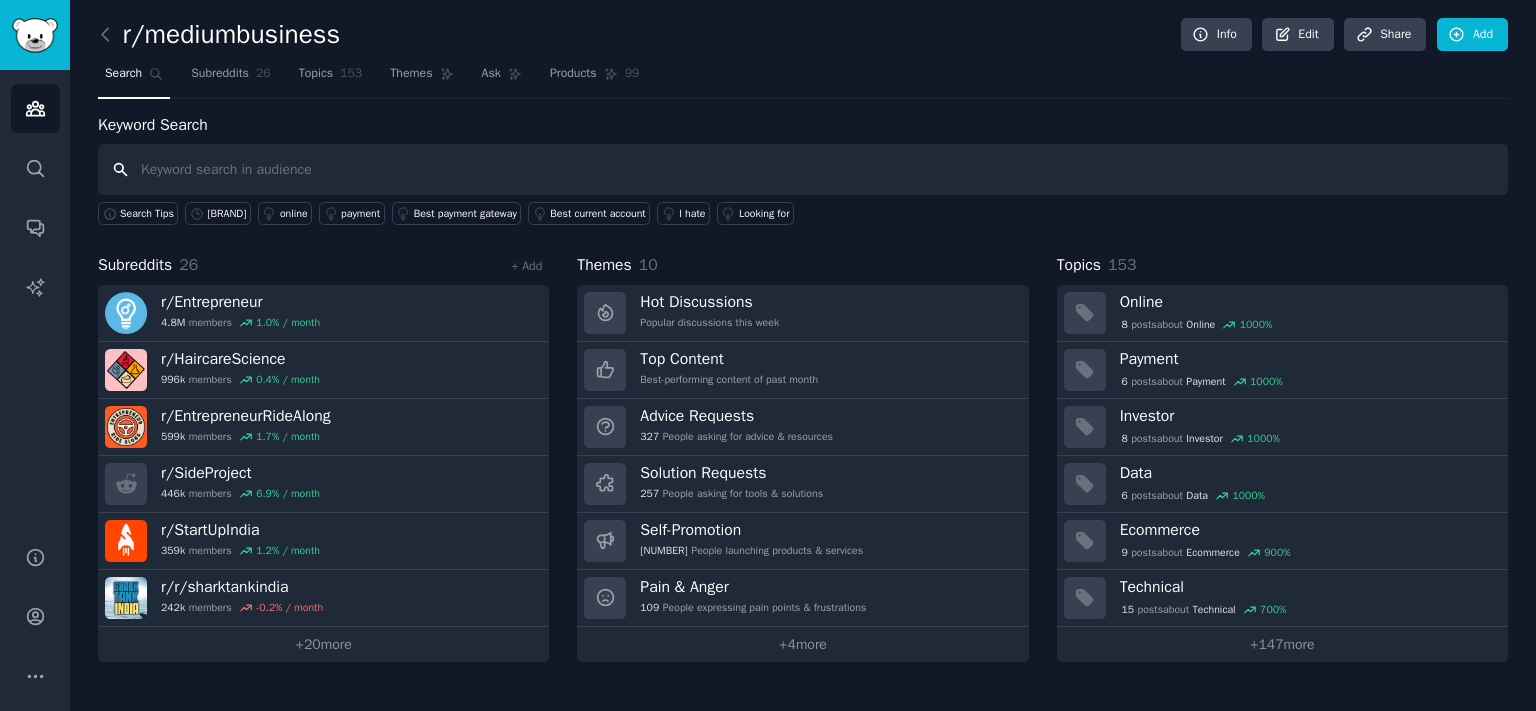 click at bounding box center [803, 169] 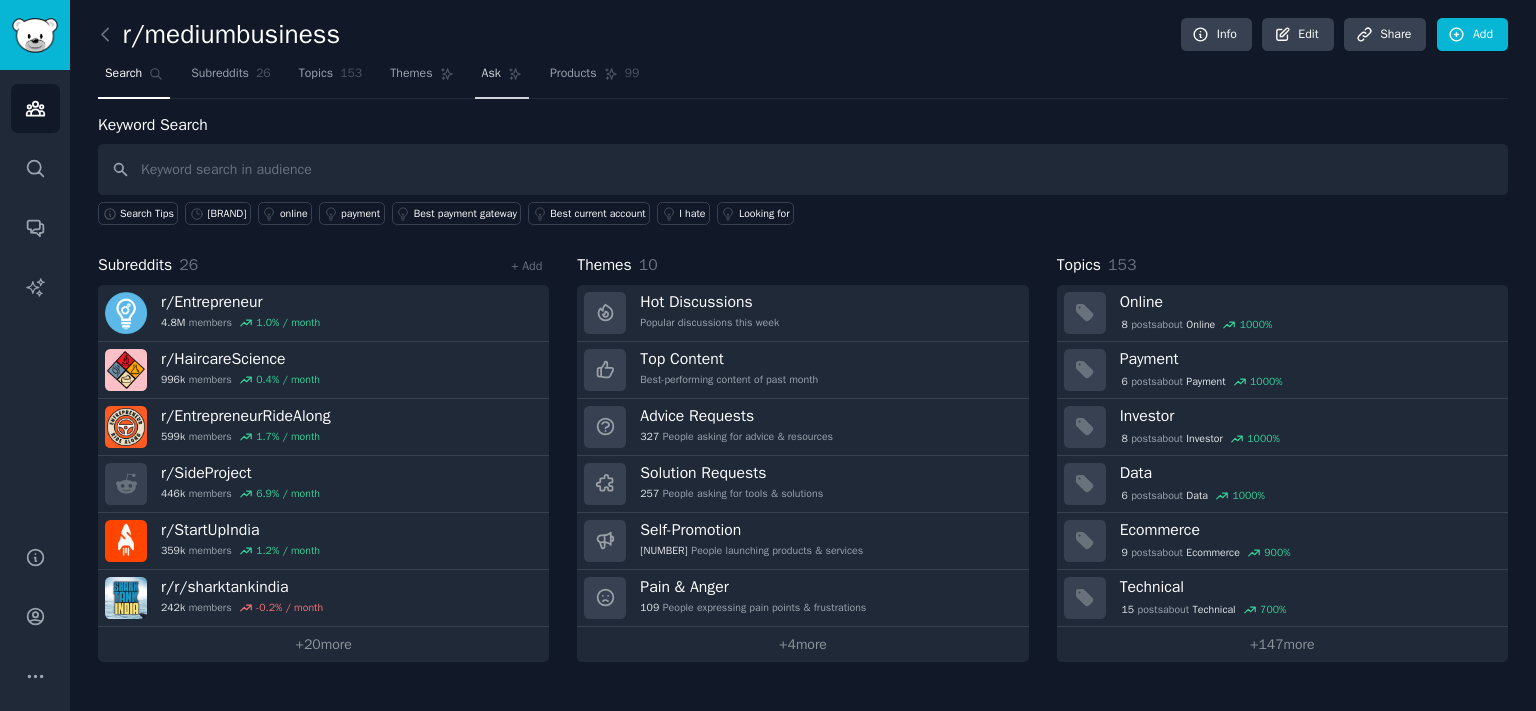 click on "Ask" at bounding box center [491, 74] 